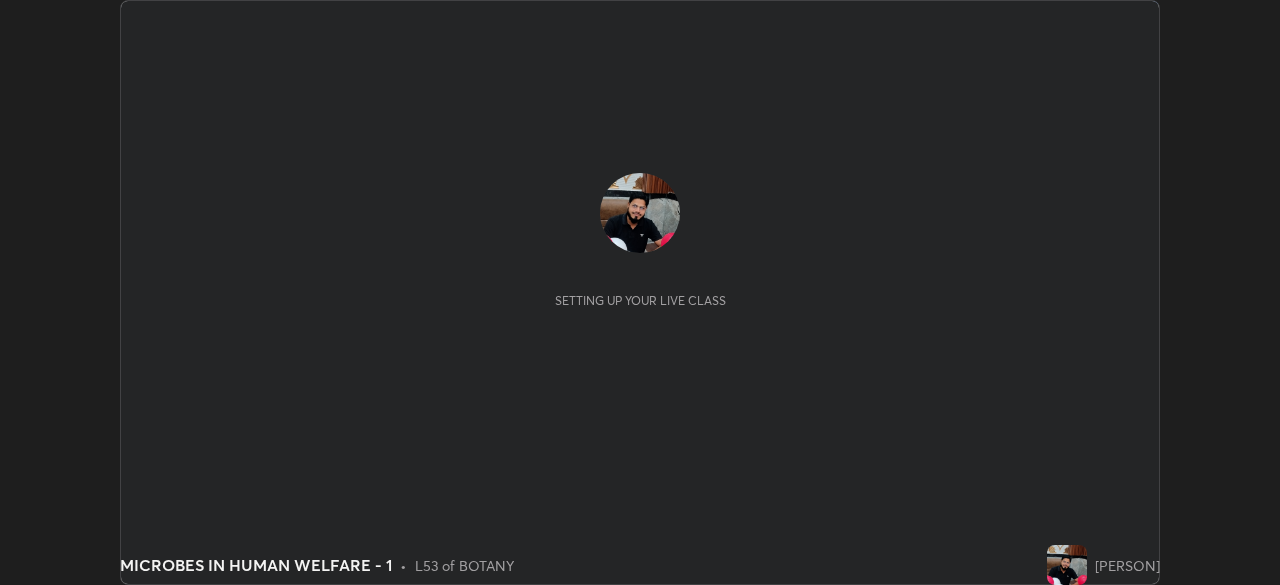 scroll, scrollTop: 0, scrollLeft: 0, axis: both 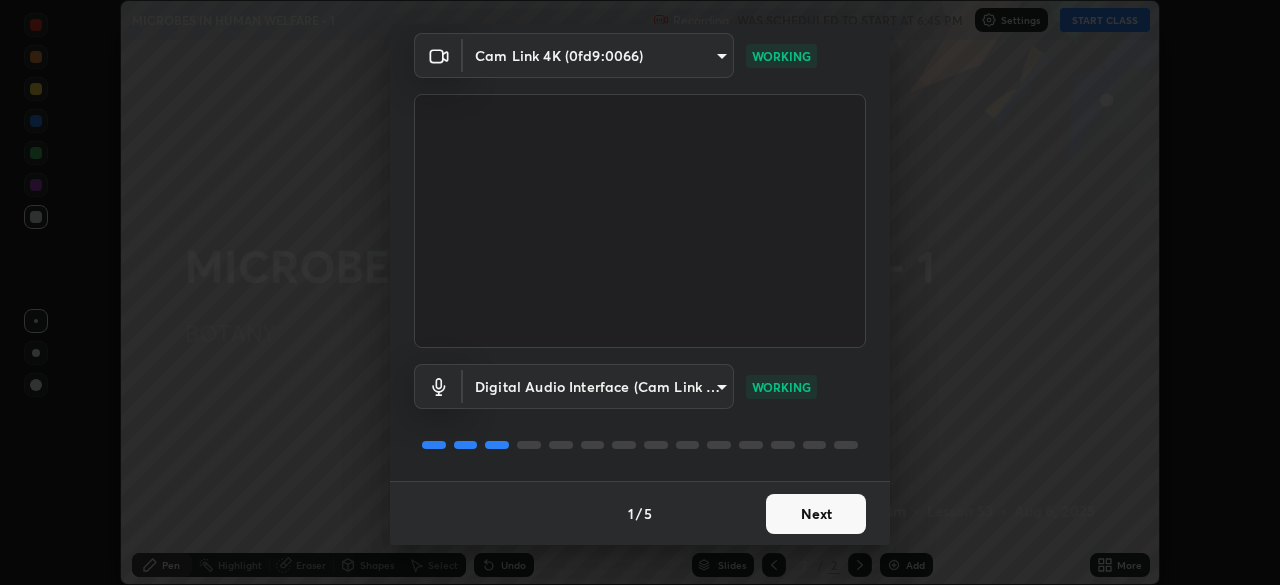 click on "Next" at bounding box center (816, 514) 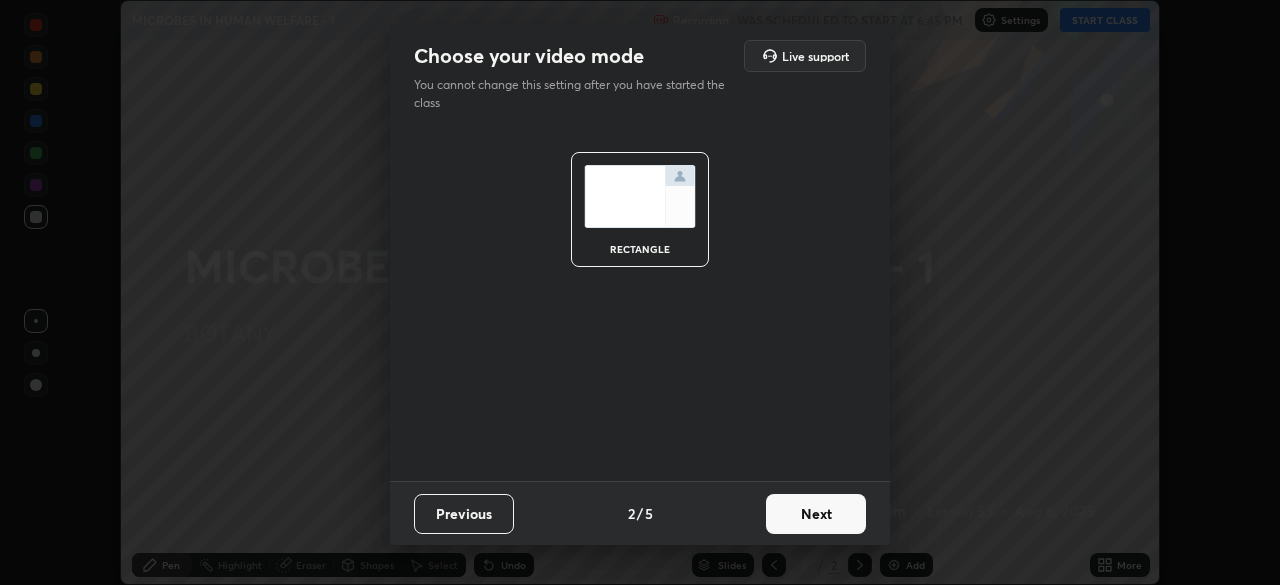 click on "Next" at bounding box center [816, 514] 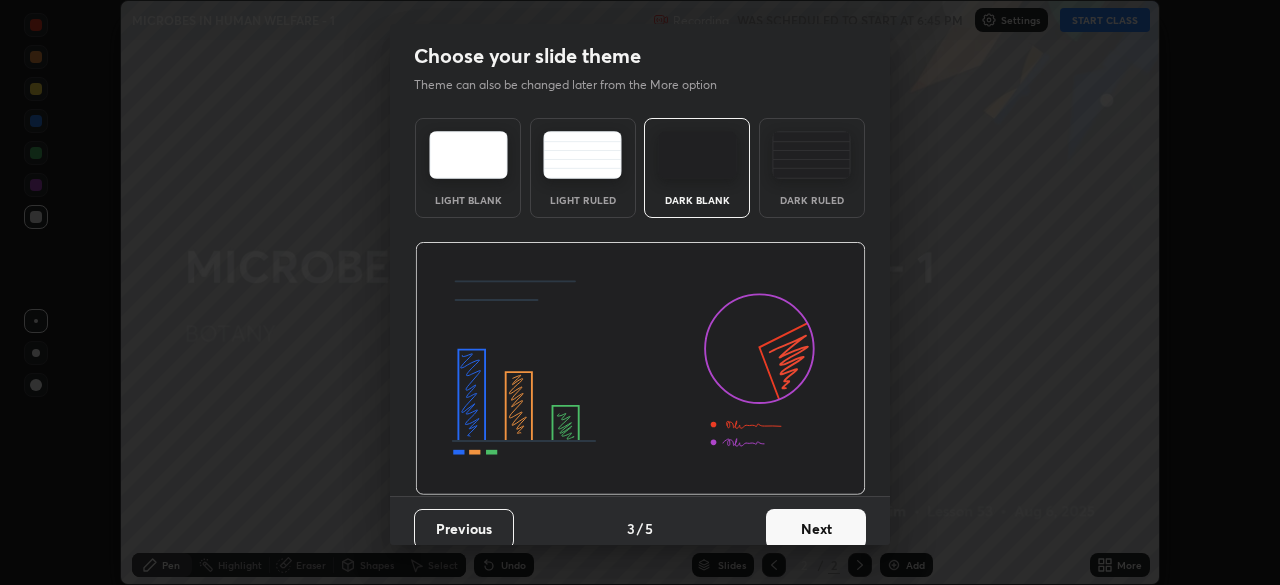 scroll, scrollTop: 15, scrollLeft: 0, axis: vertical 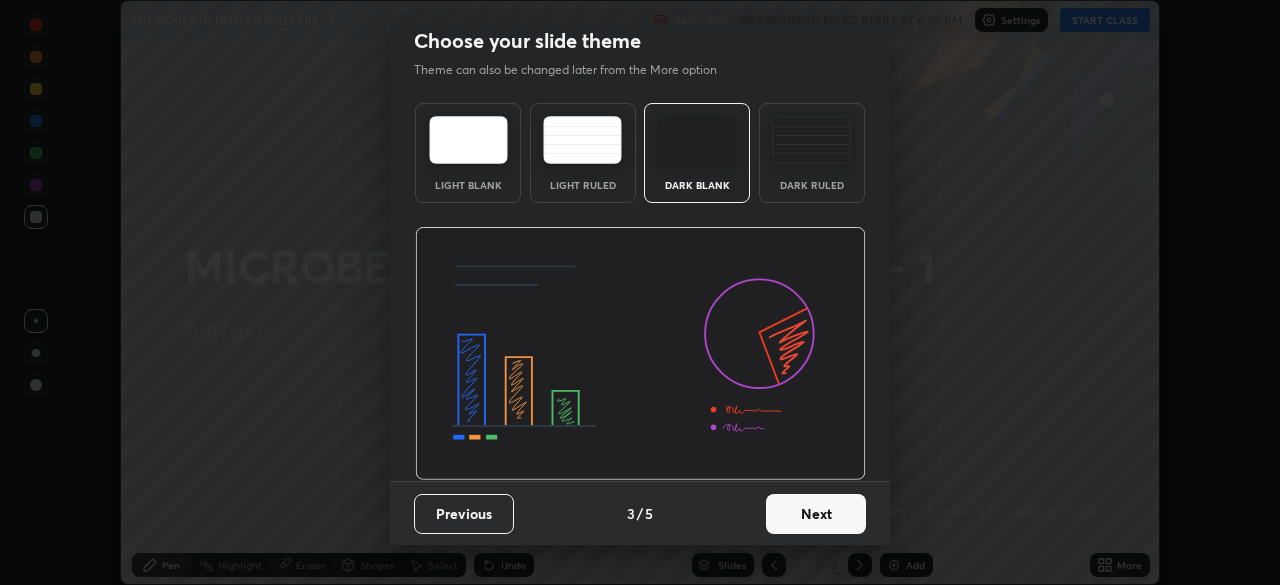 click on "Dark Ruled" at bounding box center [812, 153] 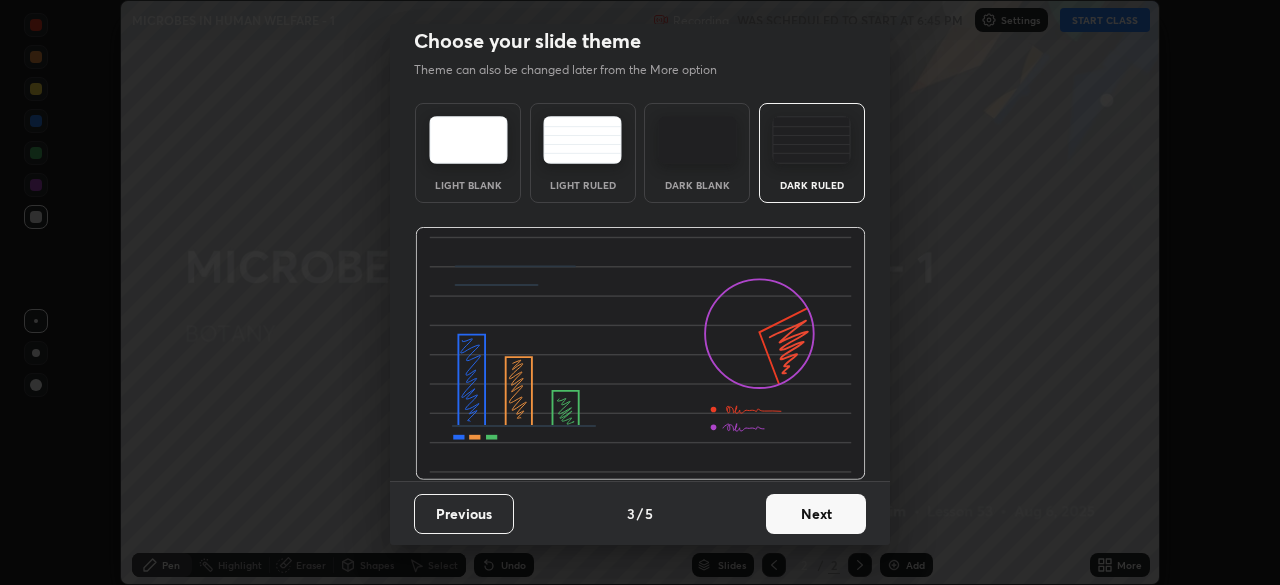 click on "Next" at bounding box center [816, 514] 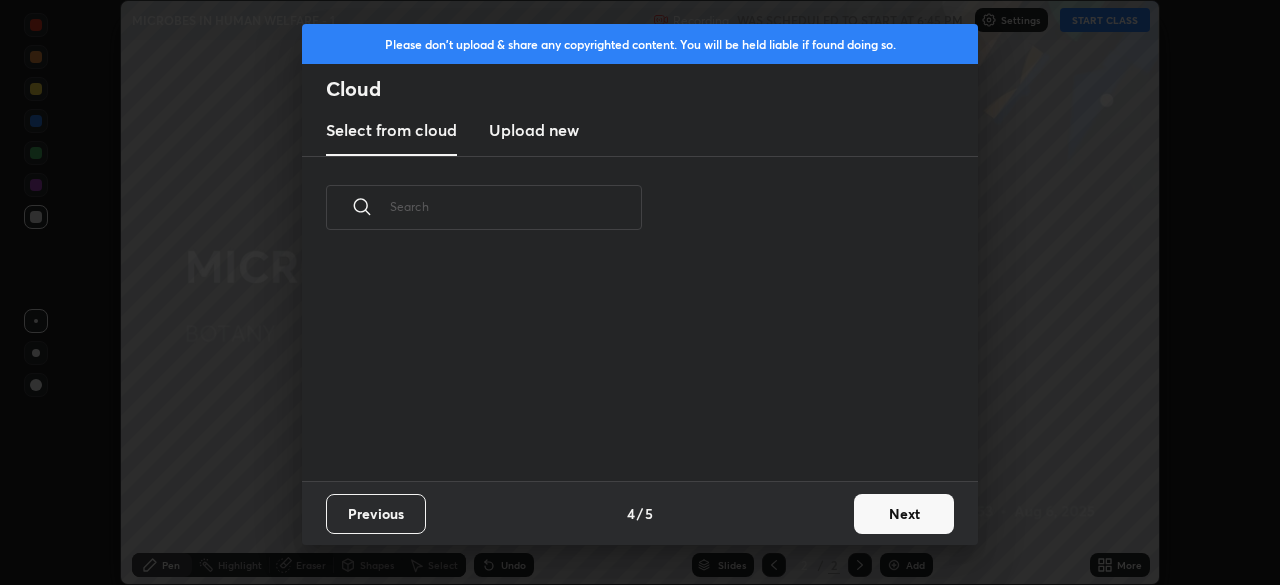 scroll, scrollTop: 0, scrollLeft: 0, axis: both 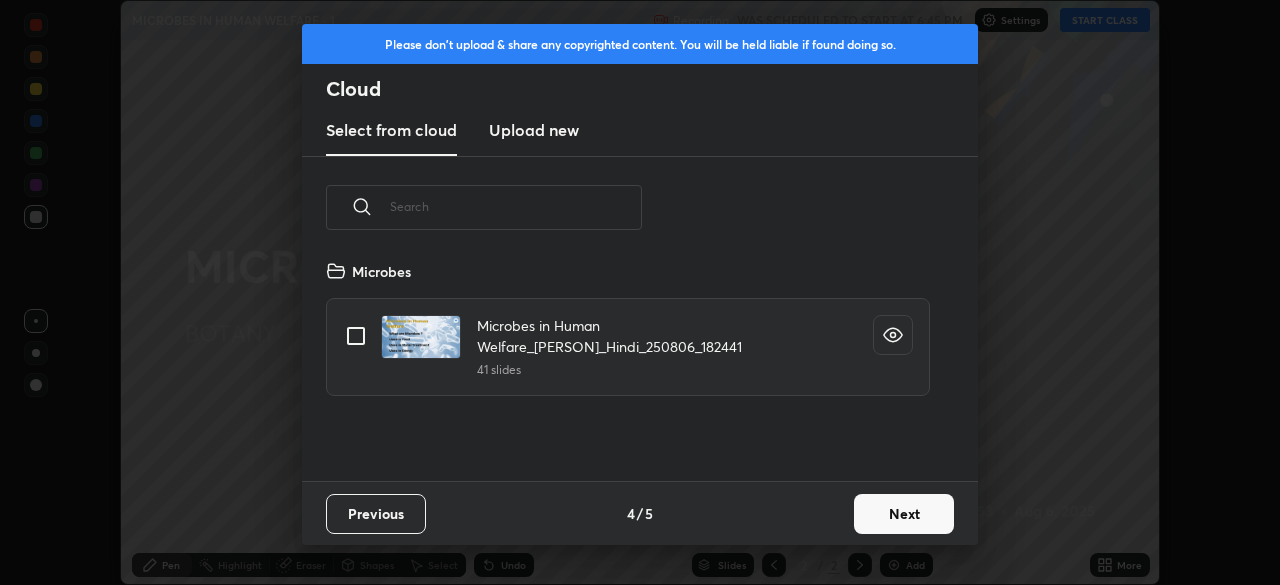 click on "Microbes in Human Welfare_[PERSON]_Hindi_250806_182441" at bounding box center (659, 336) 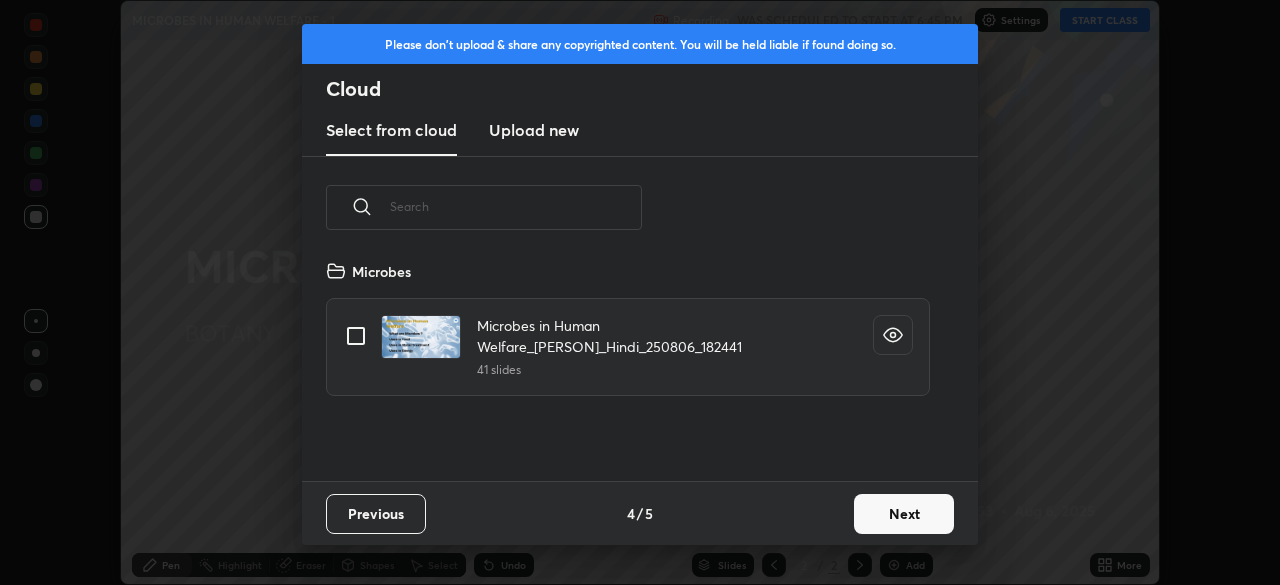 click at bounding box center [356, 336] 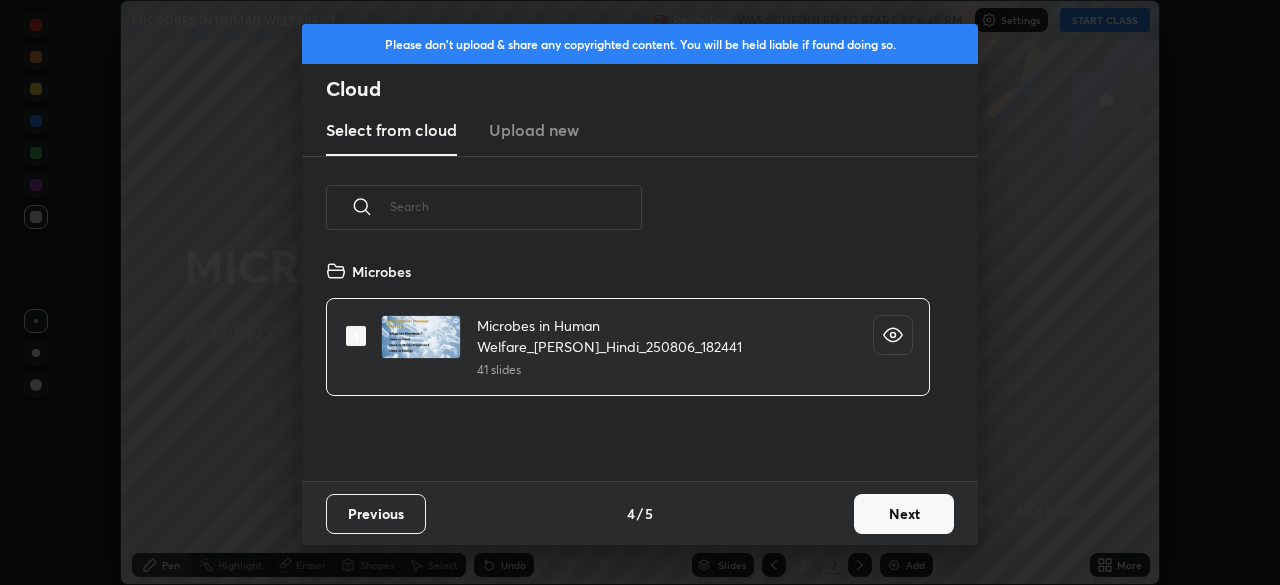click on "Microbes in Human Welfare_[PERSON]_Hindi_250806_182441" at bounding box center [659, 336] 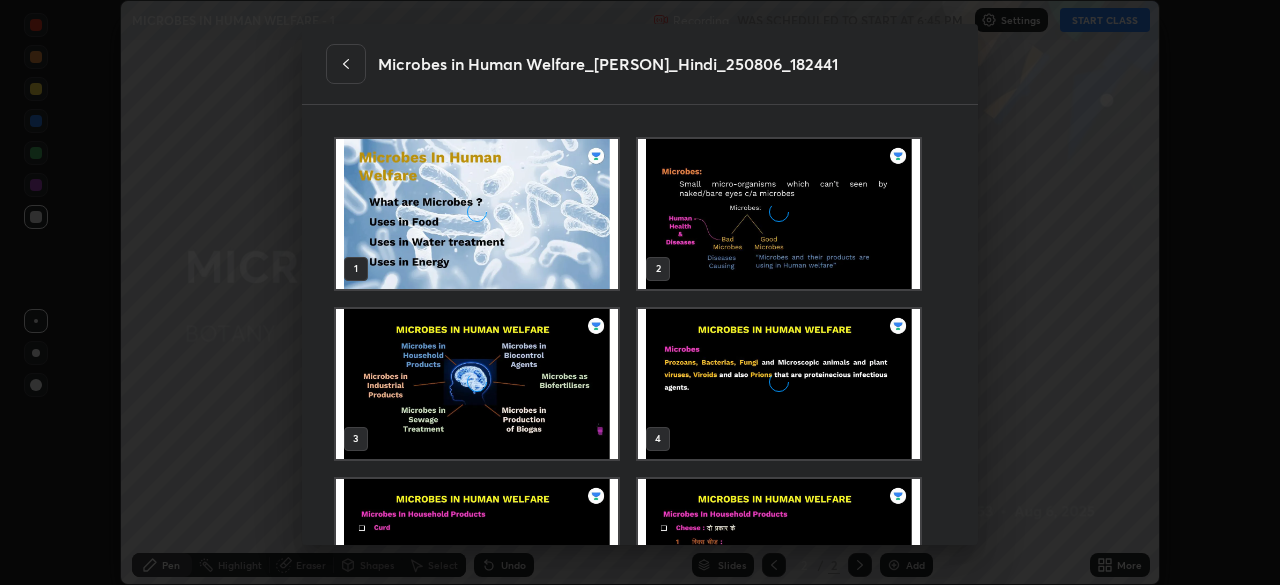 scroll, scrollTop: 7, scrollLeft: 11, axis: both 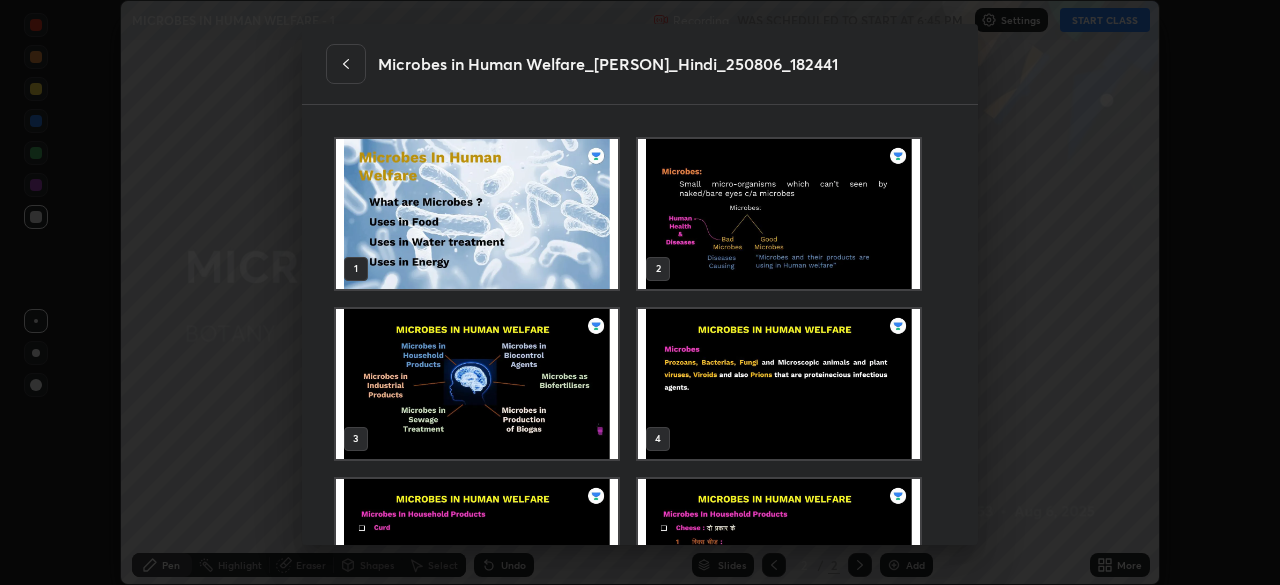 click 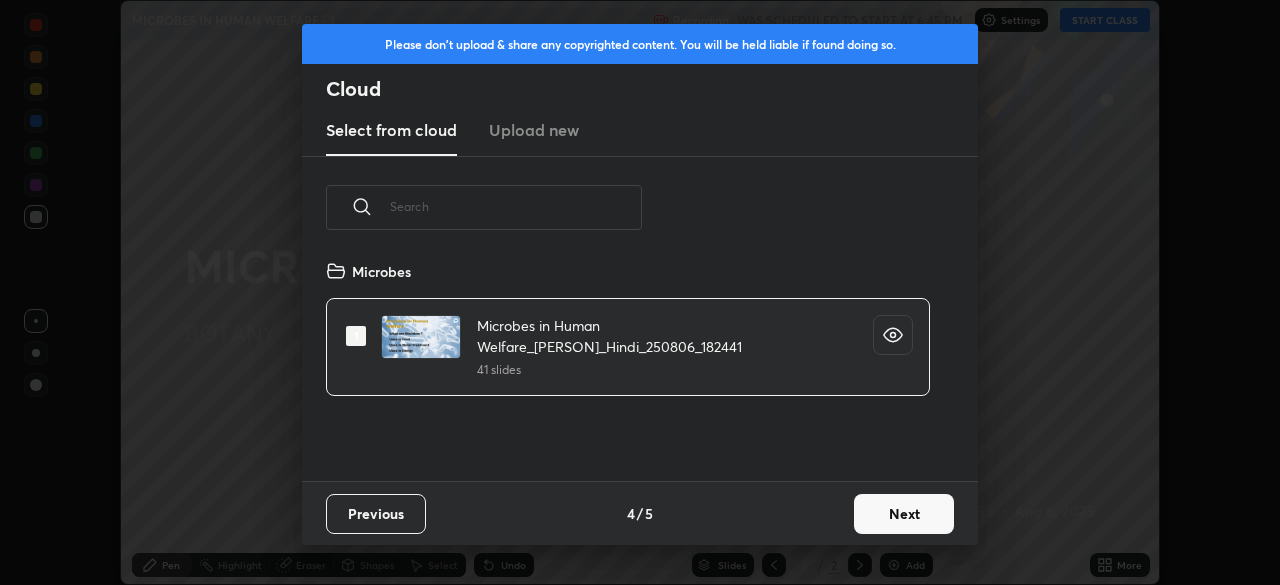 click at bounding box center [421, 337] 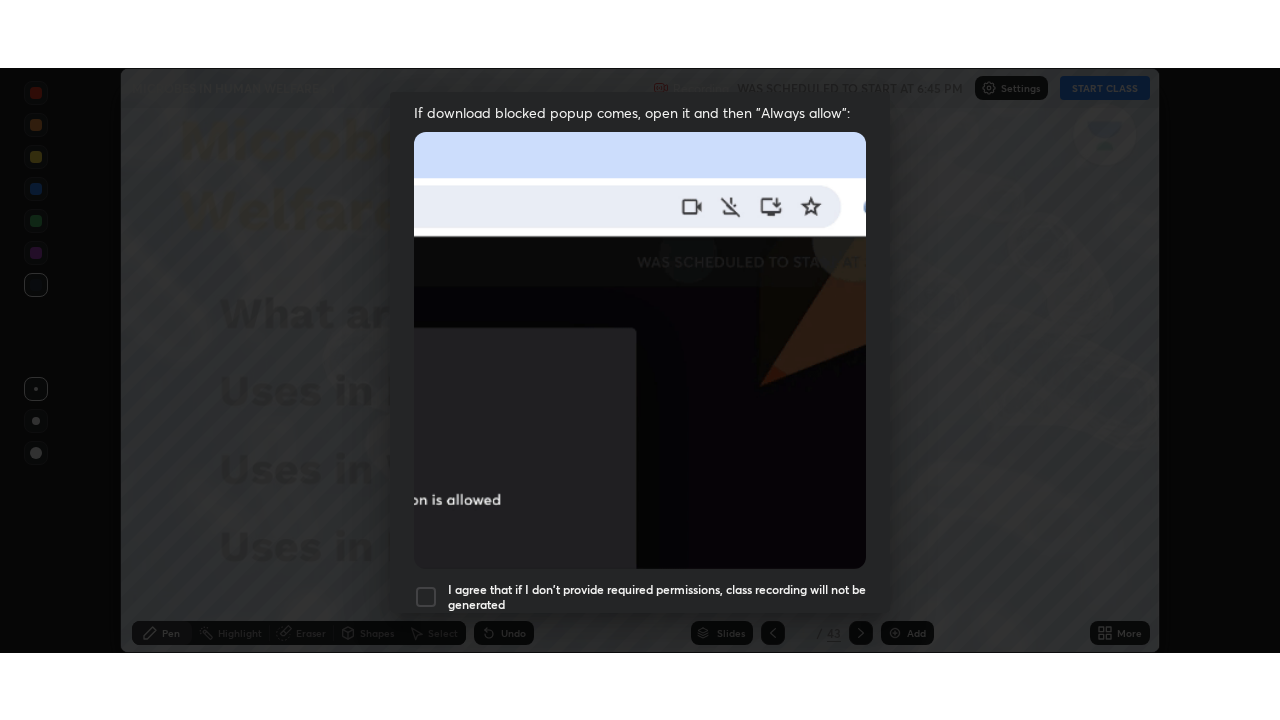 scroll, scrollTop: 479, scrollLeft: 0, axis: vertical 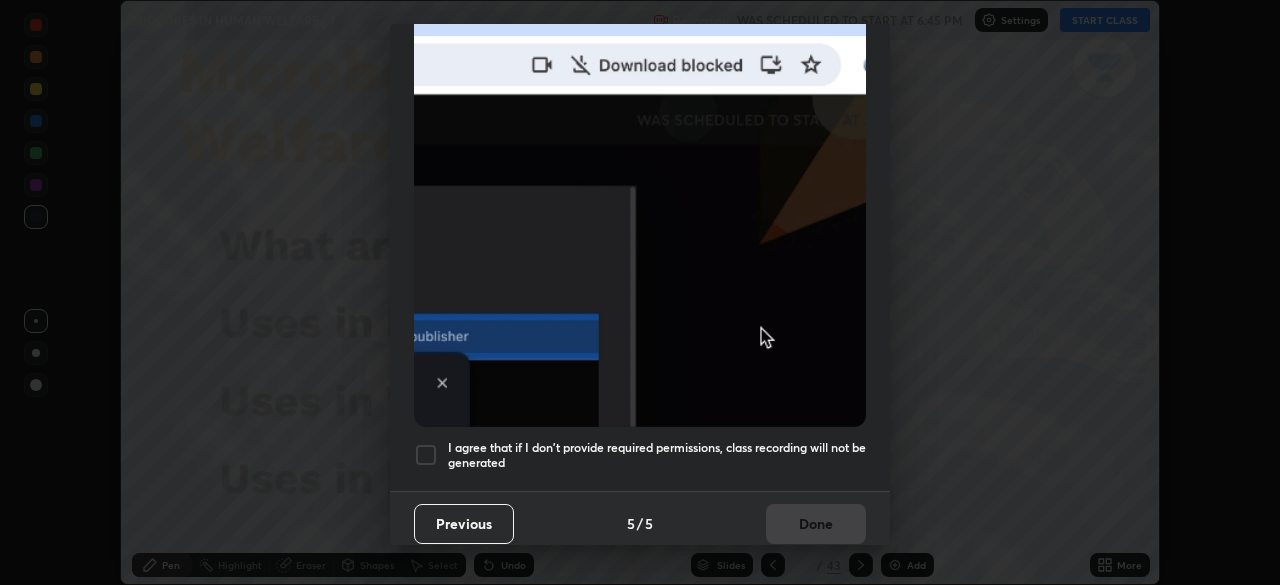 click on "I agree that if I don't provide required permissions, class recording will not be generated" at bounding box center [657, 455] 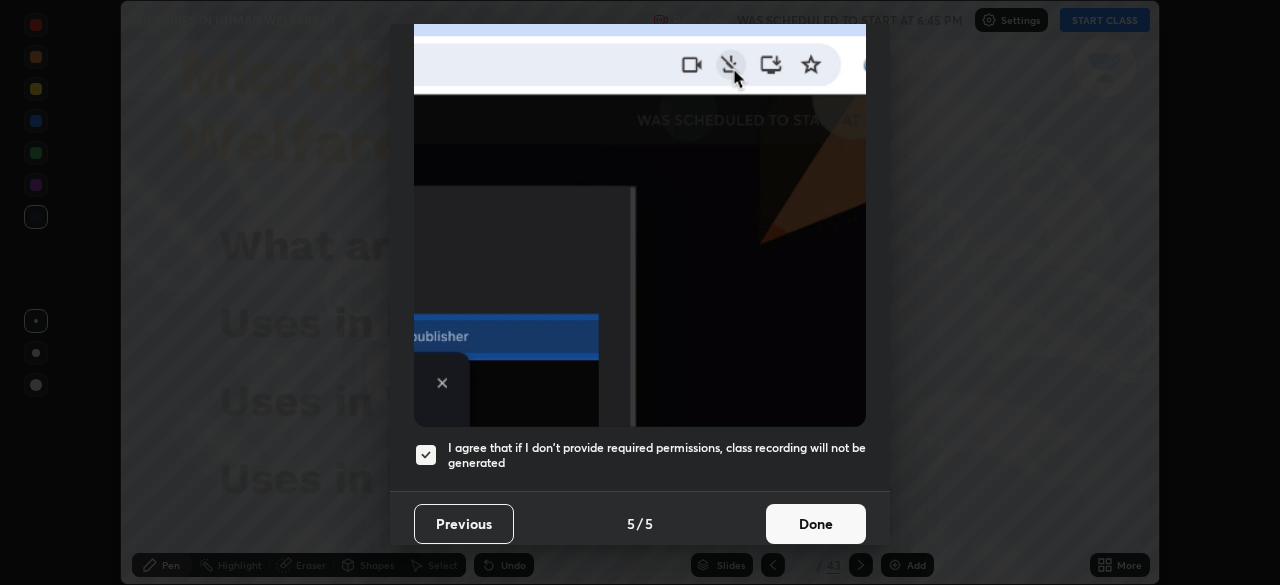 click on "Done" at bounding box center (816, 524) 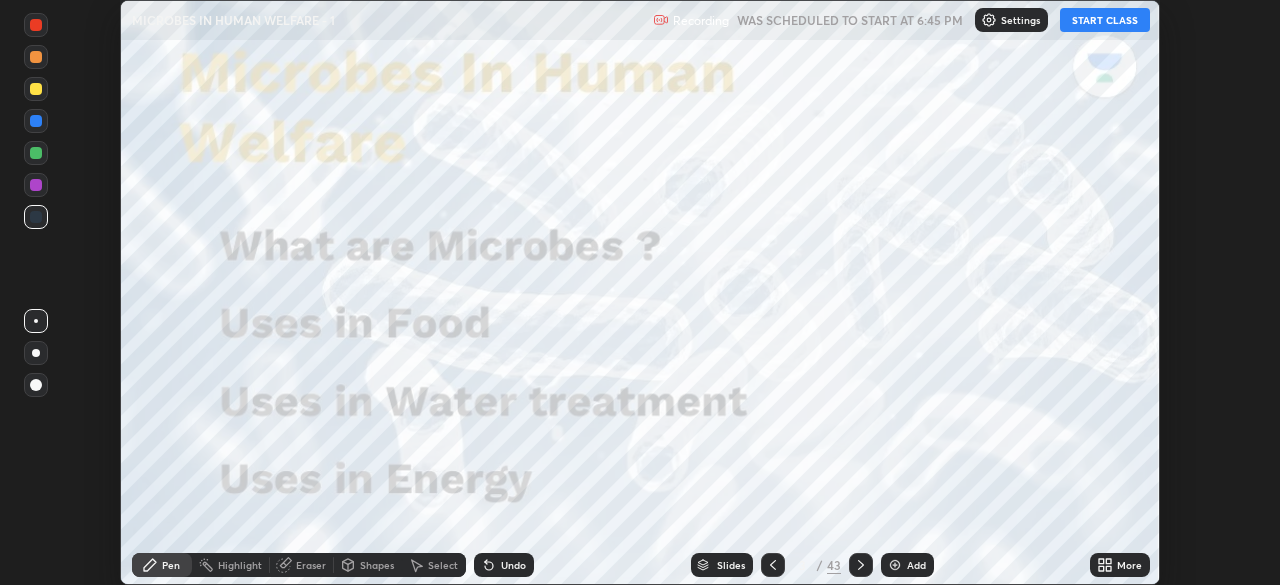 click 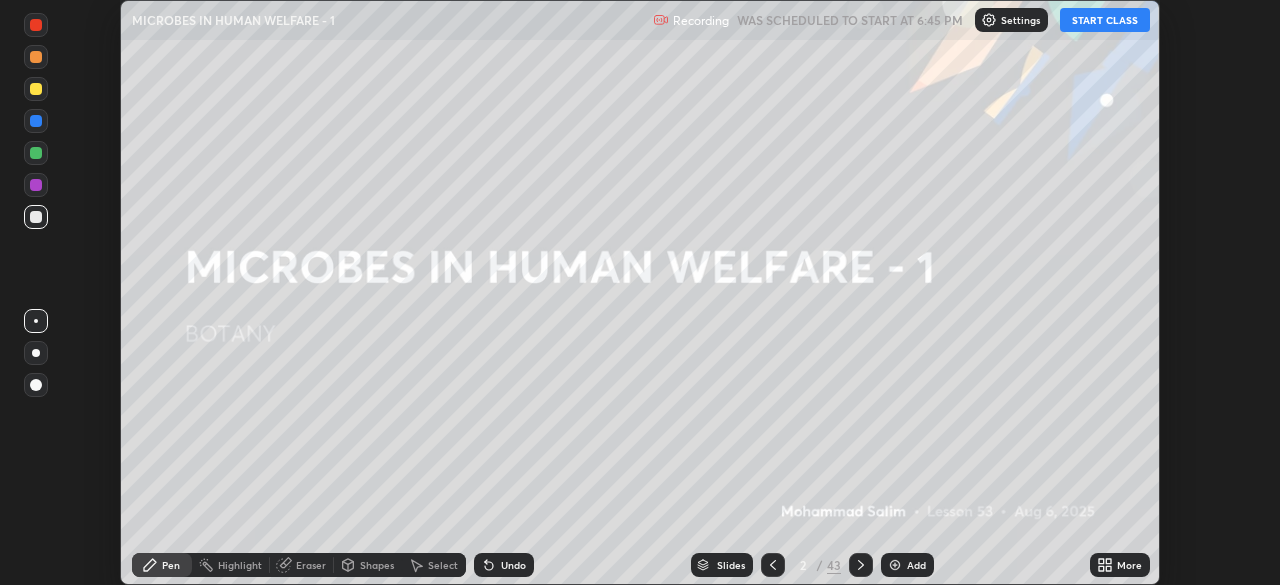 click 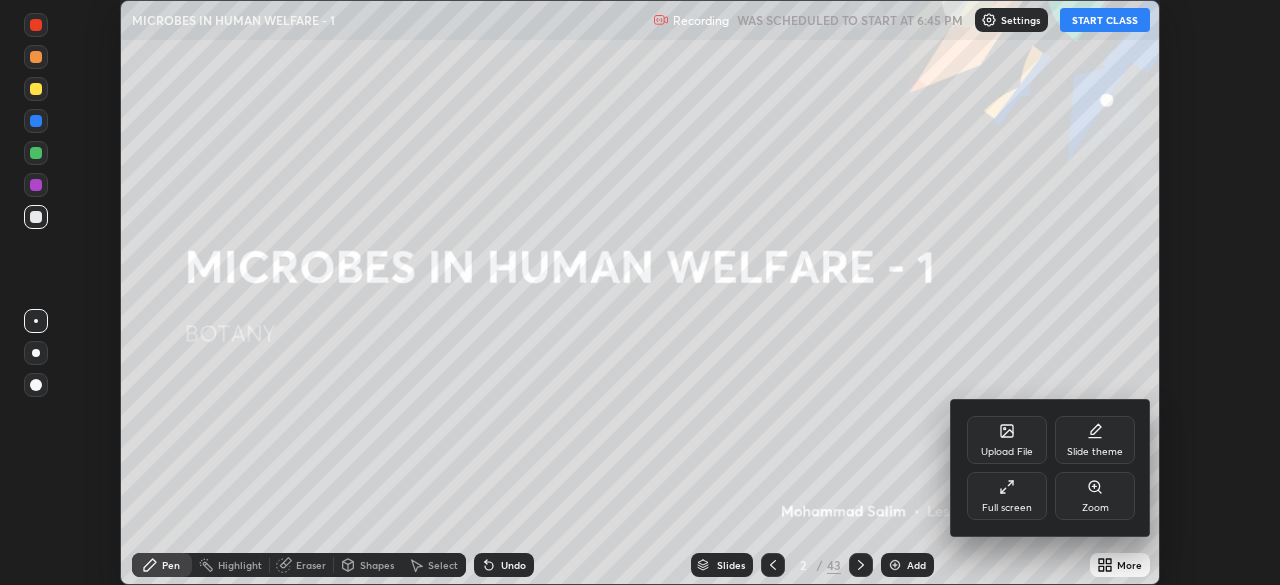 click 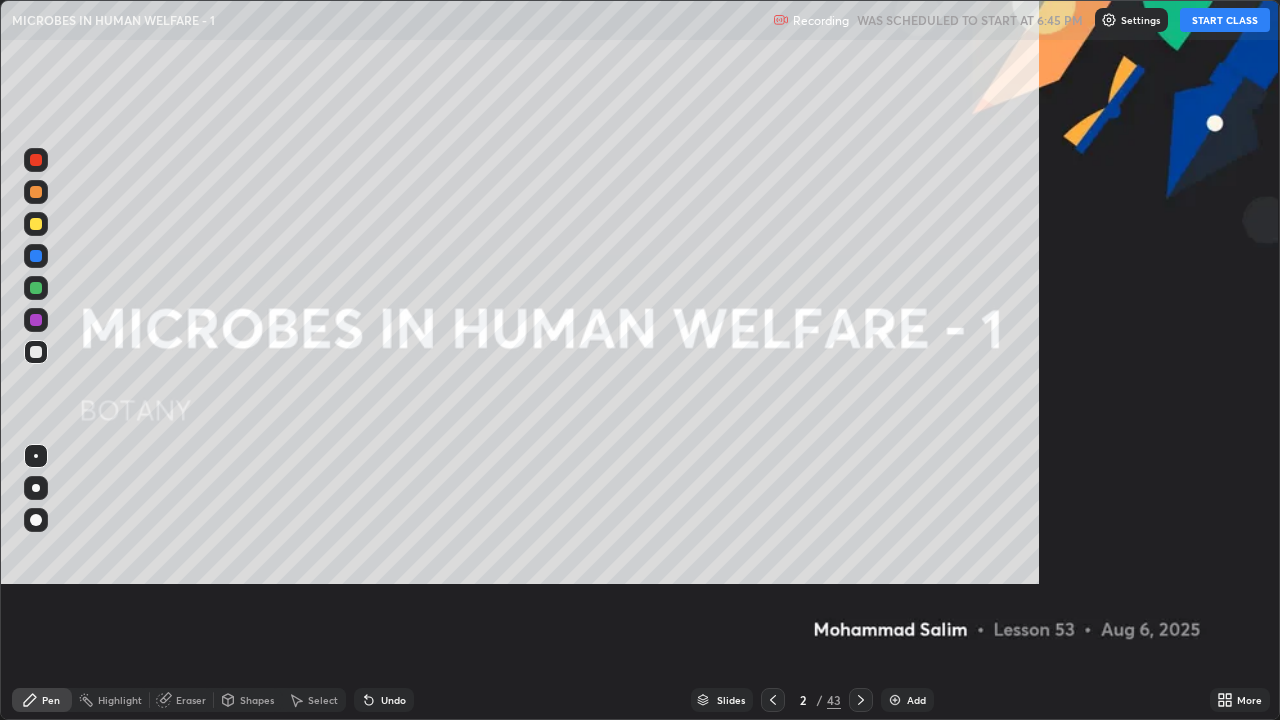 scroll, scrollTop: 99280, scrollLeft: 98720, axis: both 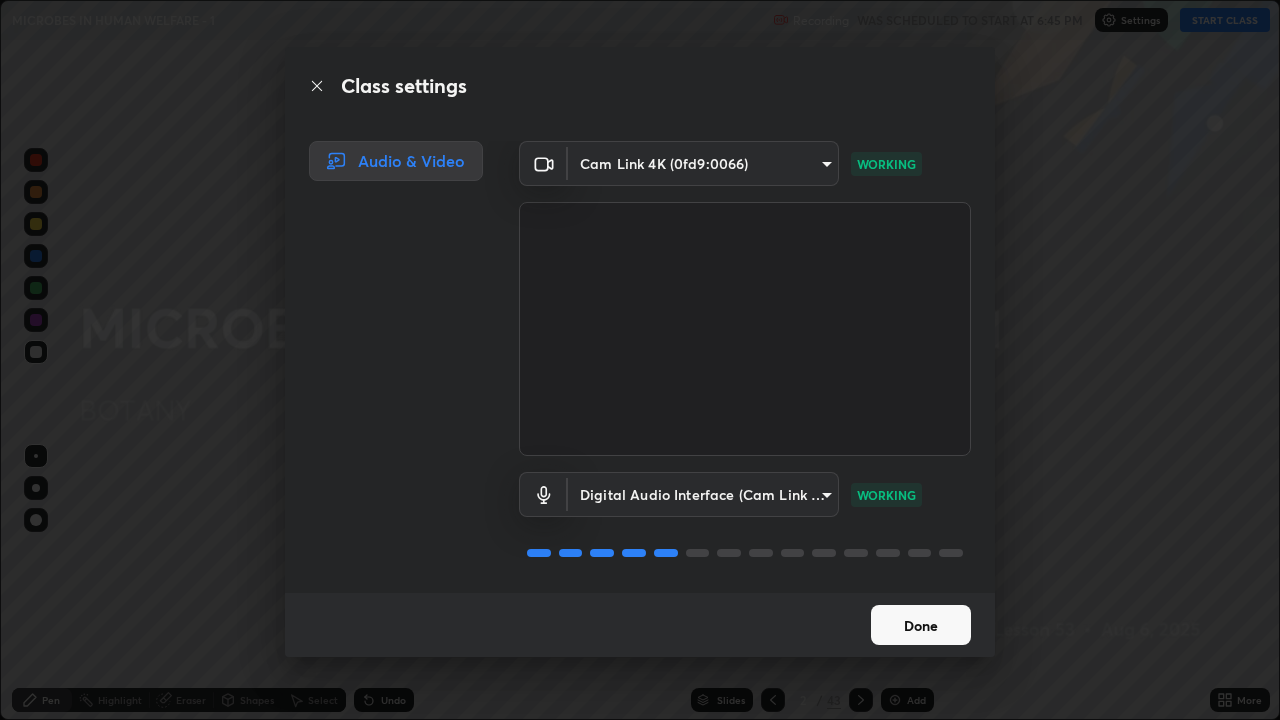 click on "Done" at bounding box center (921, 625) 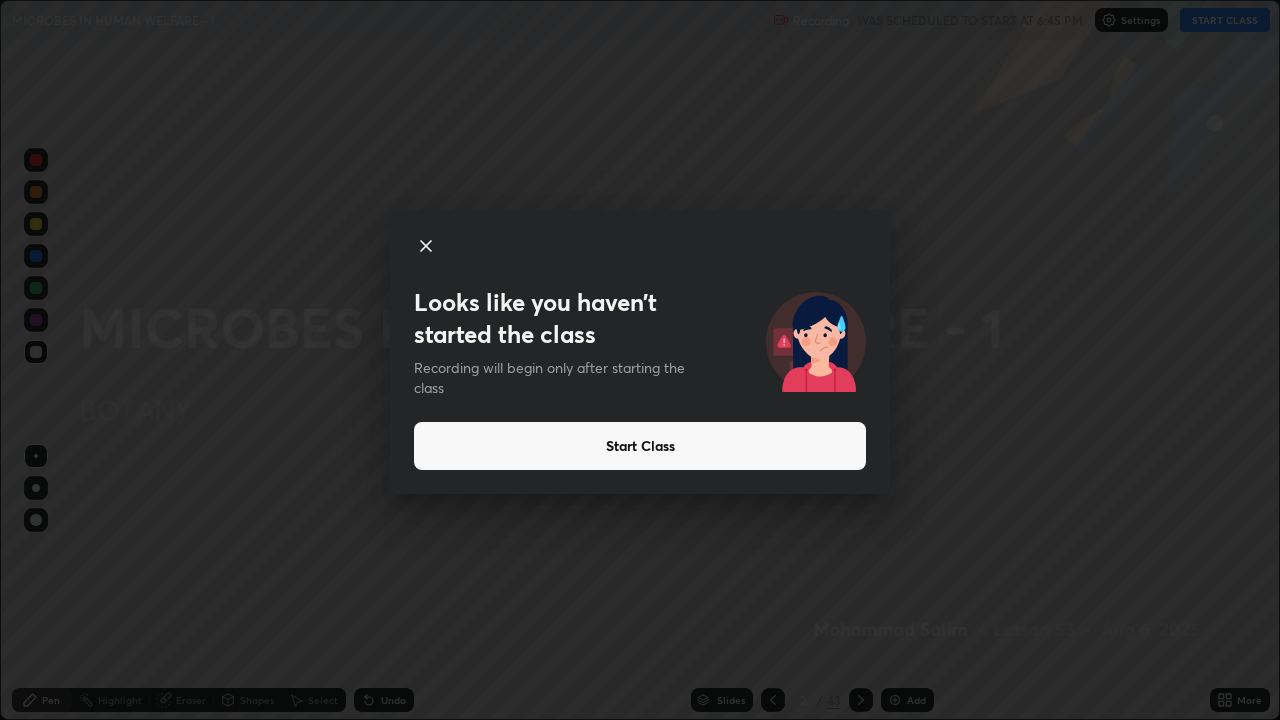 click on "Start Class" at bounding box center (640, 446) 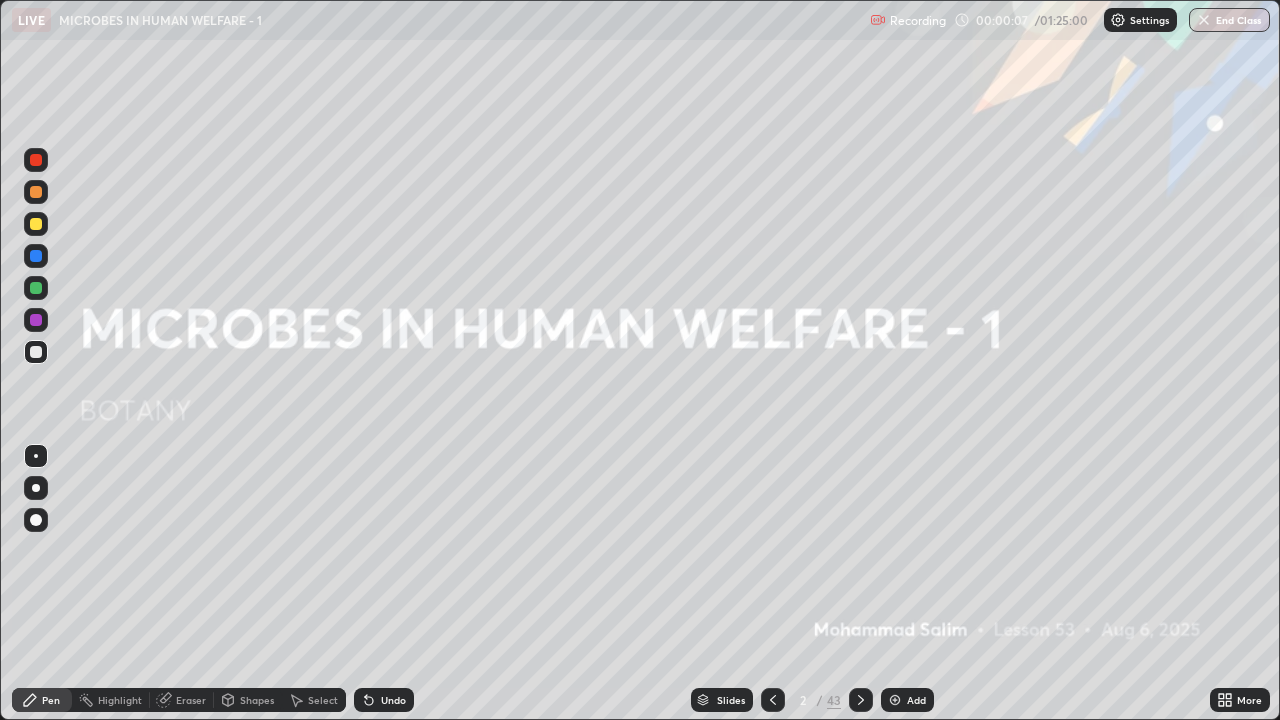 click 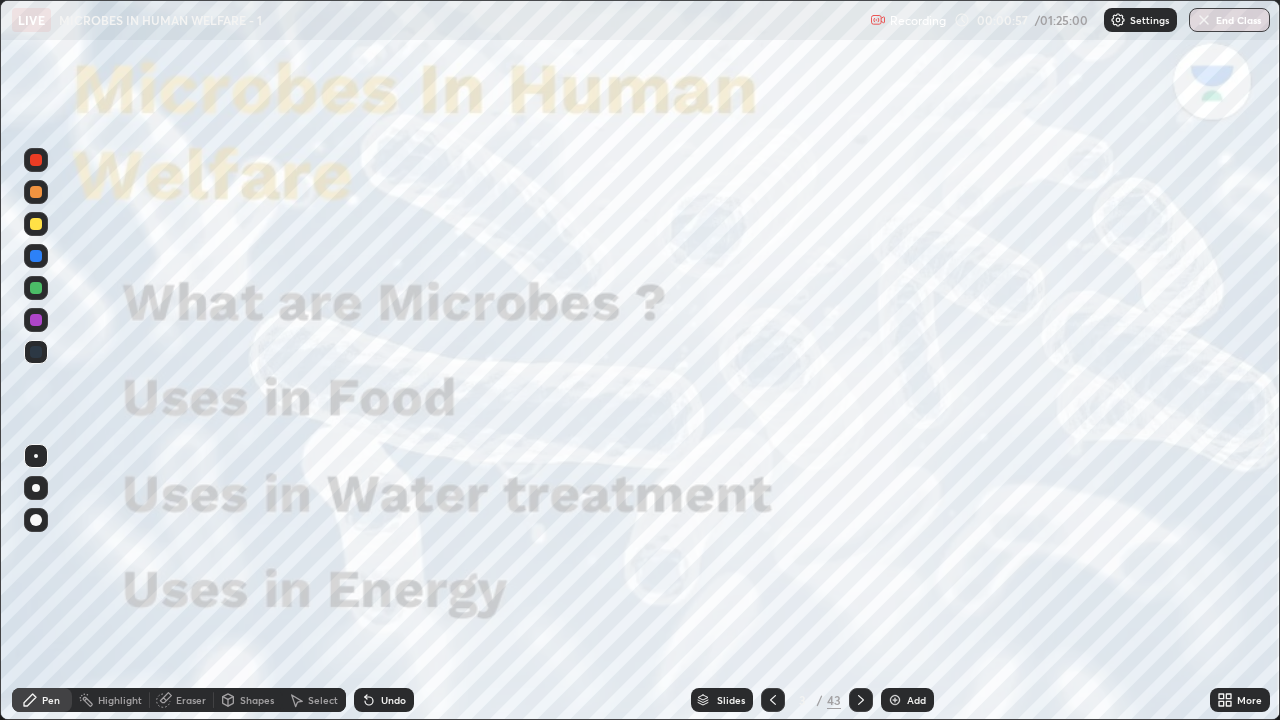 click at bounding box center [861, 700] 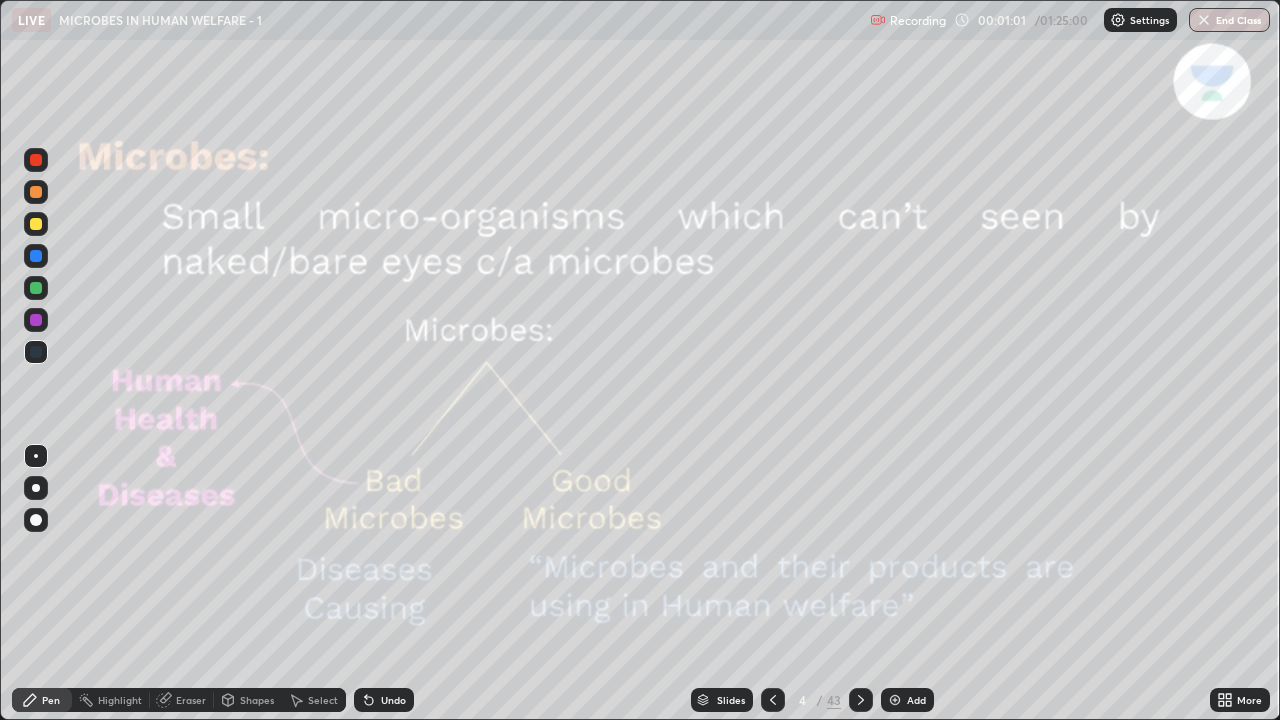 click at bounding box center [36, 288] 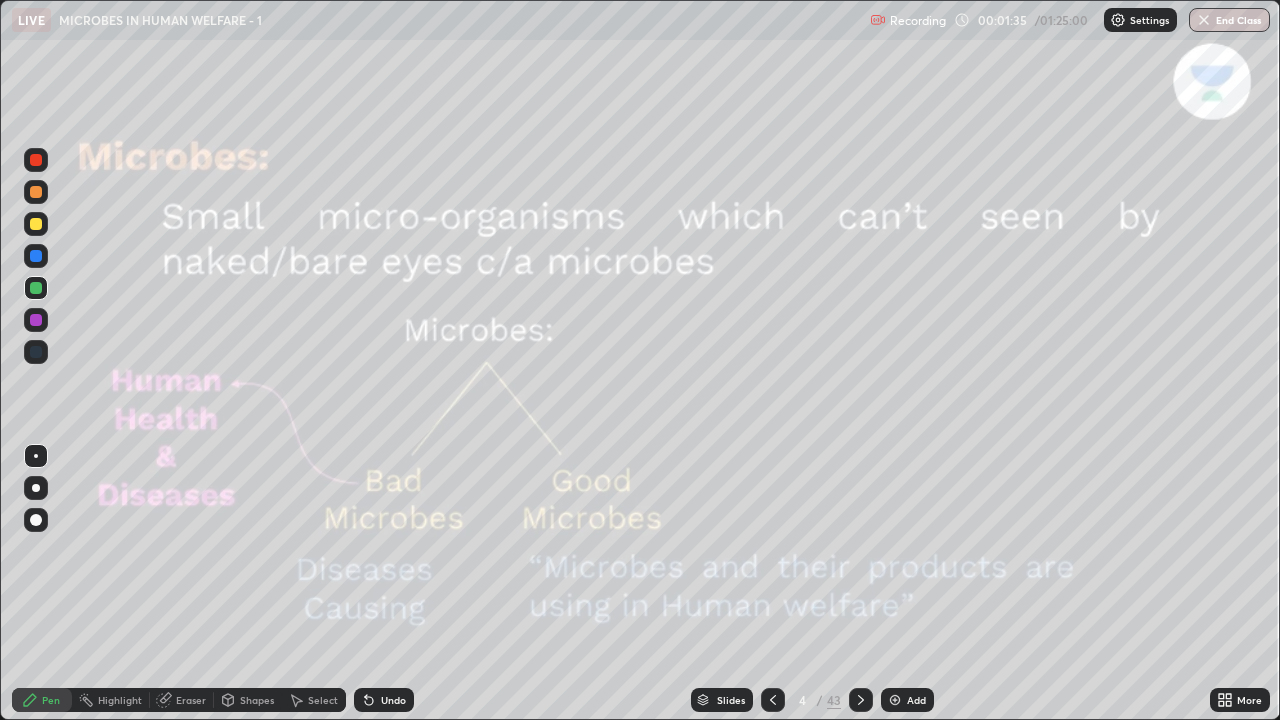 click 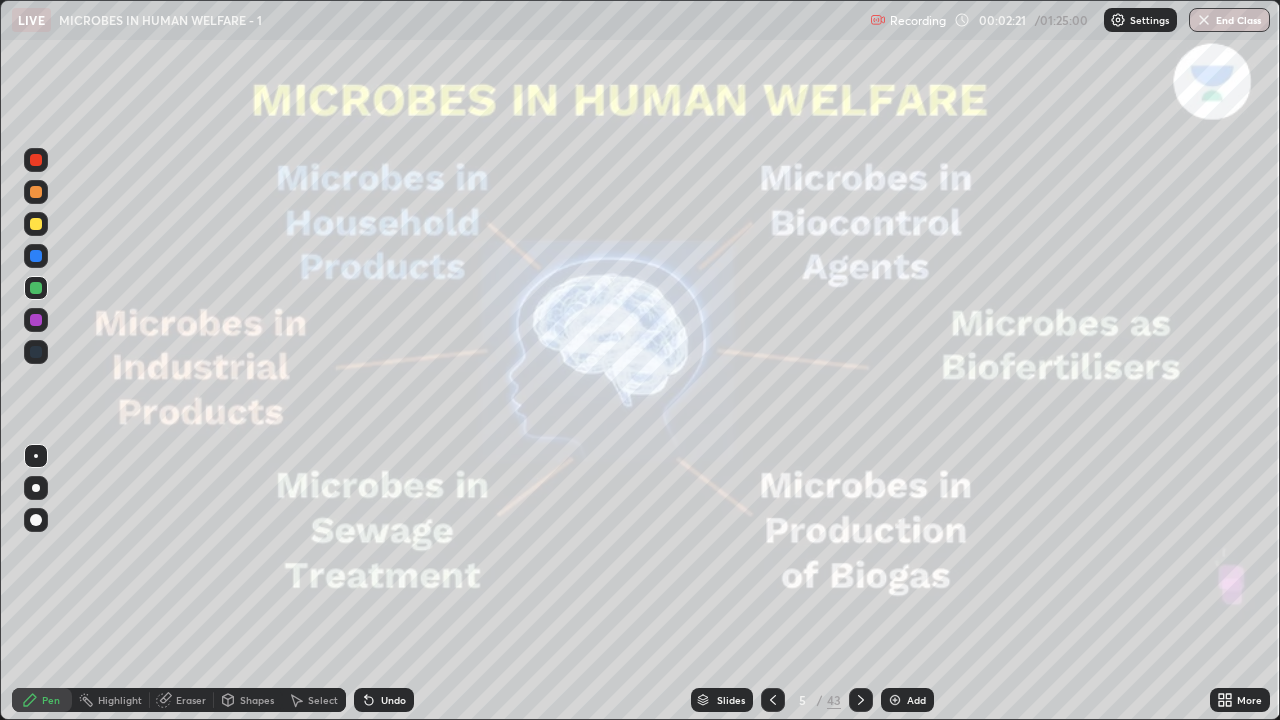 click 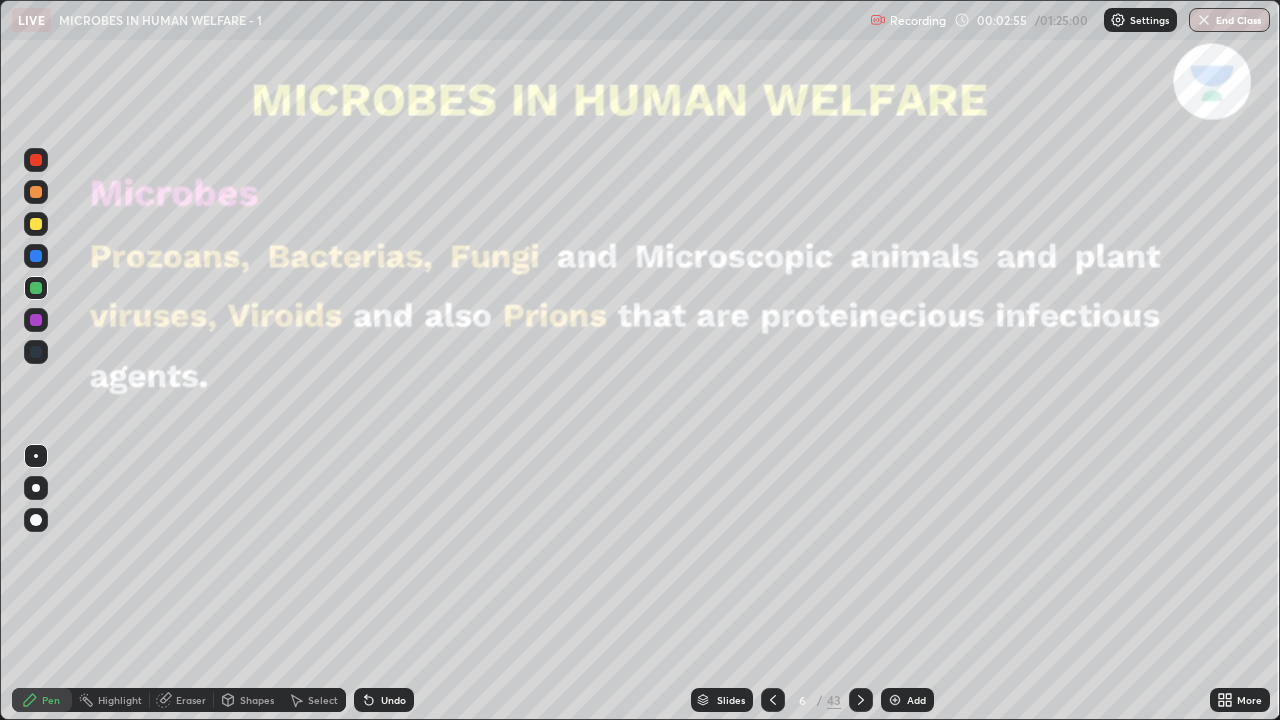 click 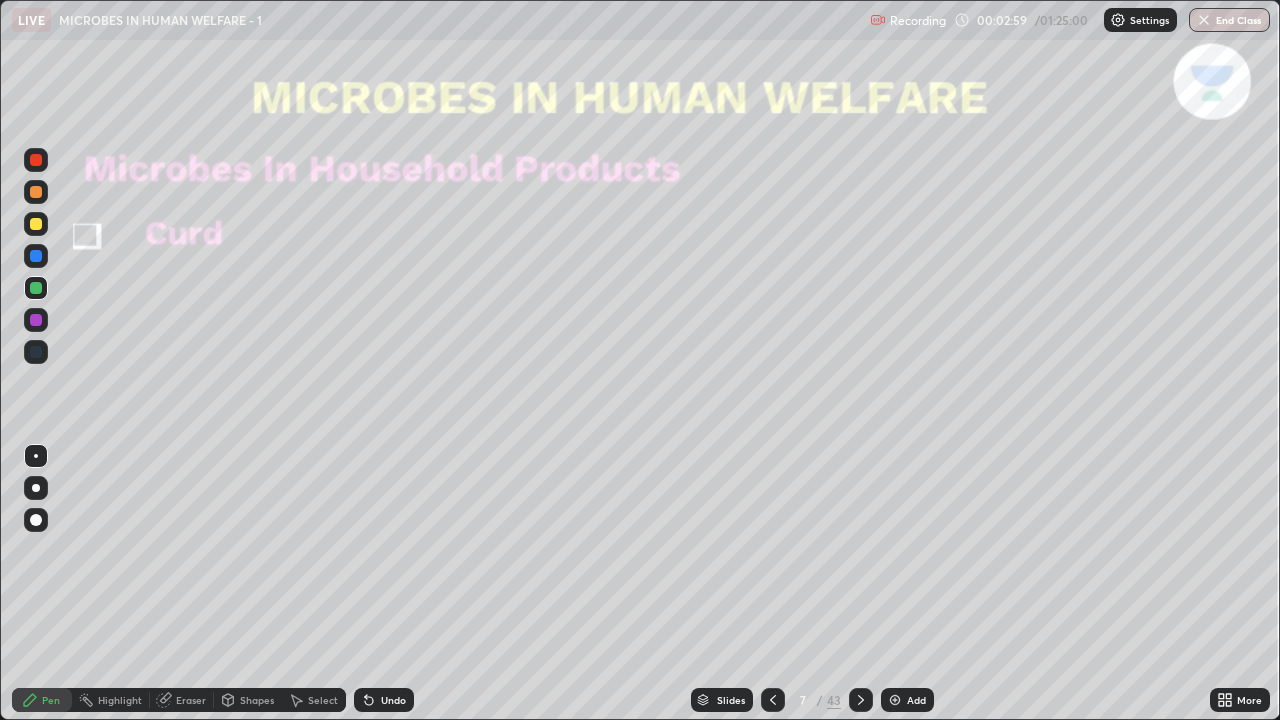 click at bounding box center (36, 320) 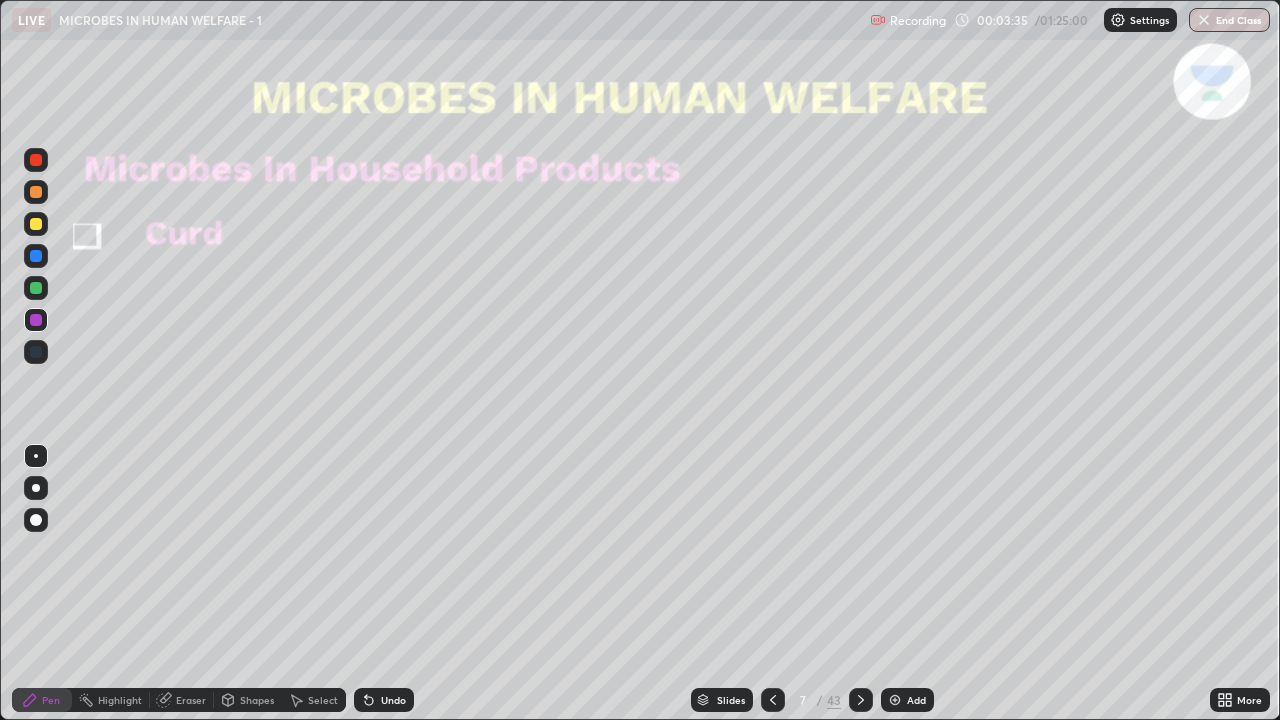 click on "Undo" at bounding box center (393, 700) 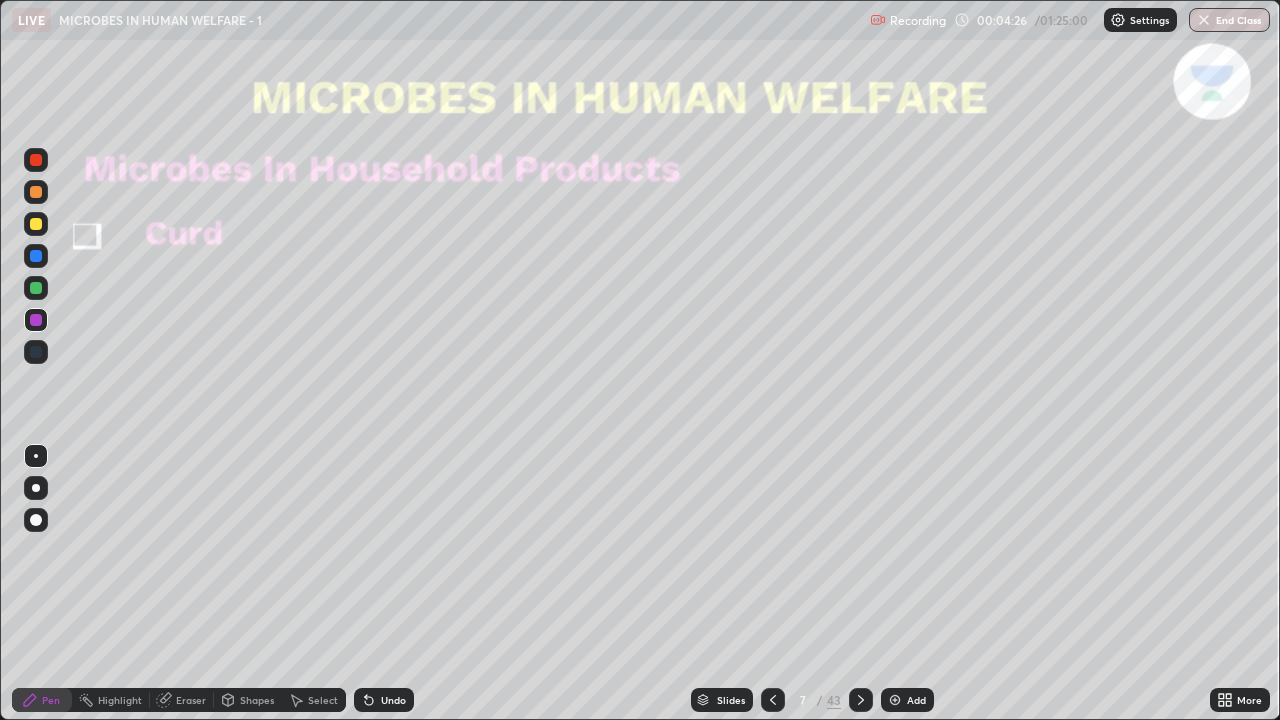 click 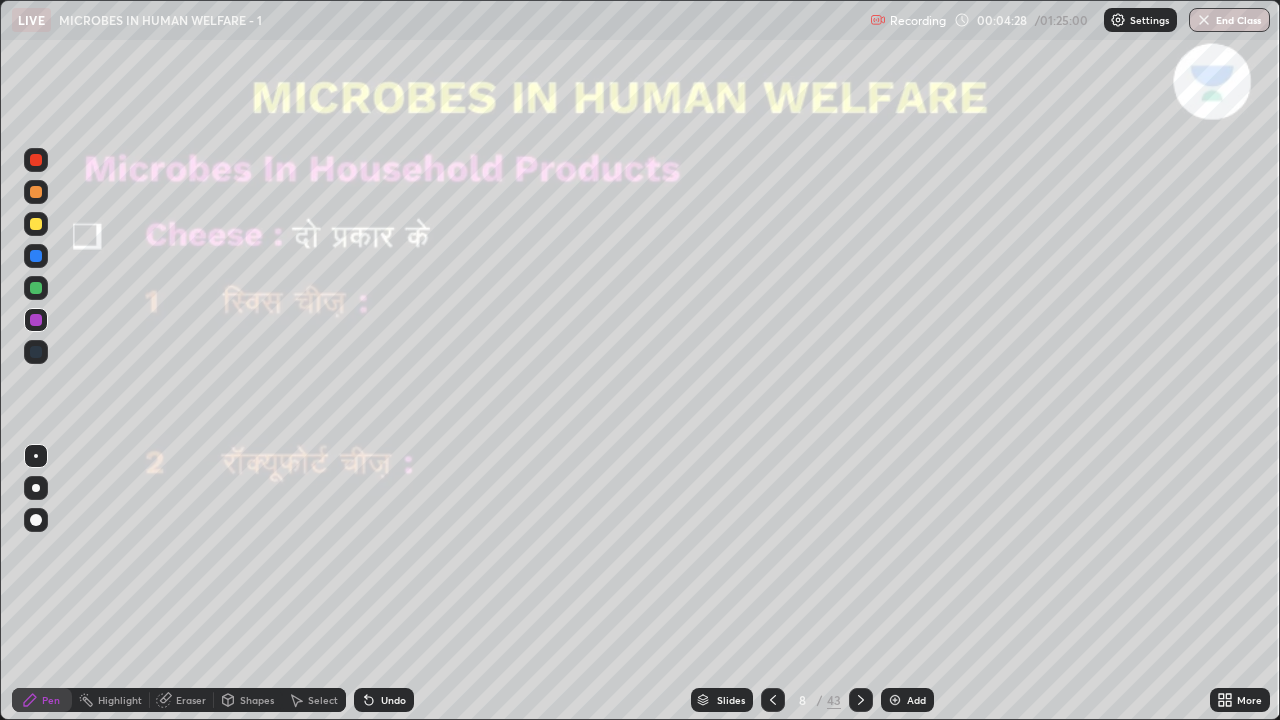 click at bounding box center [36, 488] 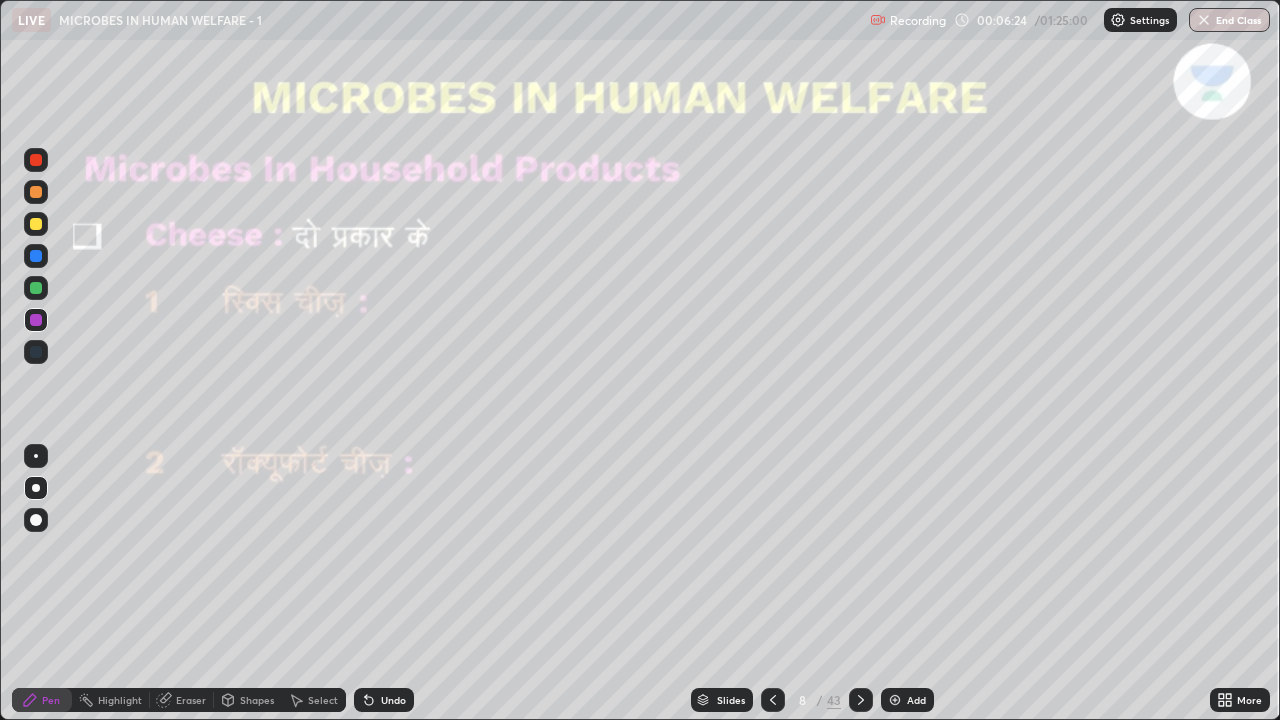 click on "Undo" at bounding box center (393, 700) 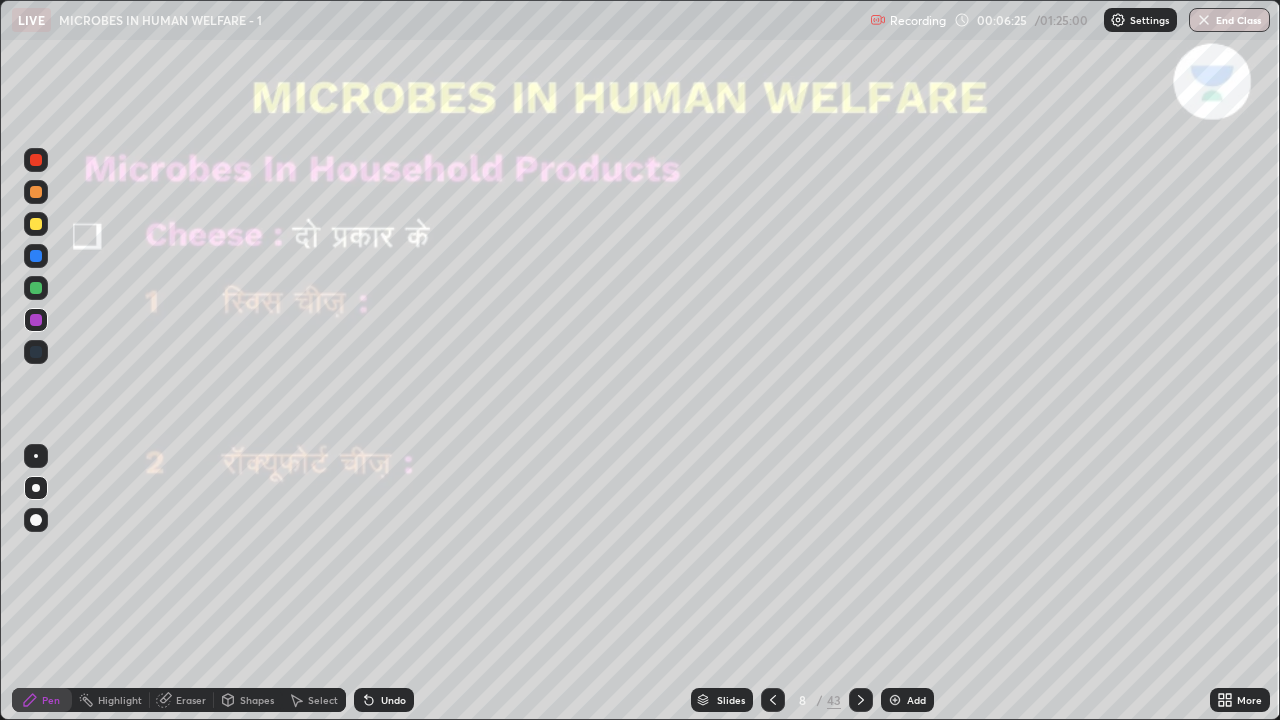 click on "Undo" at bounding box center (384, 700) 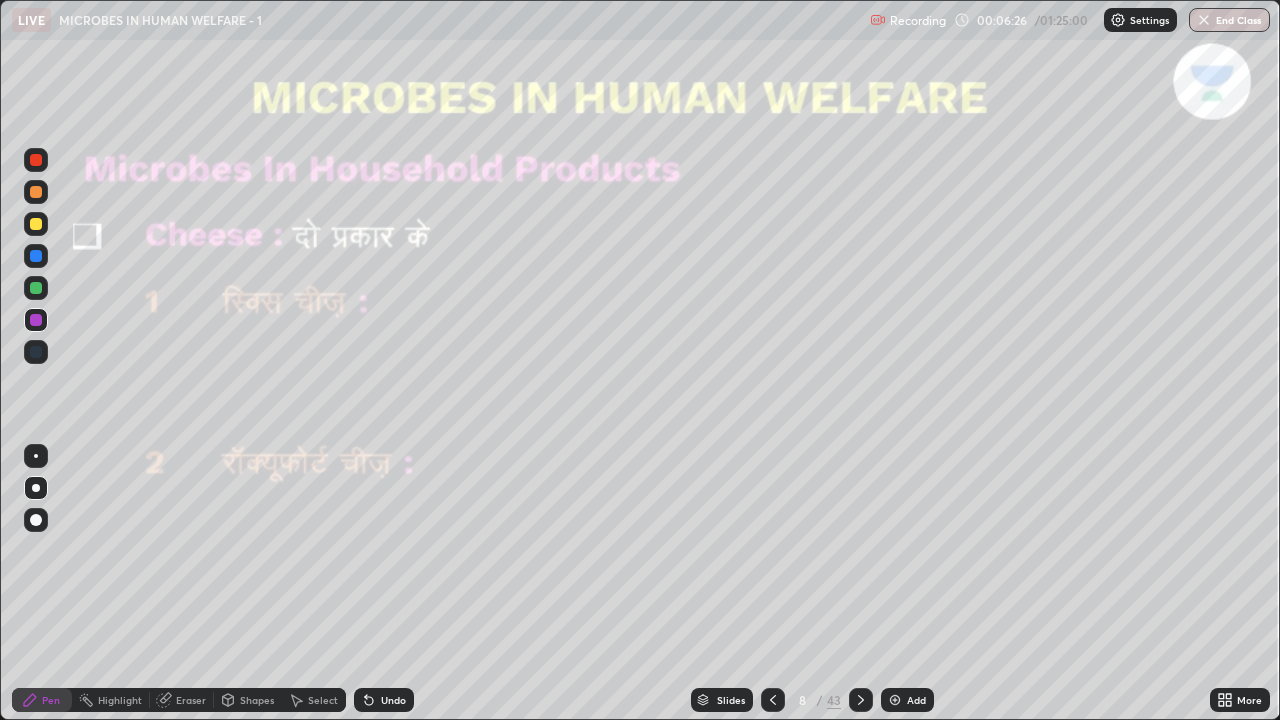 click on "Undo" at bounding box center [384, 700] 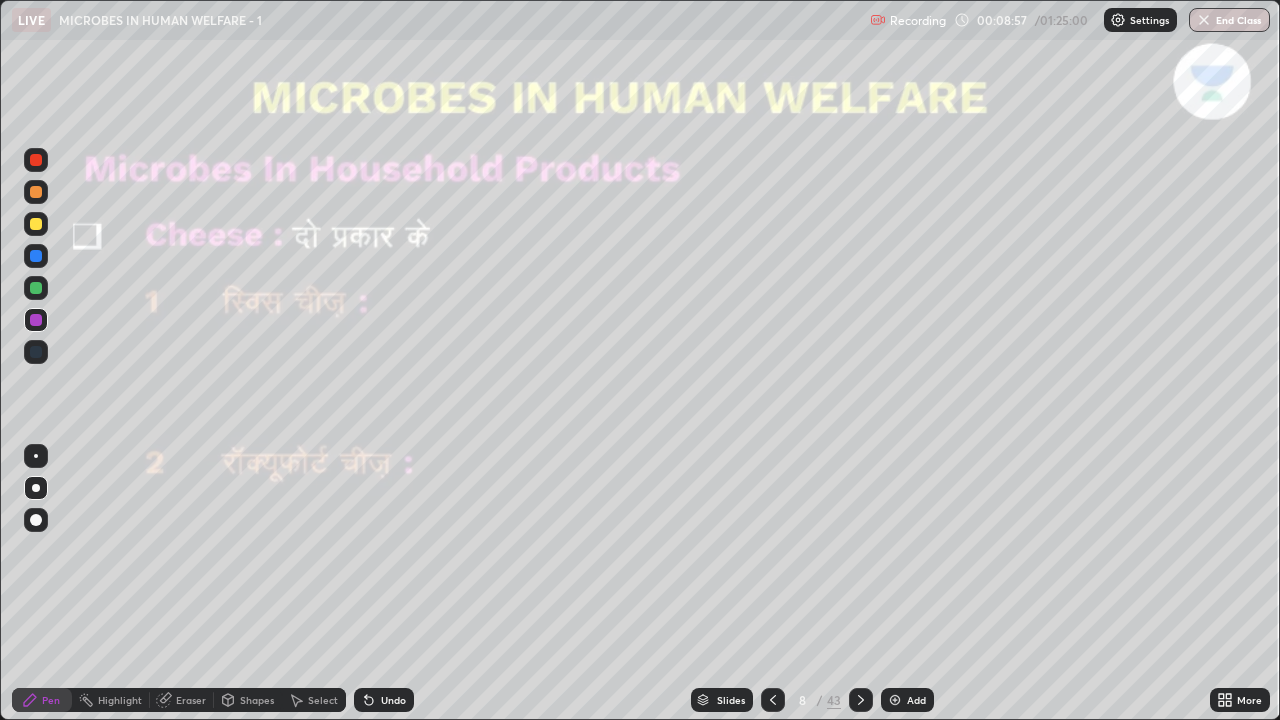 click 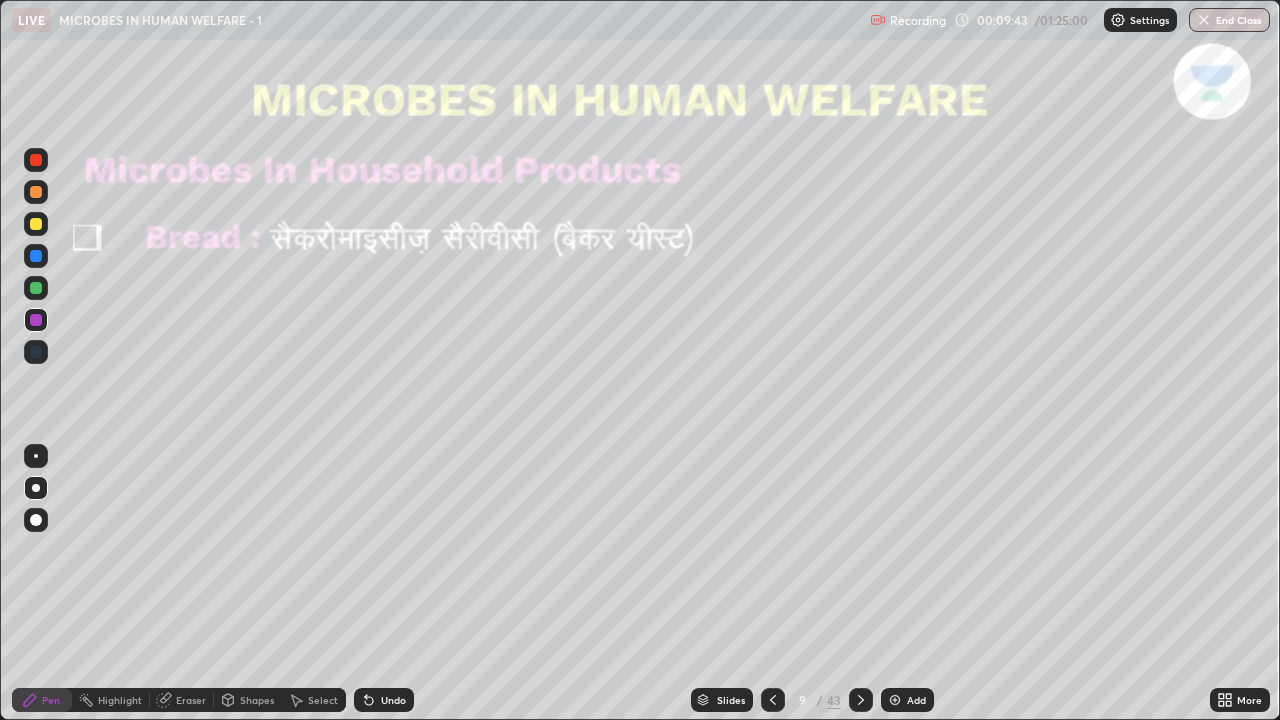 click 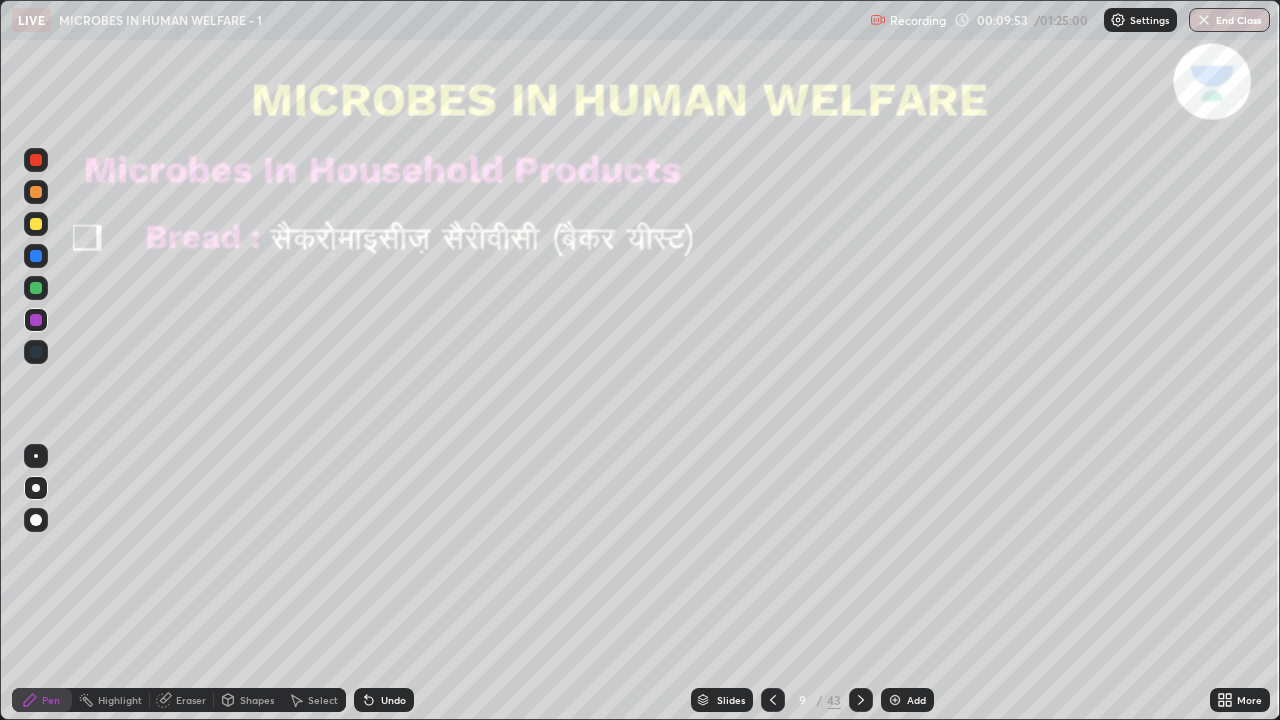 click 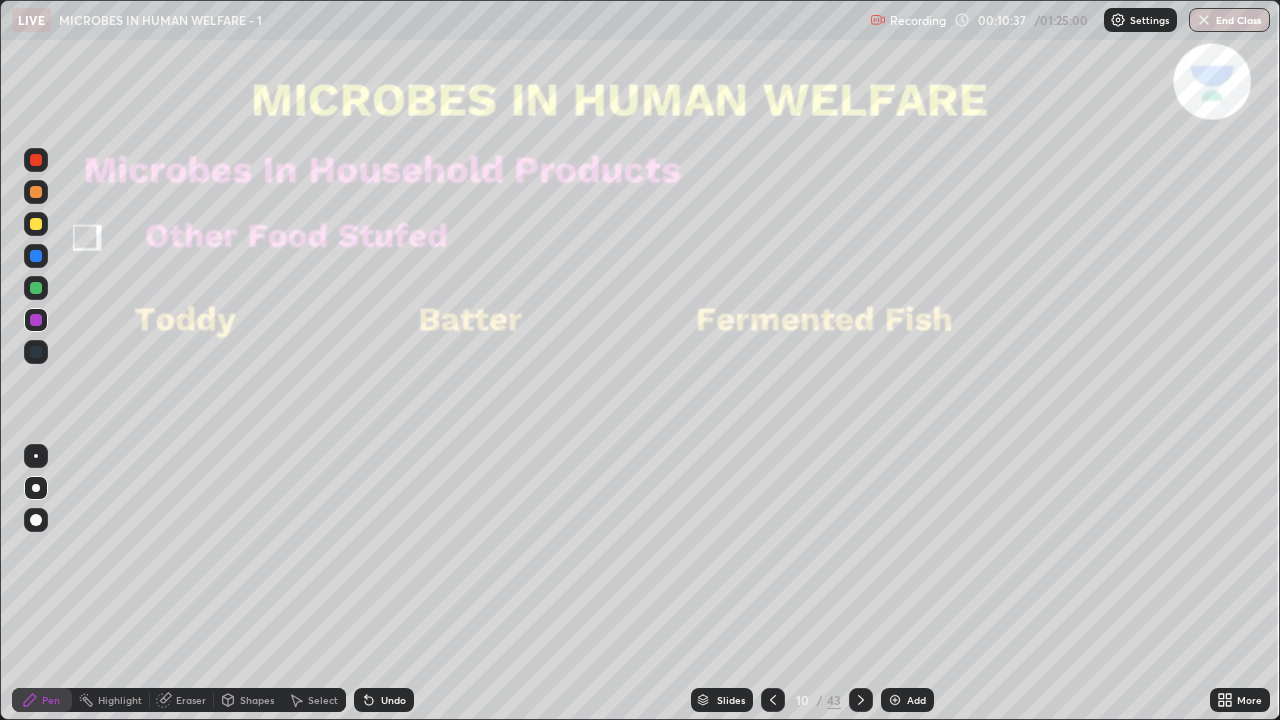 click on "Eraser" at bounding box center [191, 700] 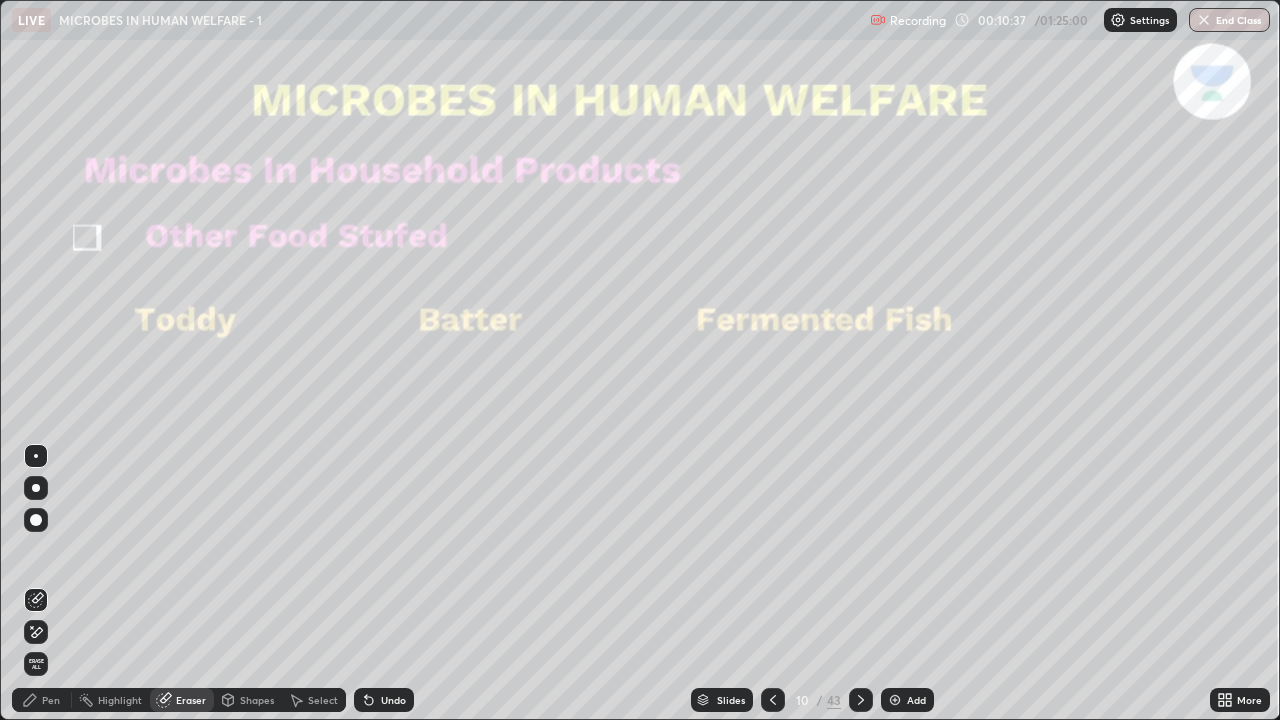 click 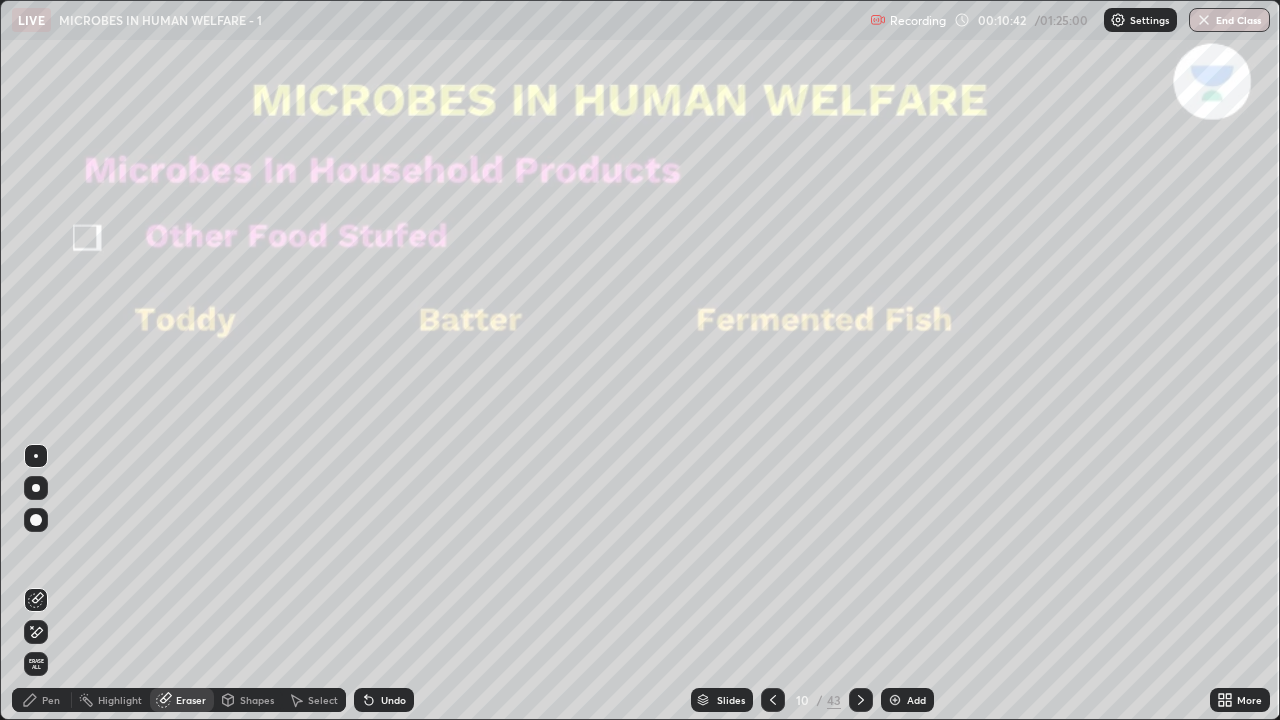 click 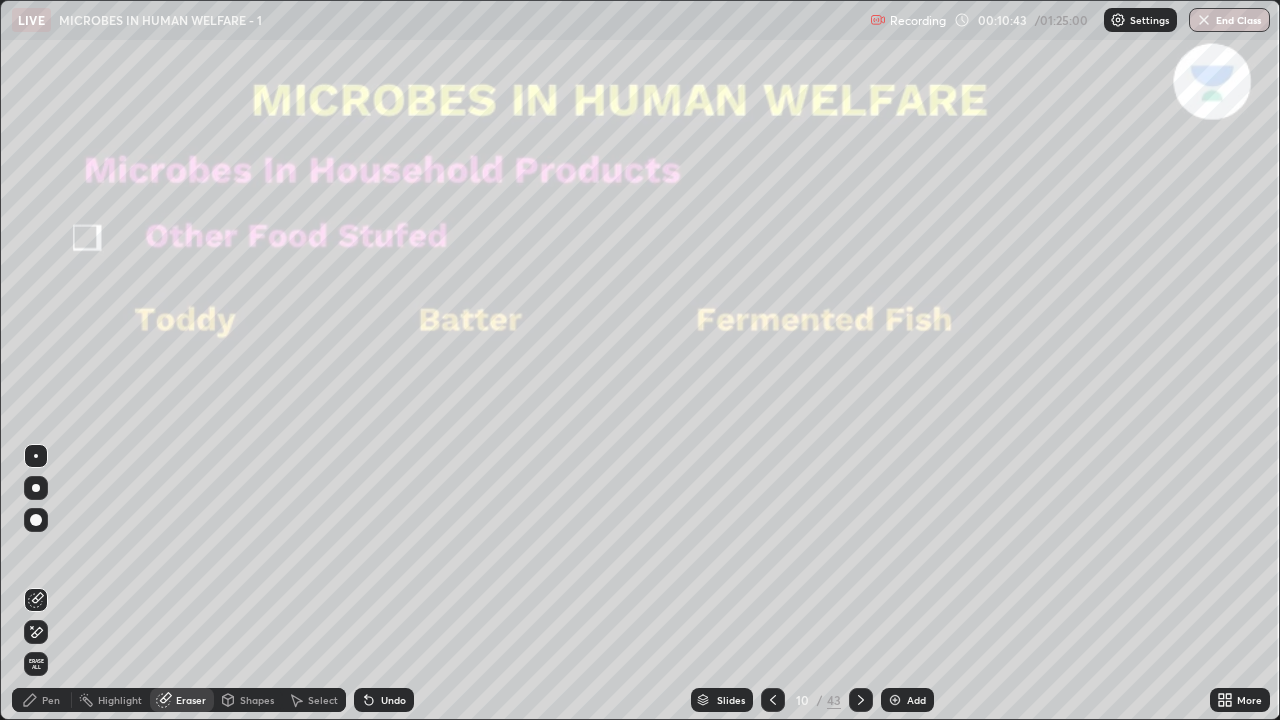 click on "Pen" at bounding box center [51, 700] 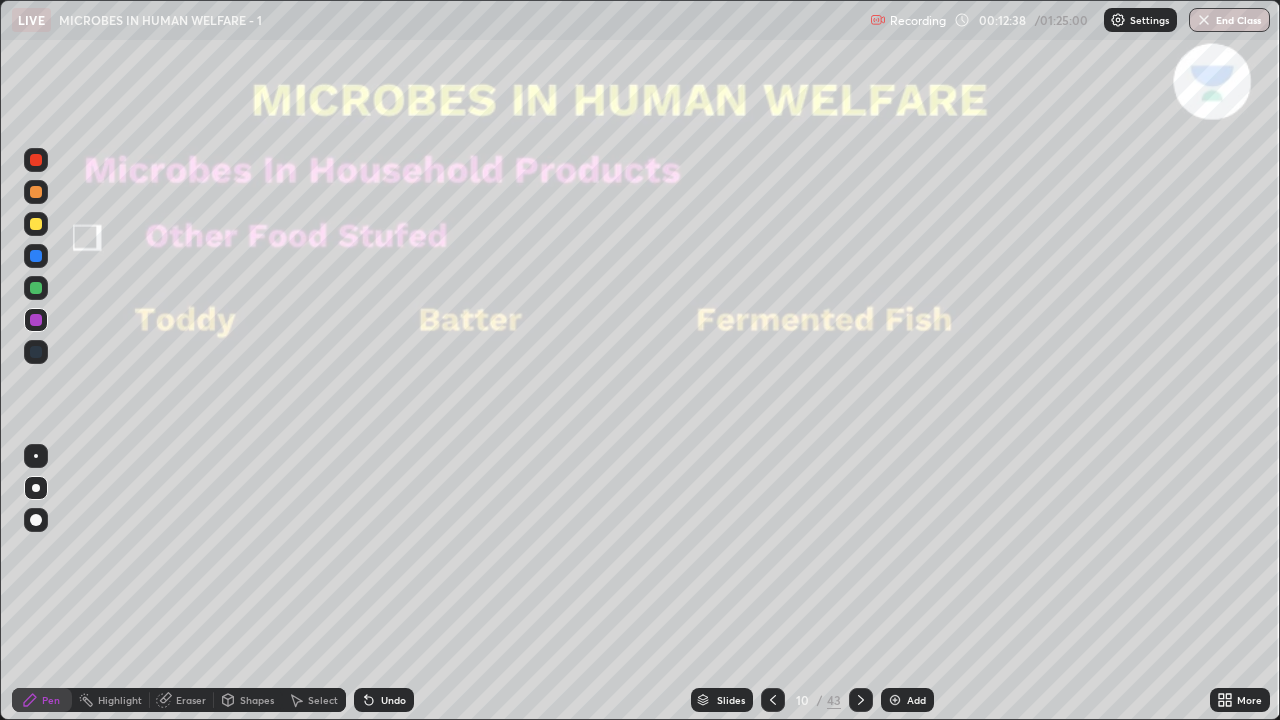 click on "Undo" at bounding box center (393, 700) 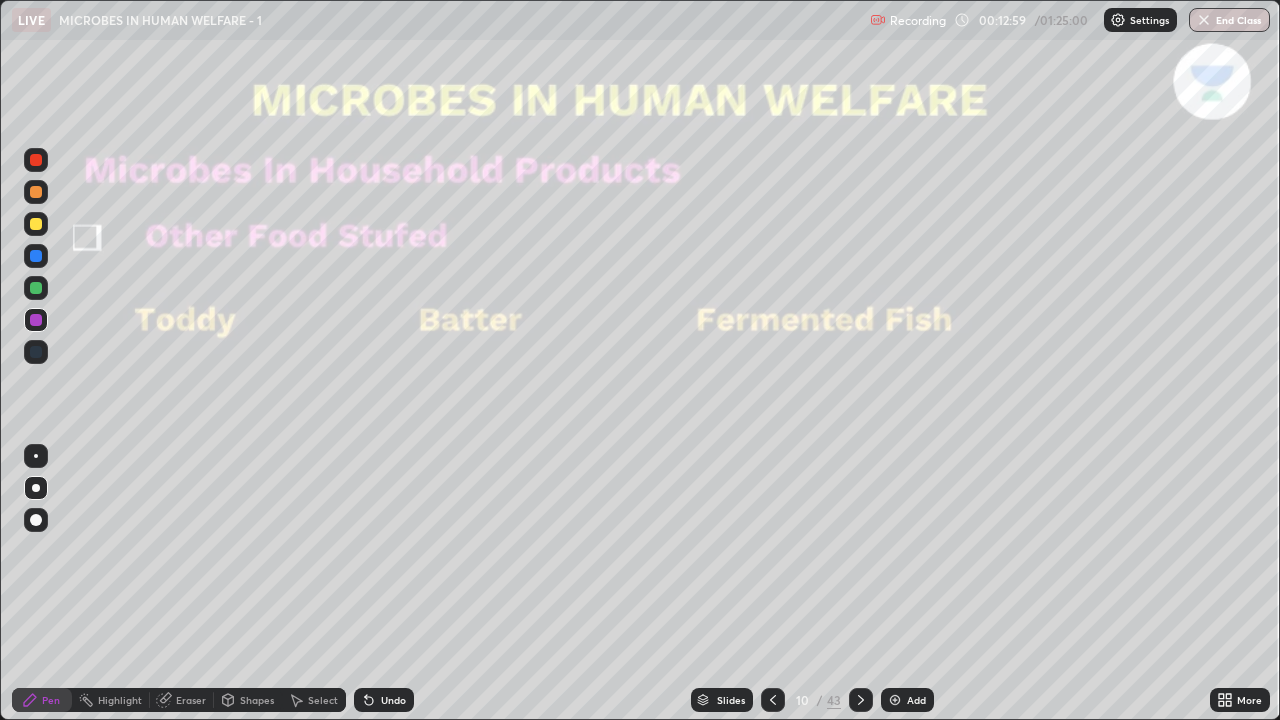 click 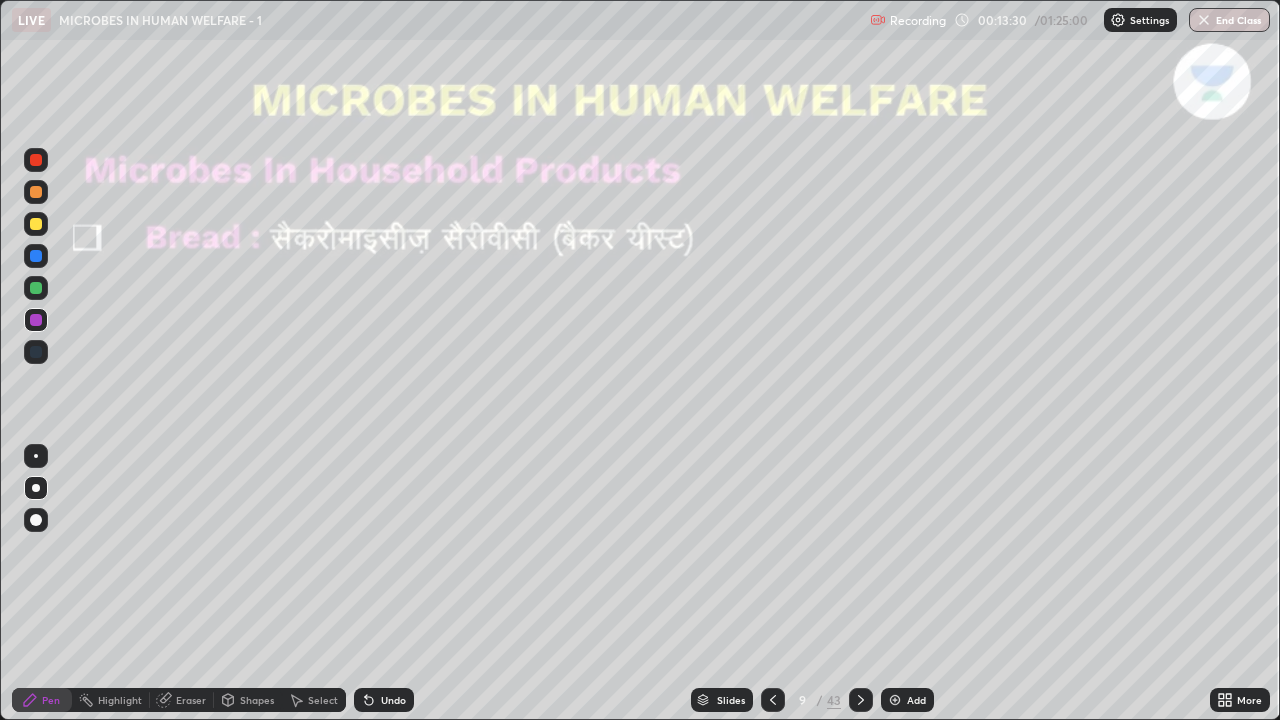 click 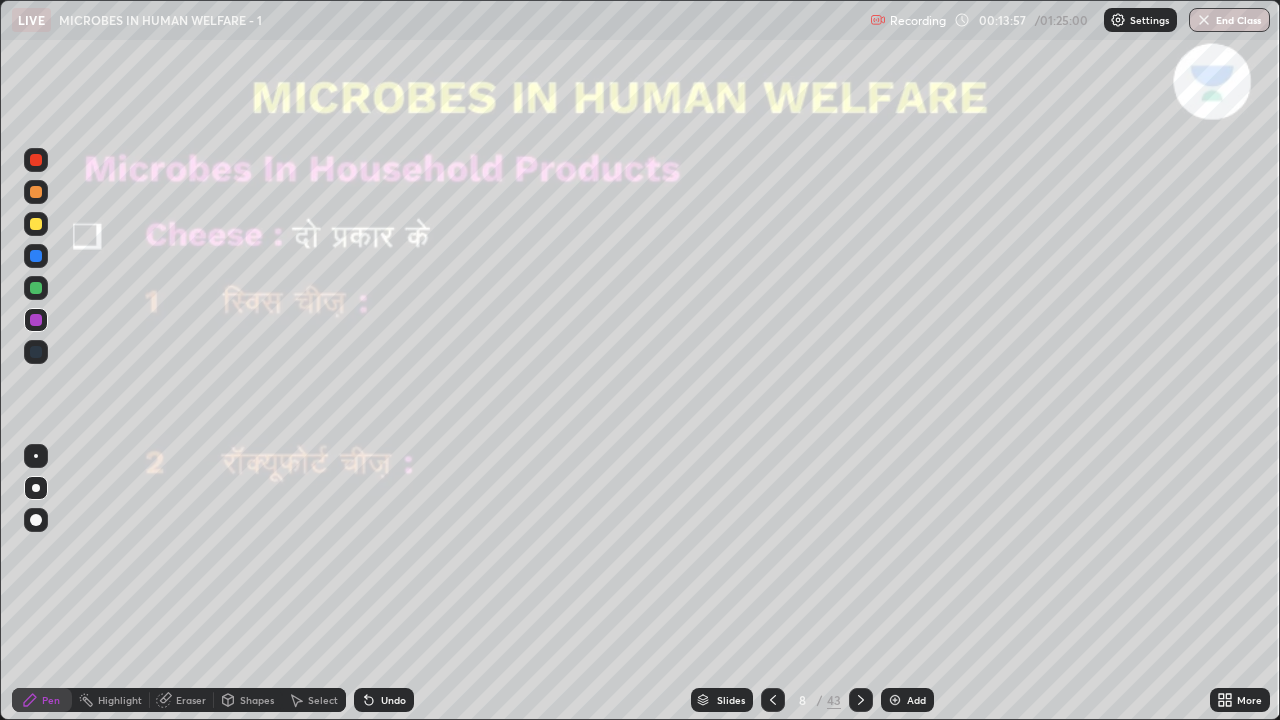 click 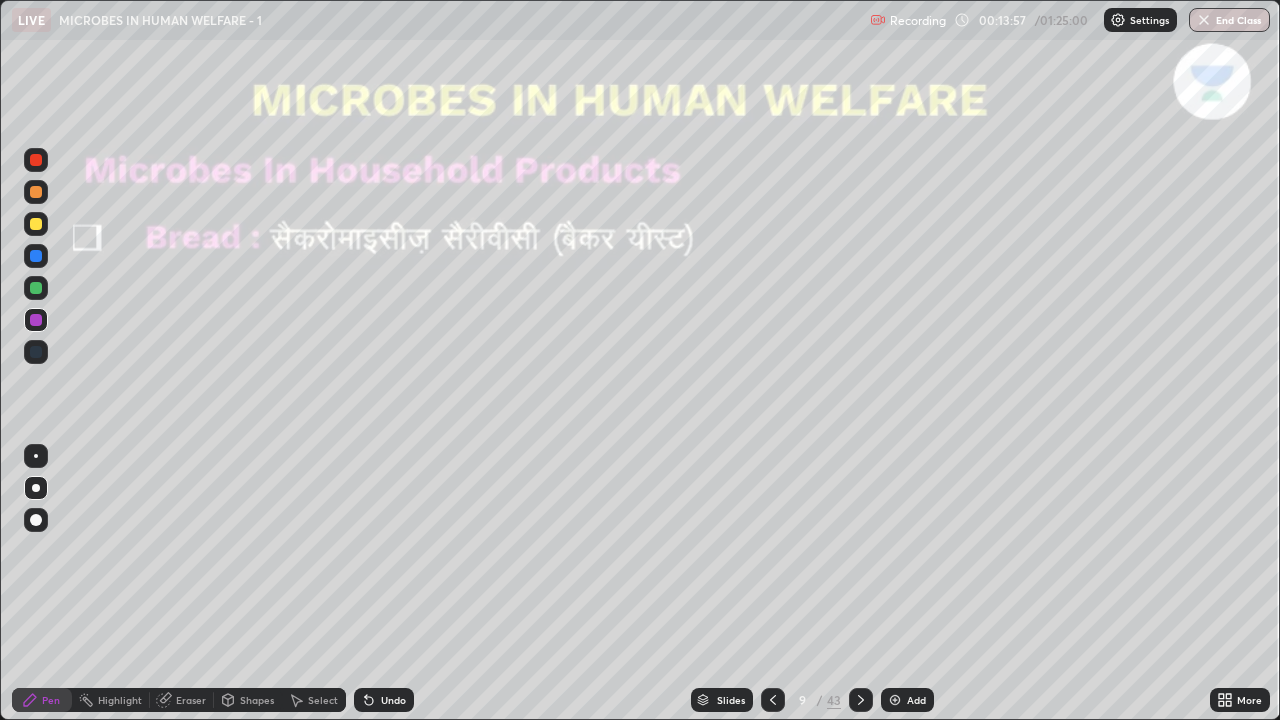 click 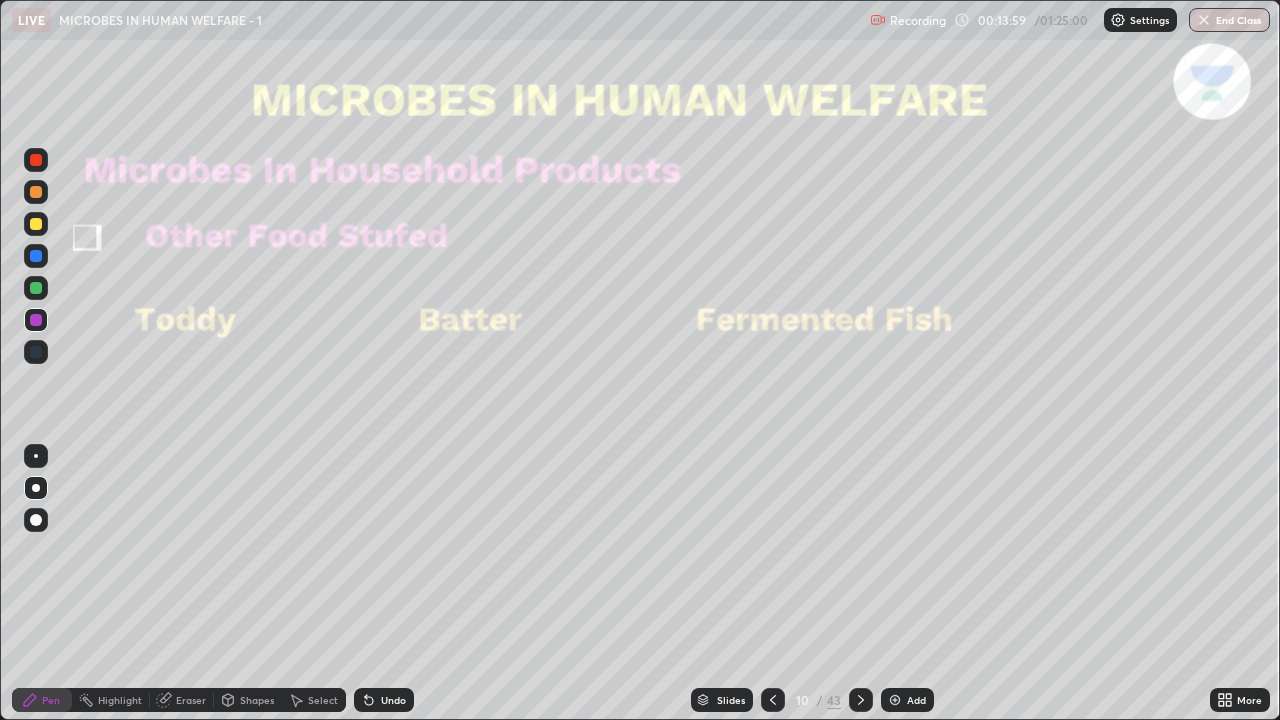 click 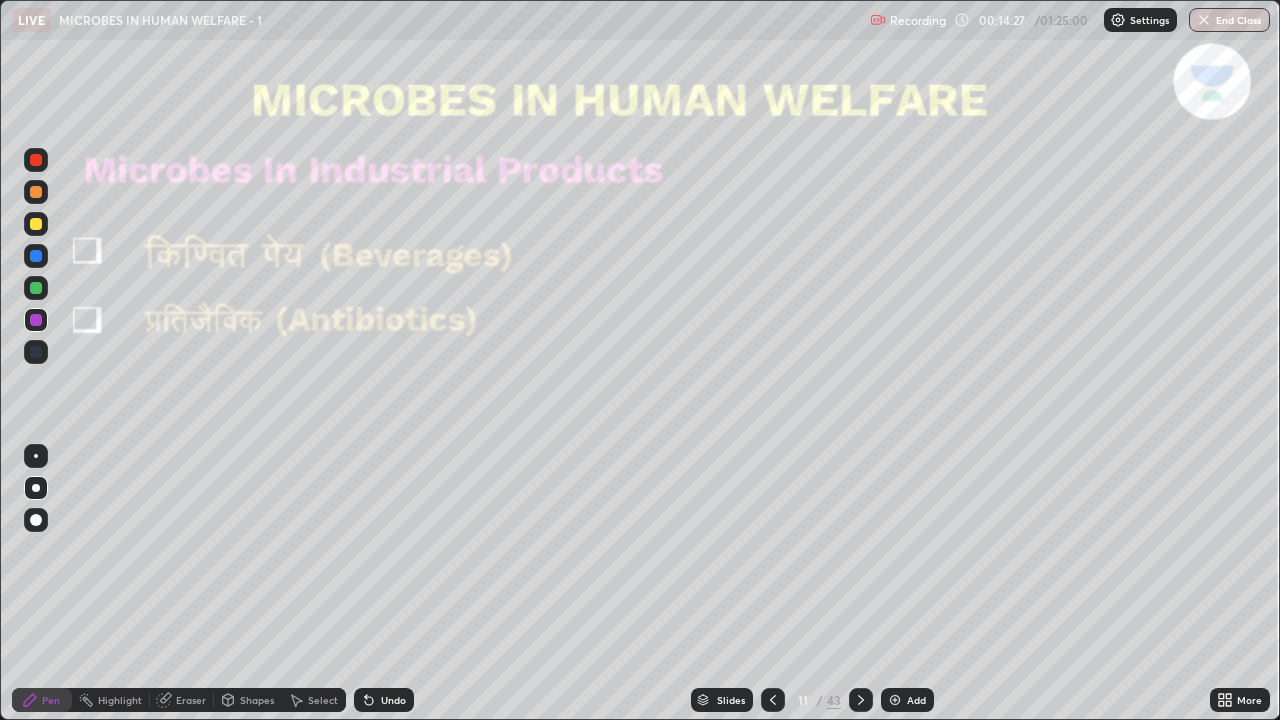 click at bounding box center [861, 700] 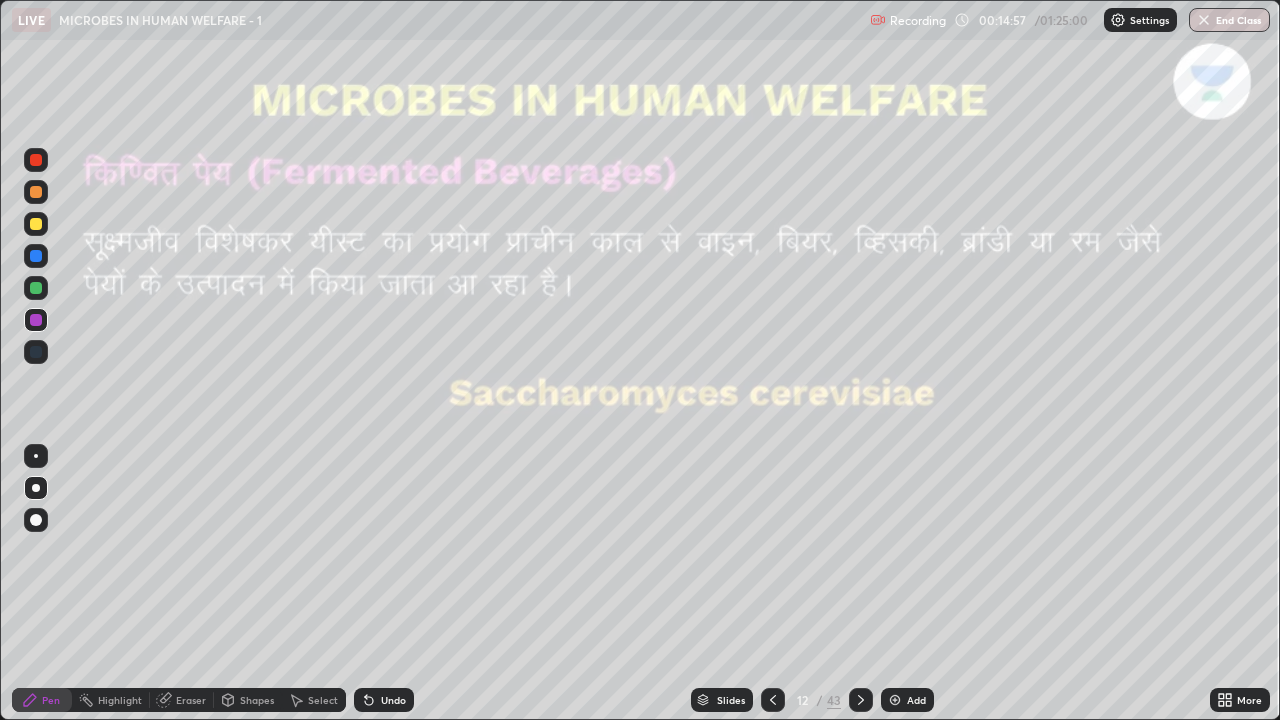 click on "Undo" at bounding box center [393, 700] 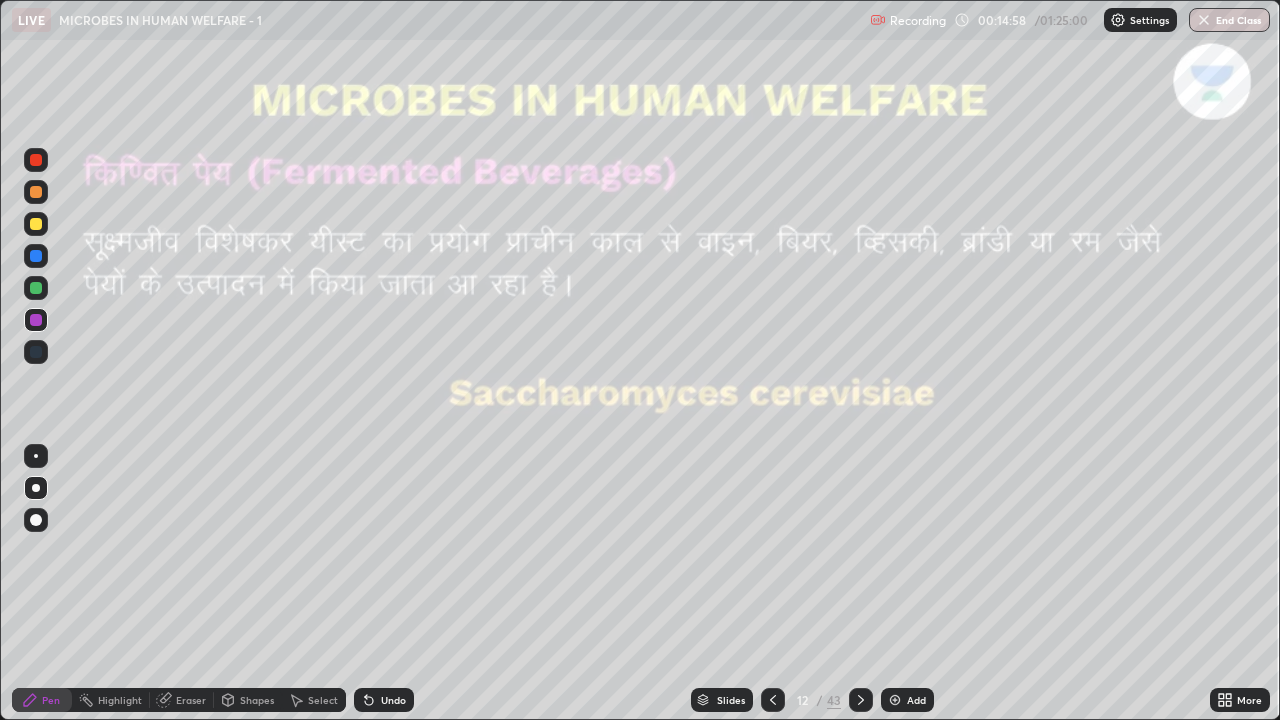 click on "Undo" at bounding box center [384, 700] 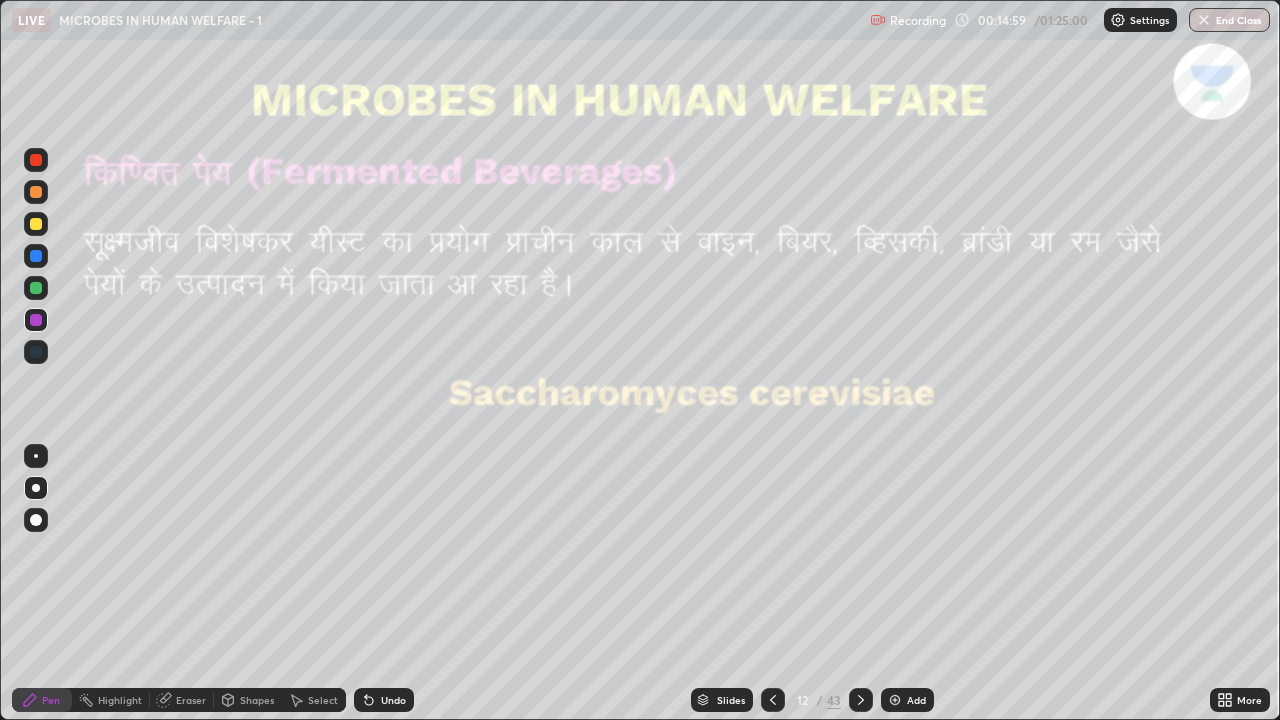 click on "Undo" at bounding box center (384, 700) 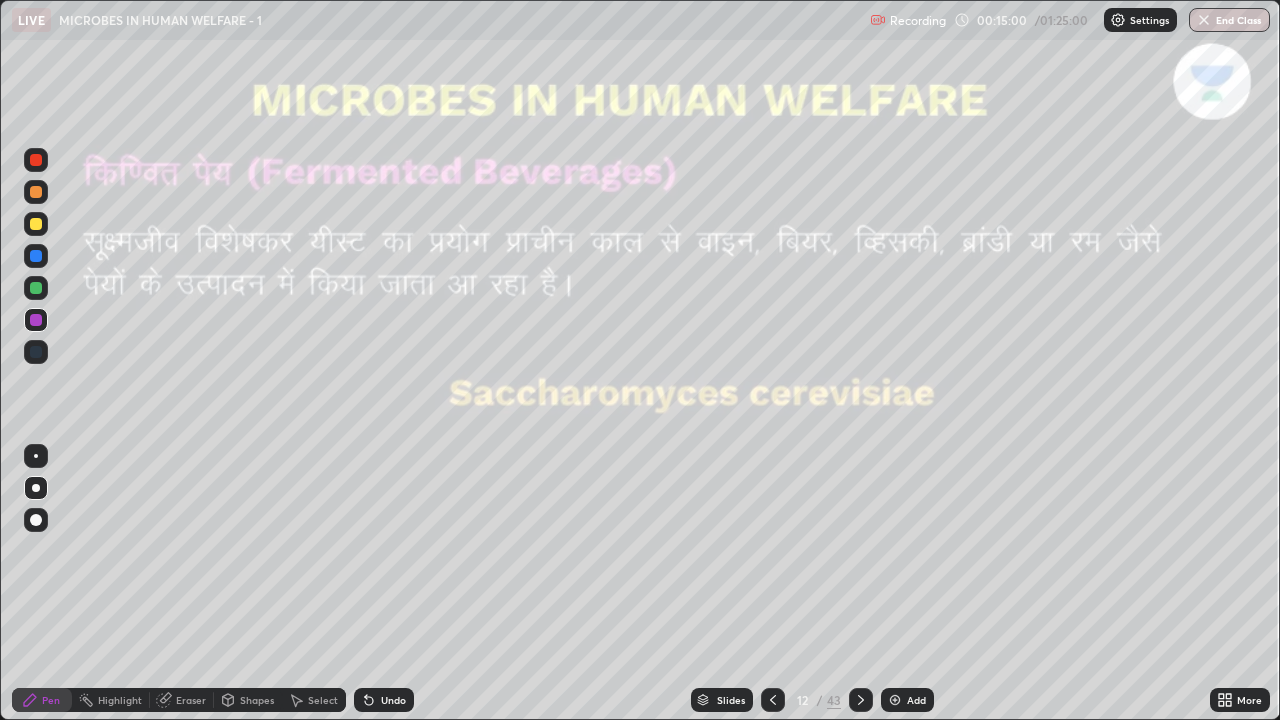 click on "Undo" at bounding box center [384, 700] 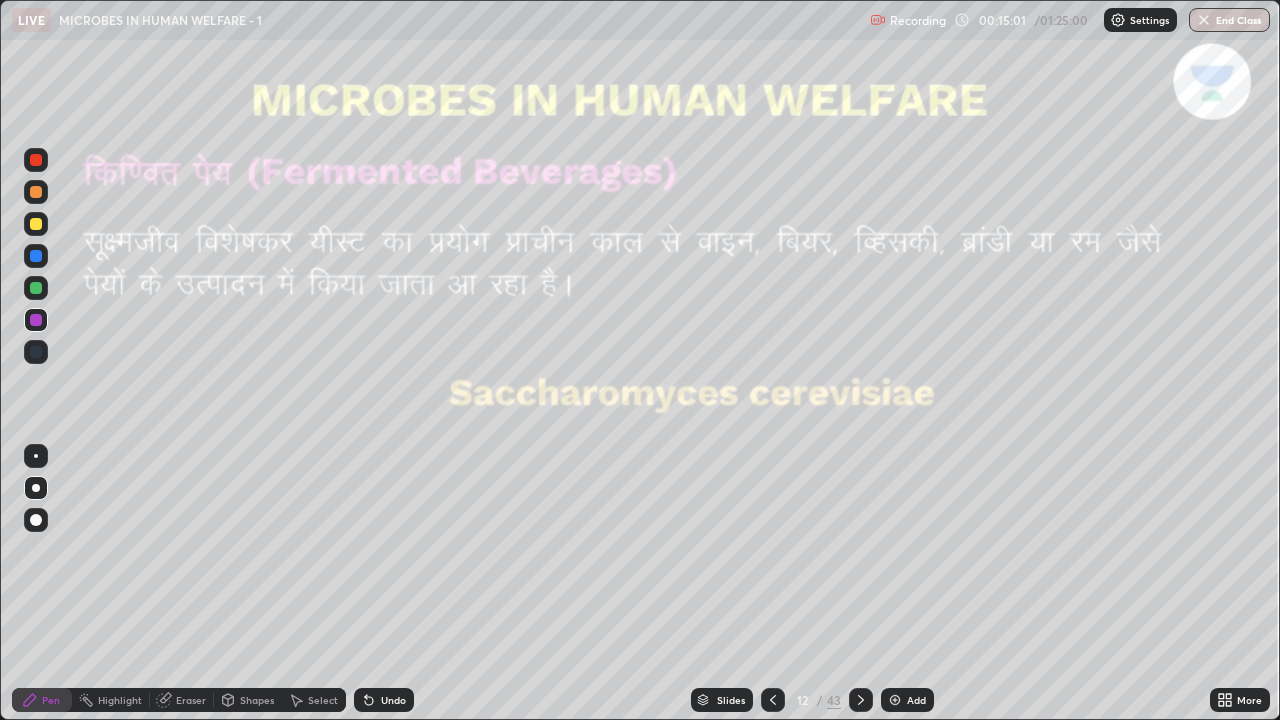 click on "Undo" at bounding box center (384, 700) 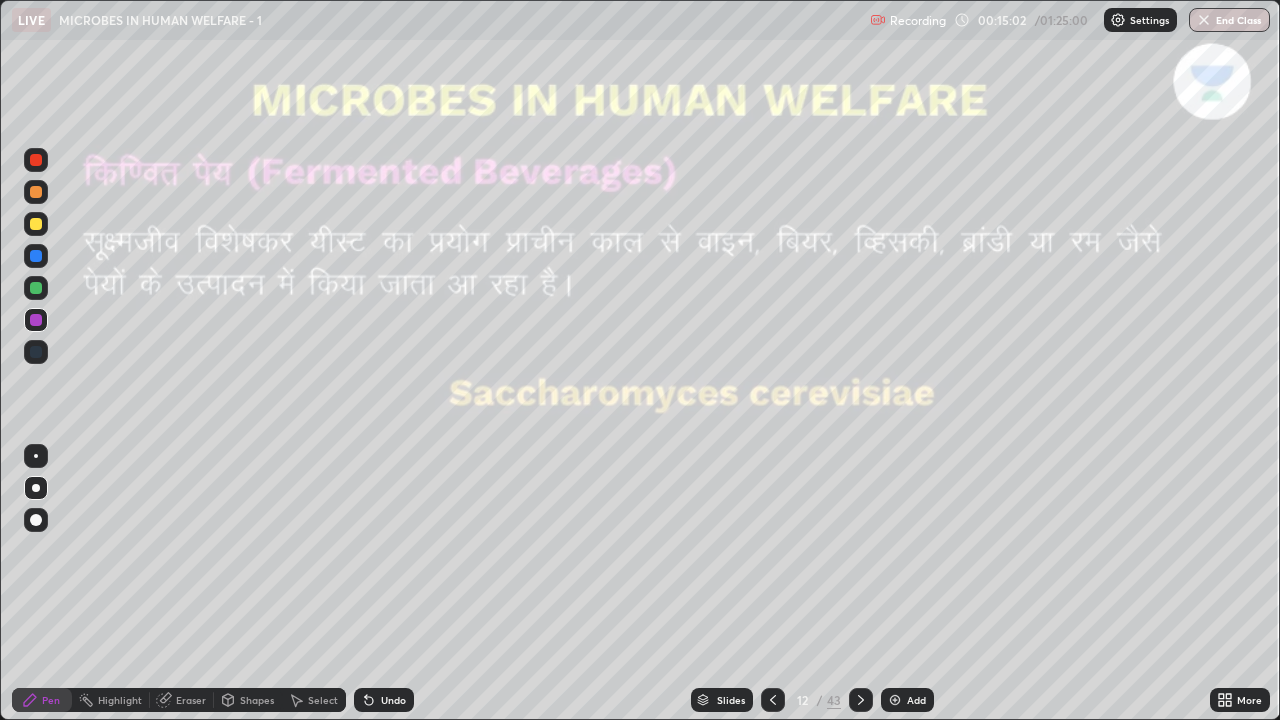 click on "Undo" at bounding box center (384, 700) 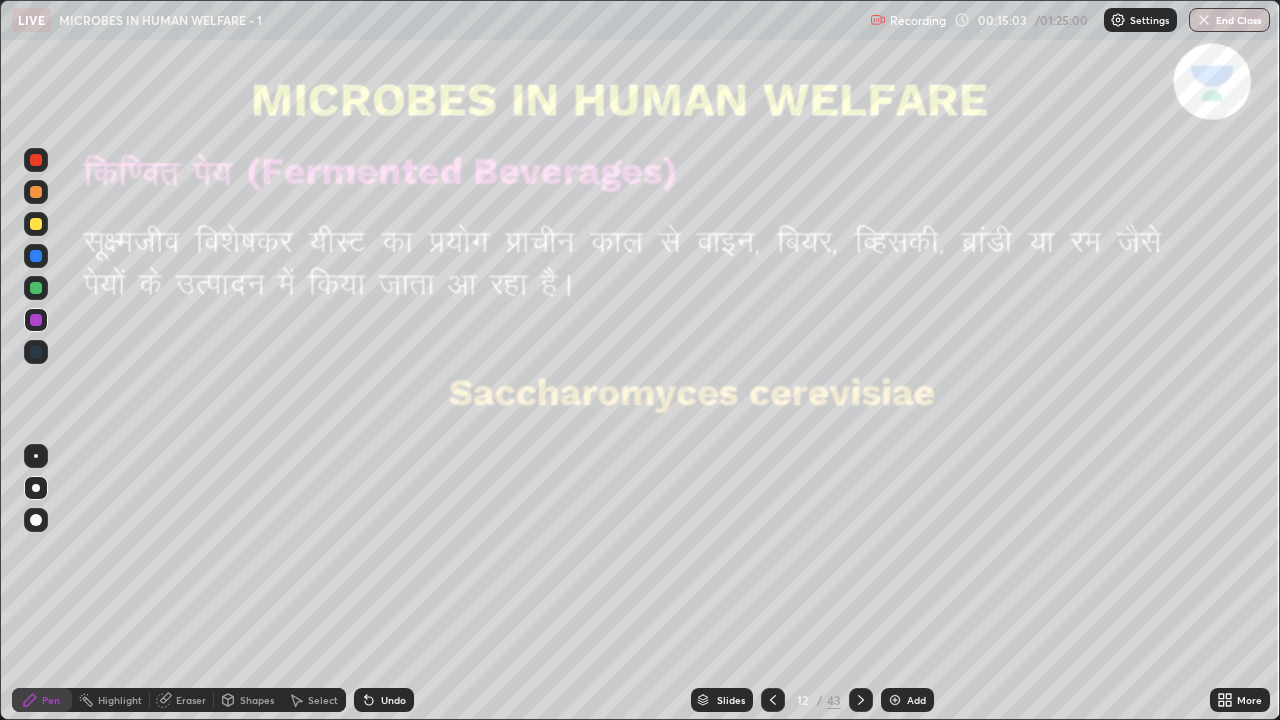 click on "Undo" at bounding box center [384, 700] 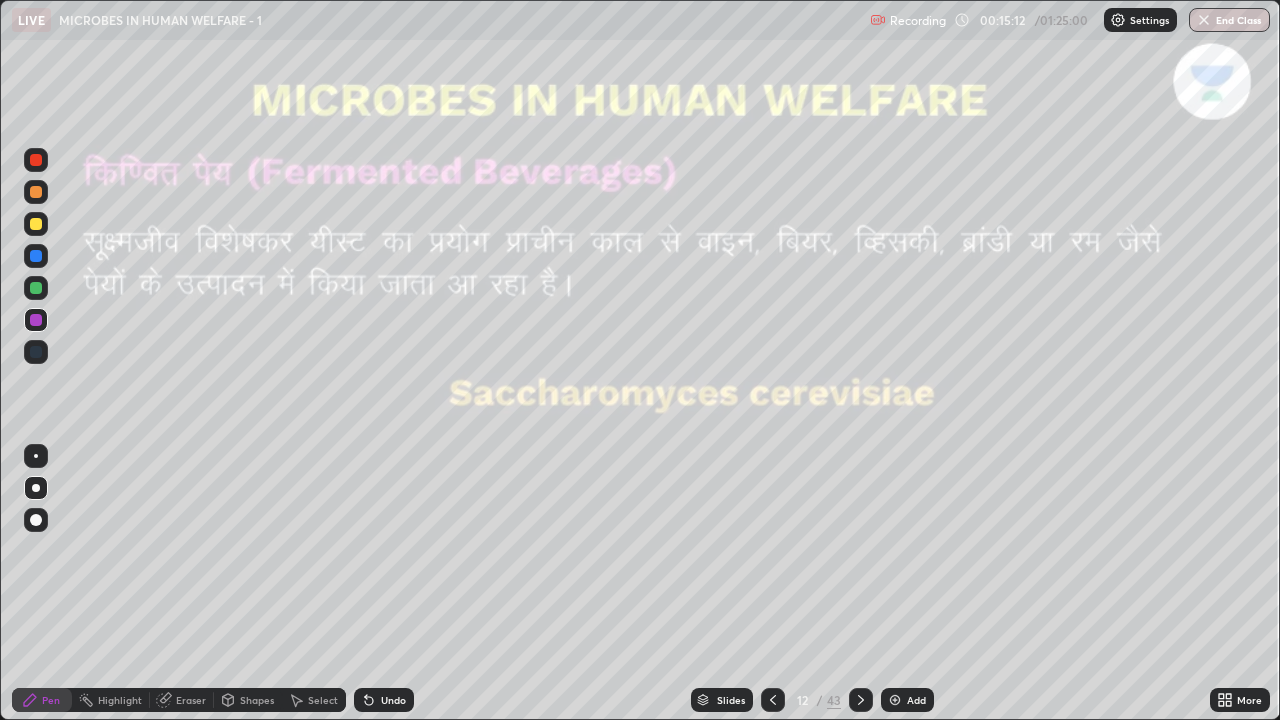 click 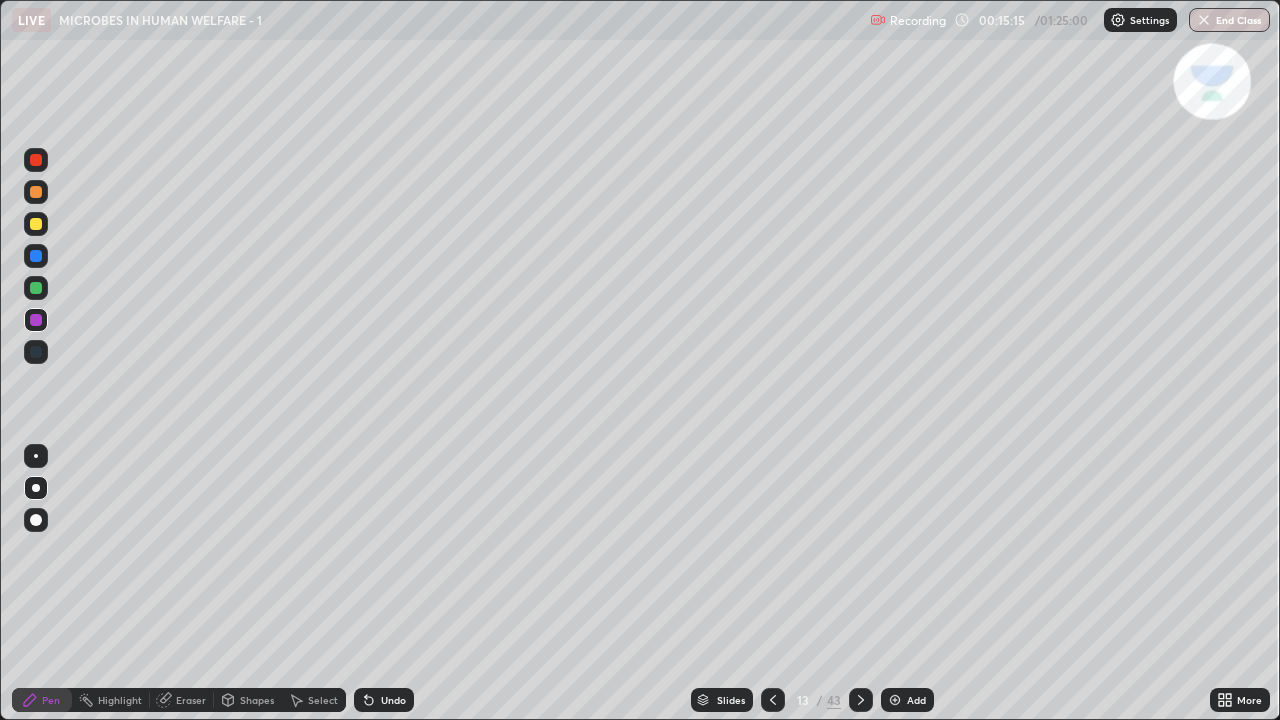 click 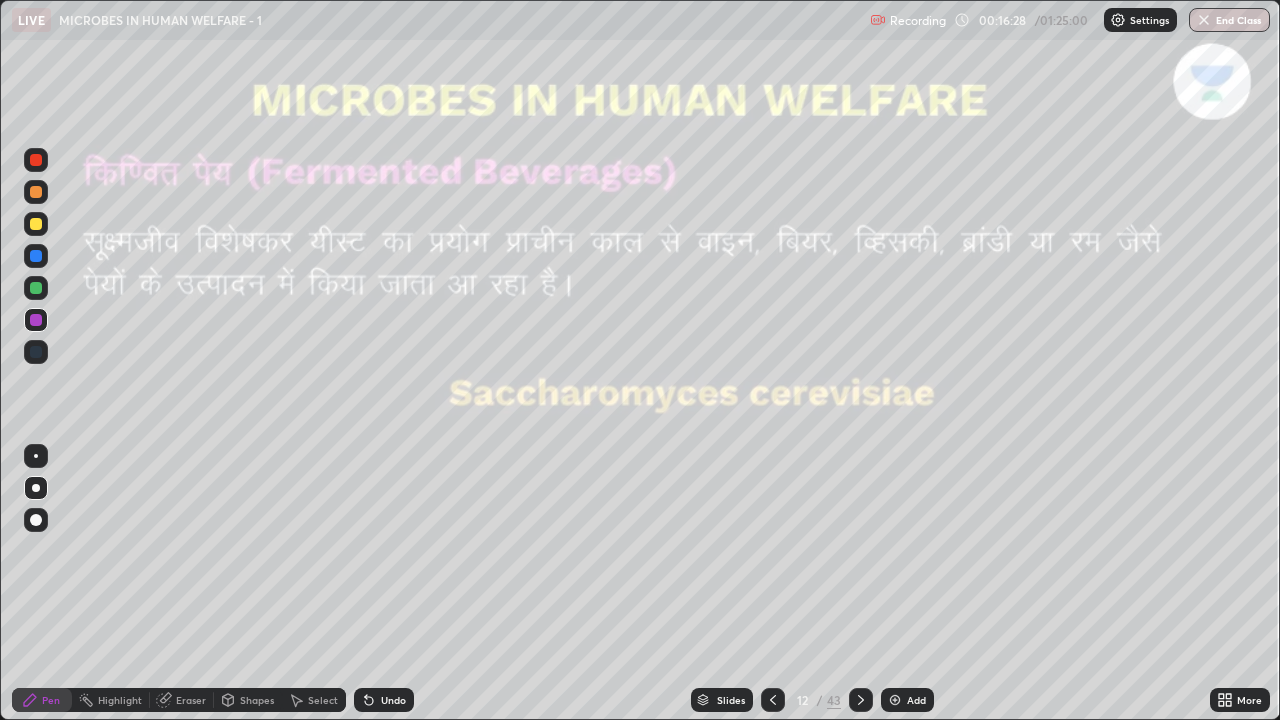 click 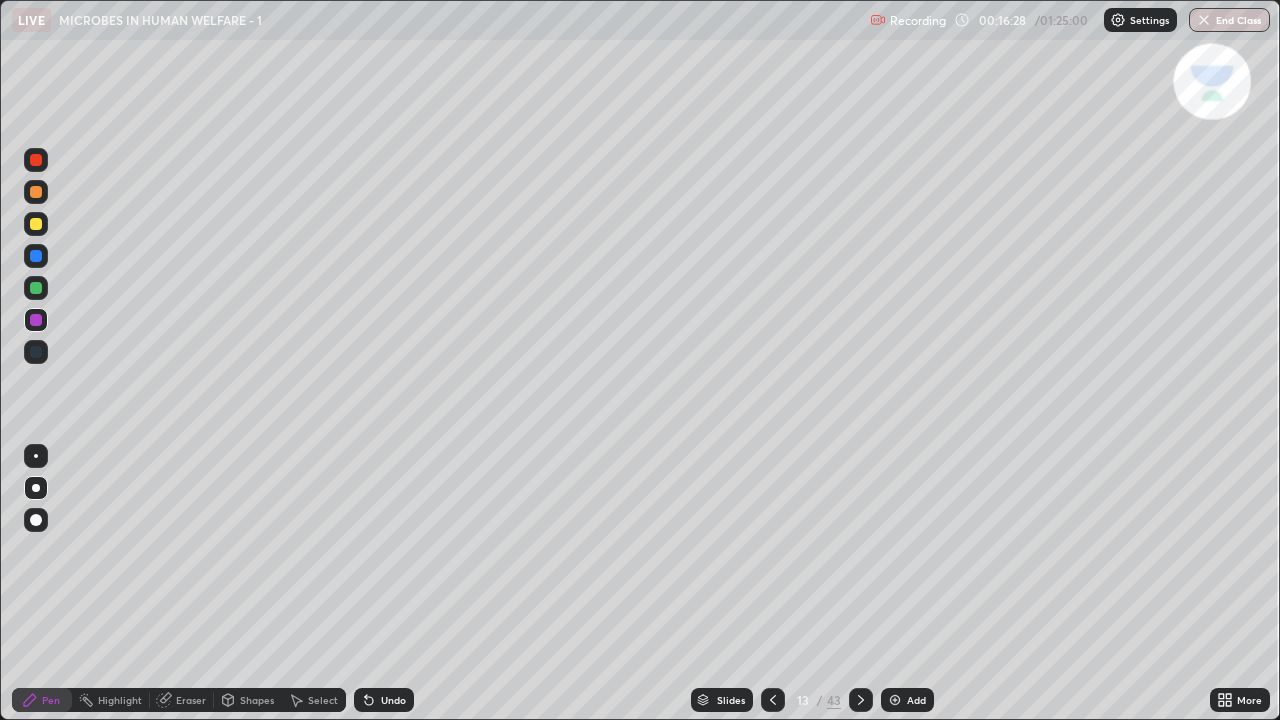click 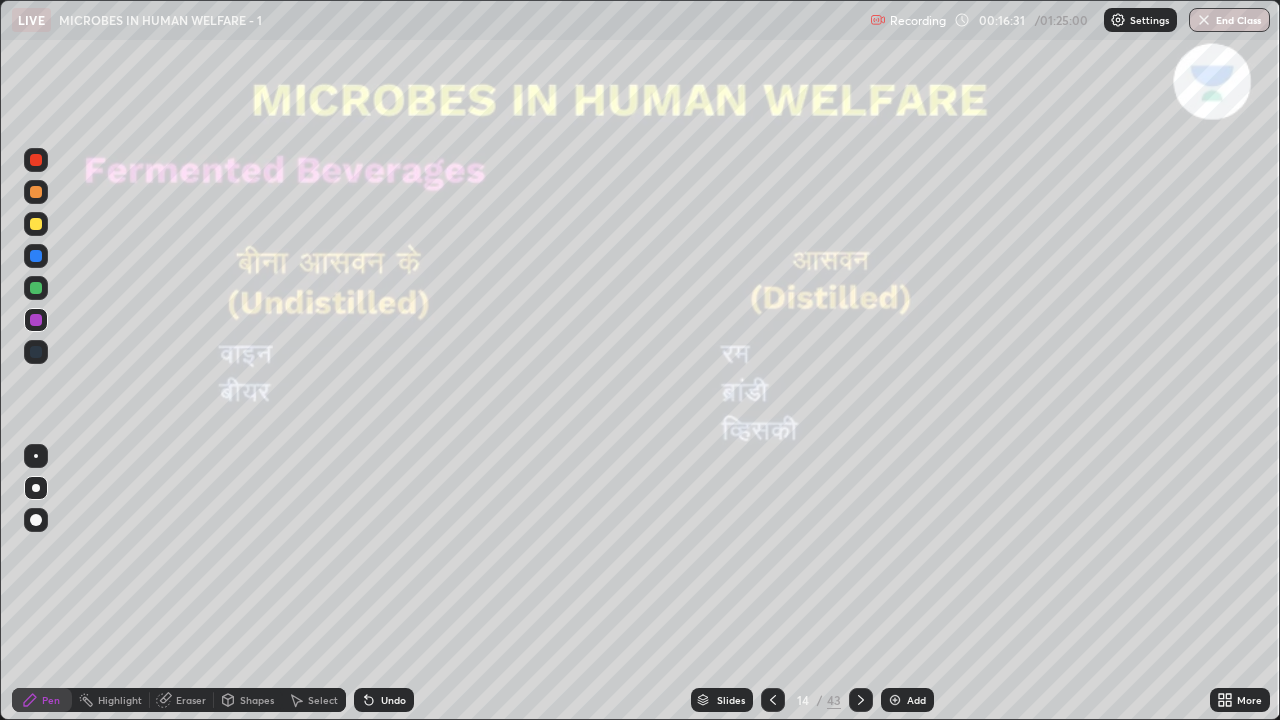 click 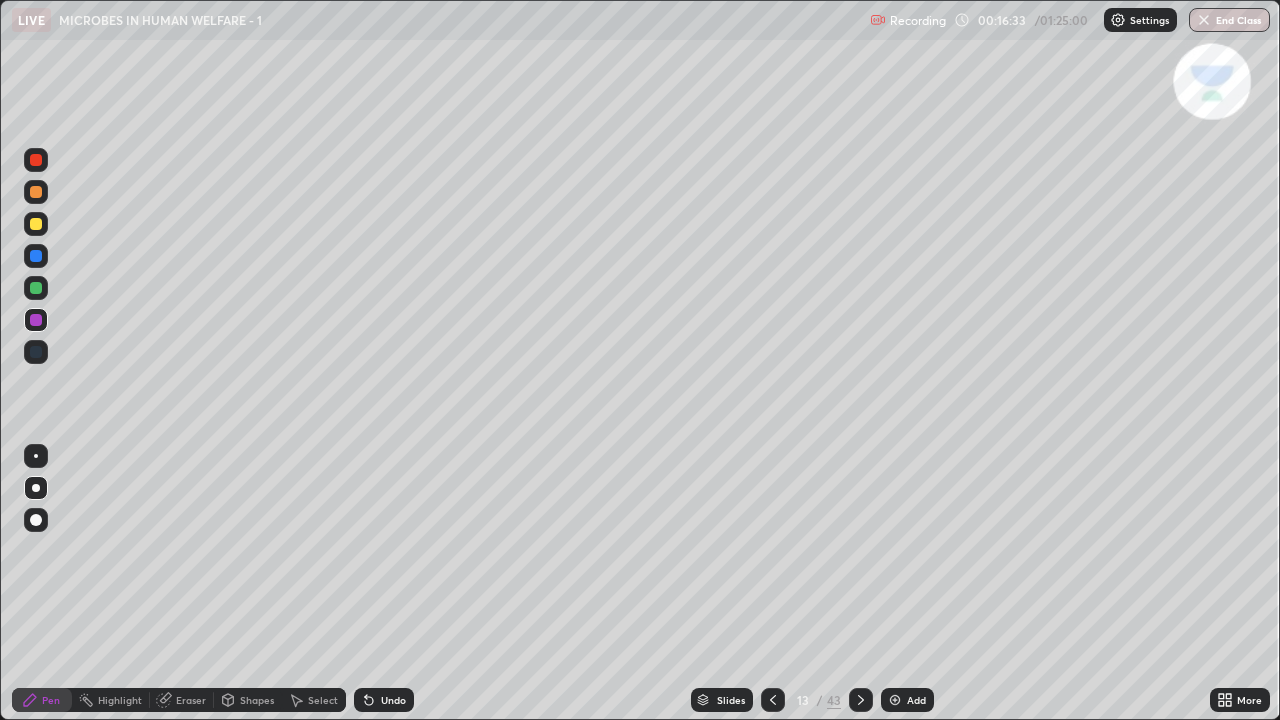 click 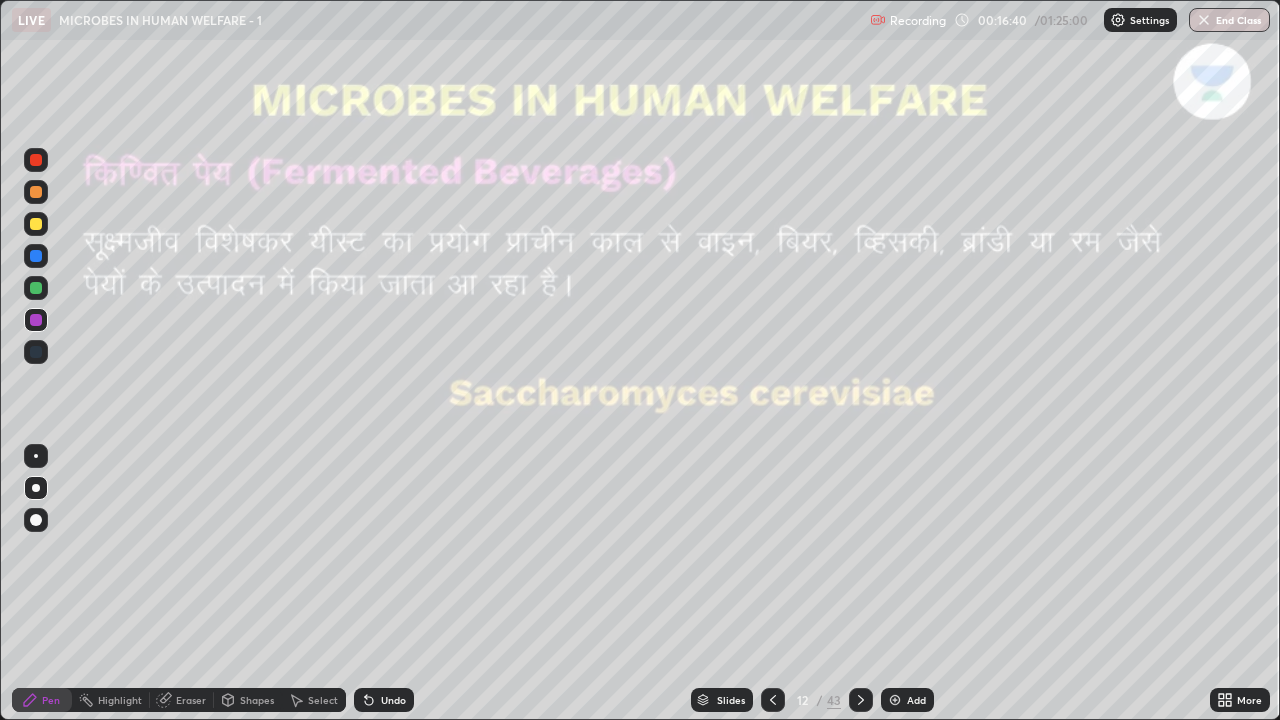 click 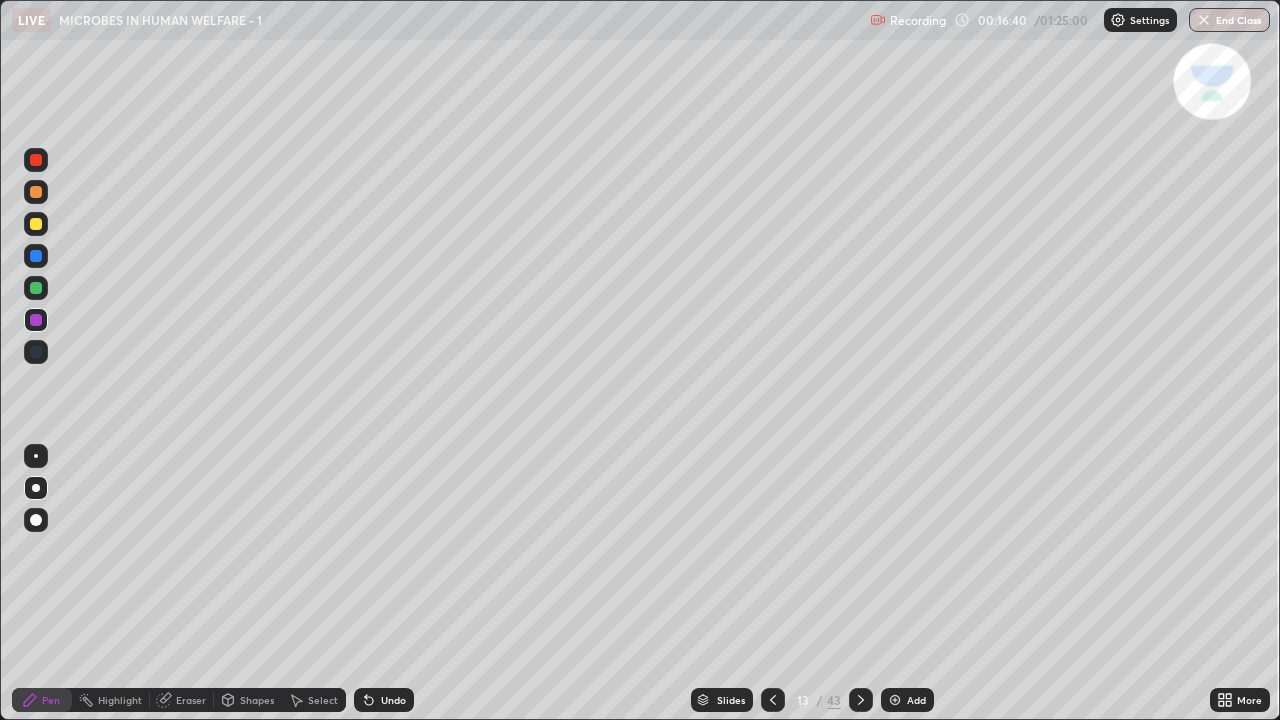 click 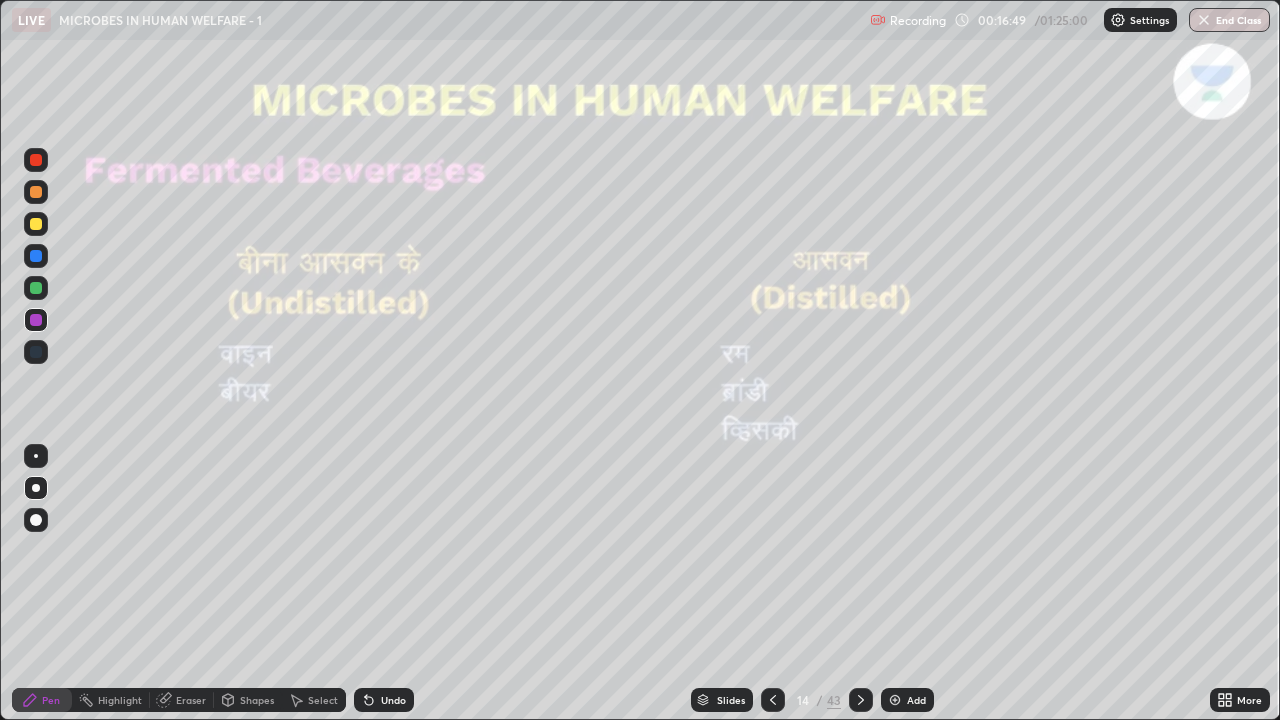 click on "Undo" at bounding box center [393, 700] 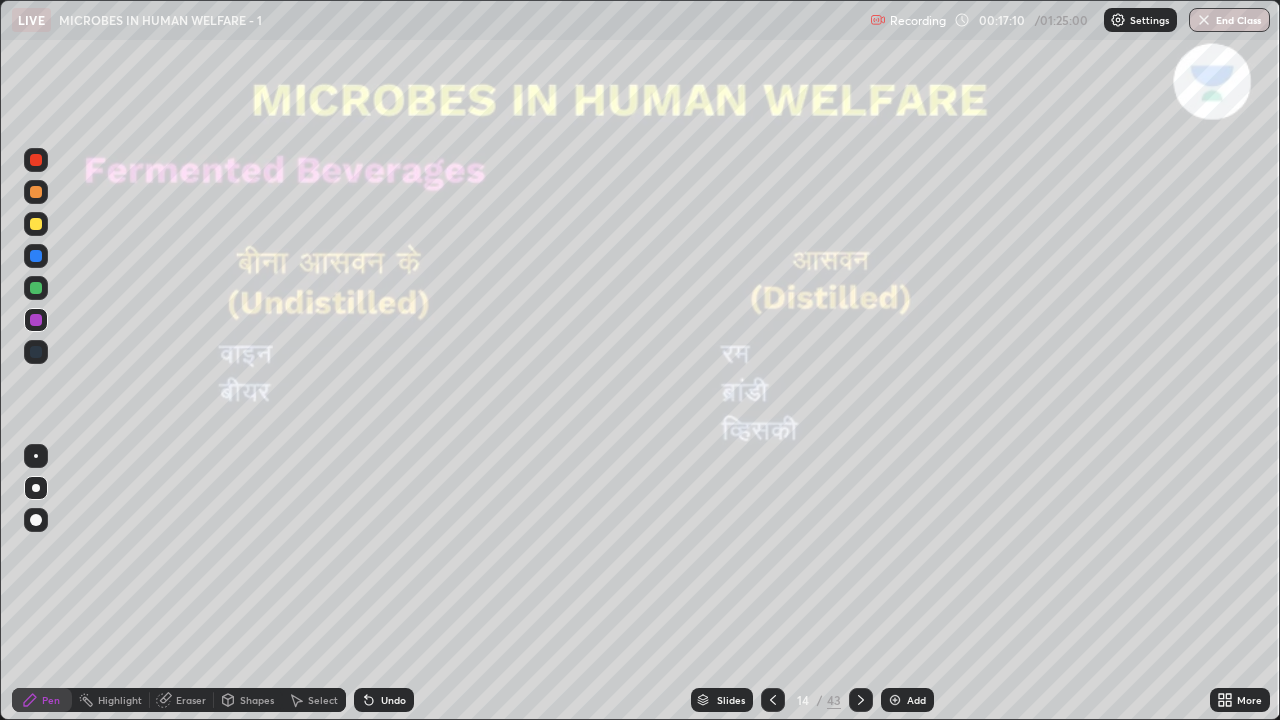 click on "Undo" at bounding box center (384, 700) 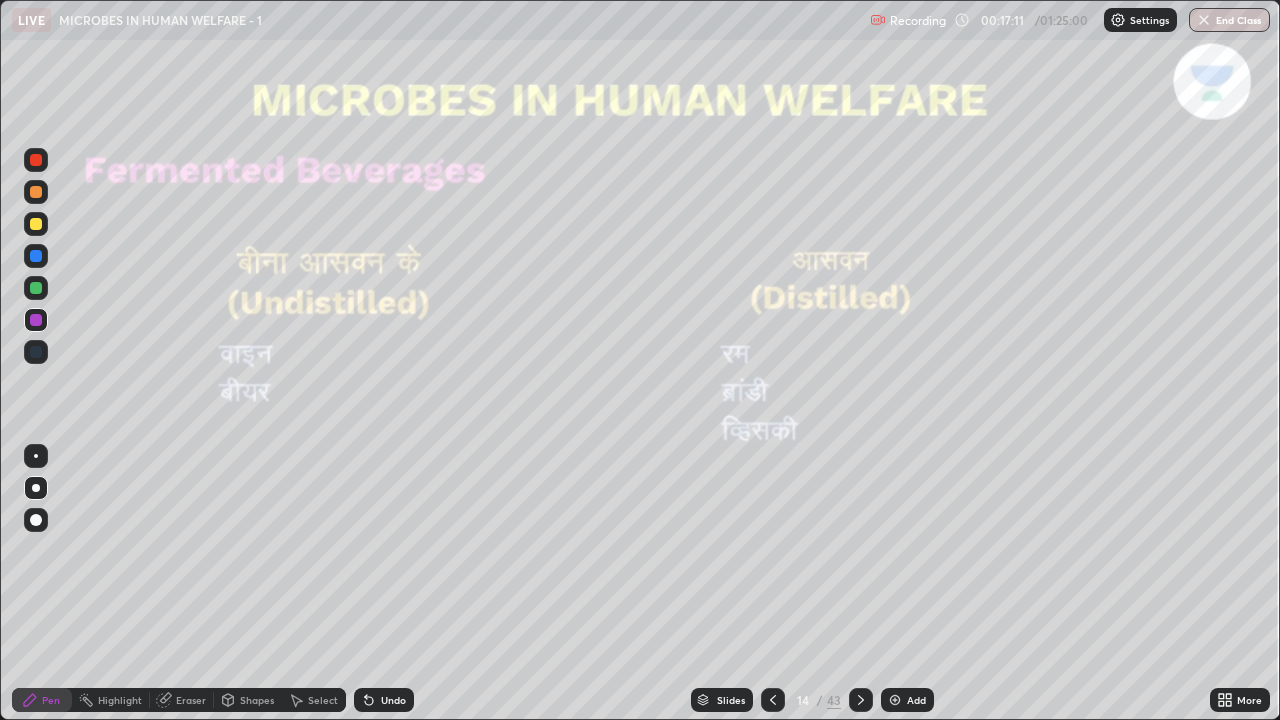 click on "Undo" at bounding box center [384, 700] 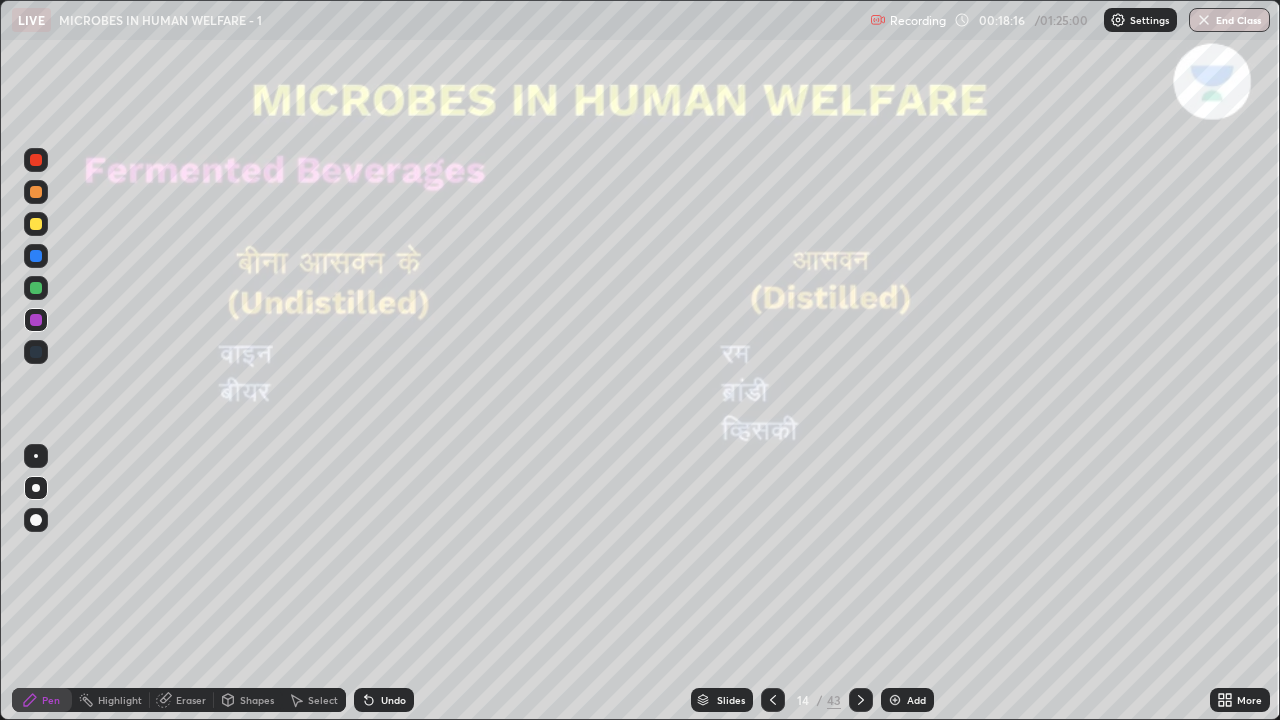click 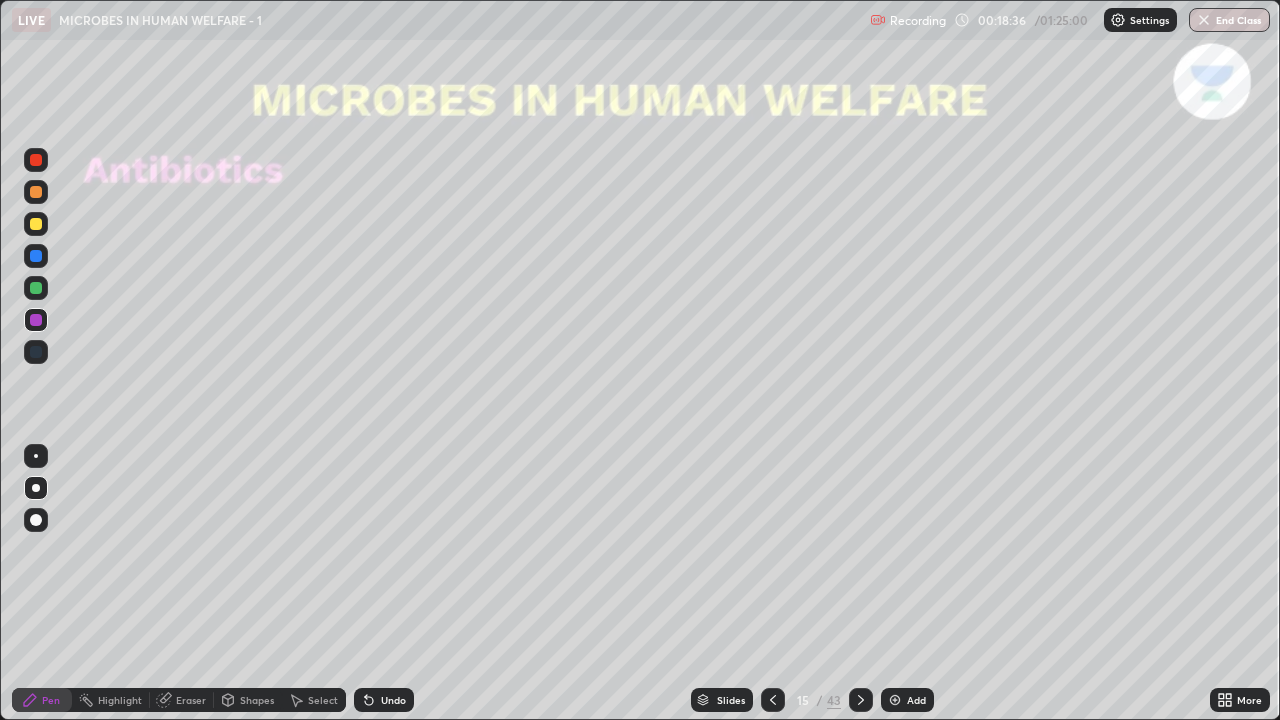 click 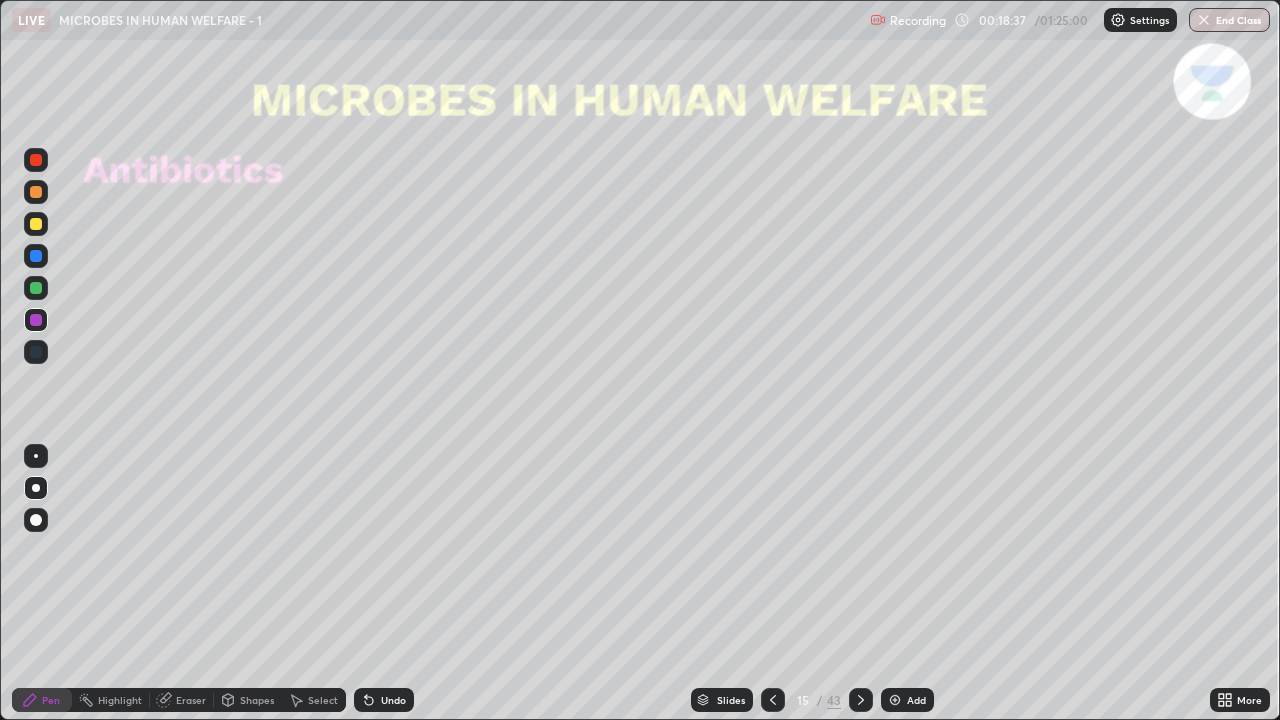 click 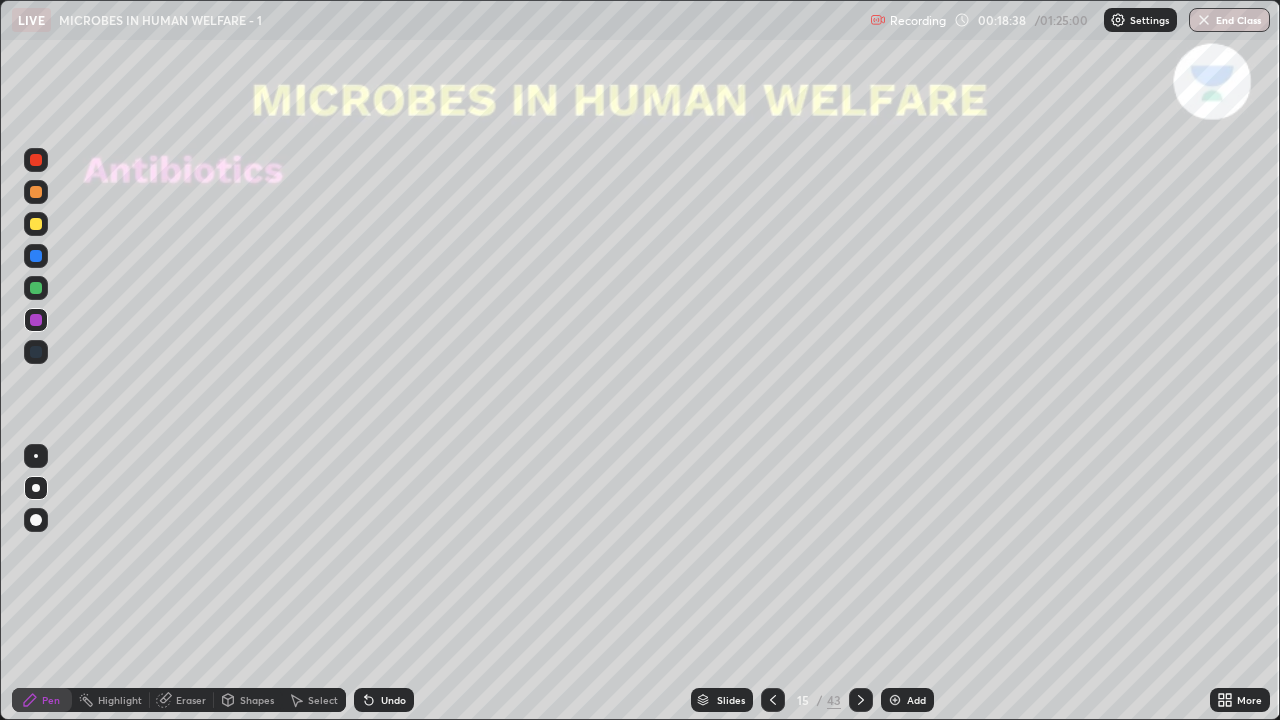 click 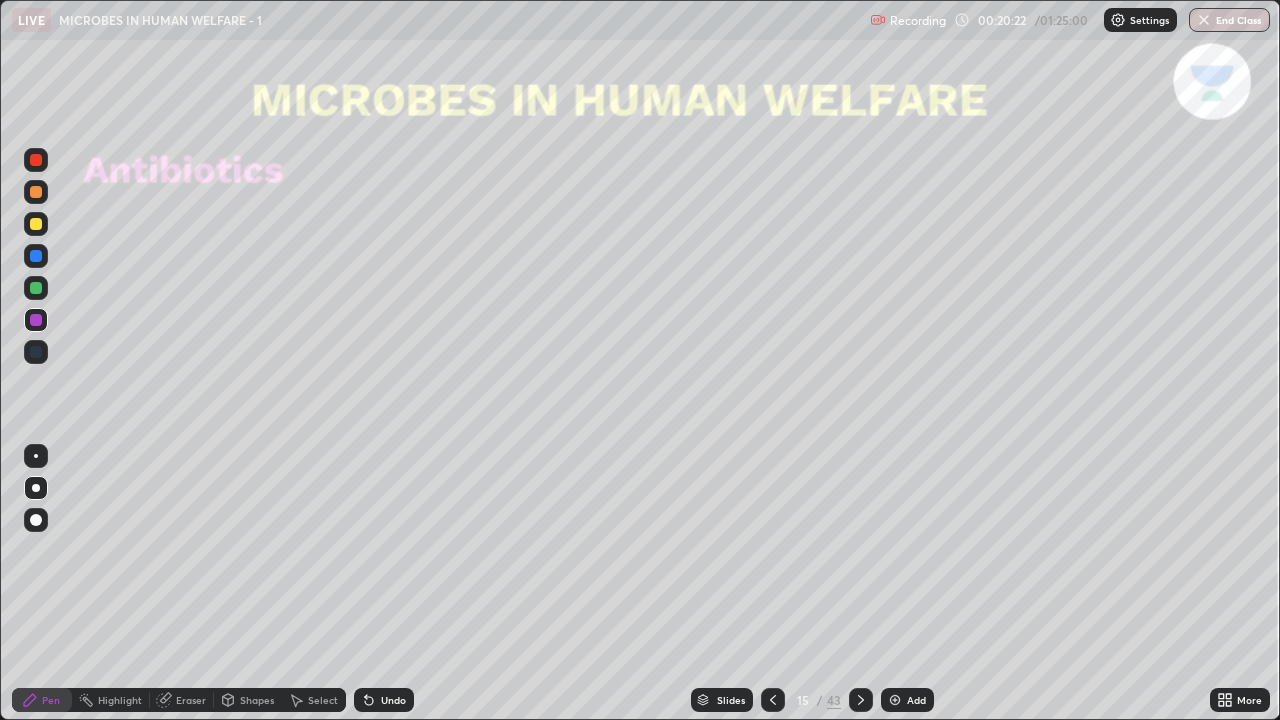 click 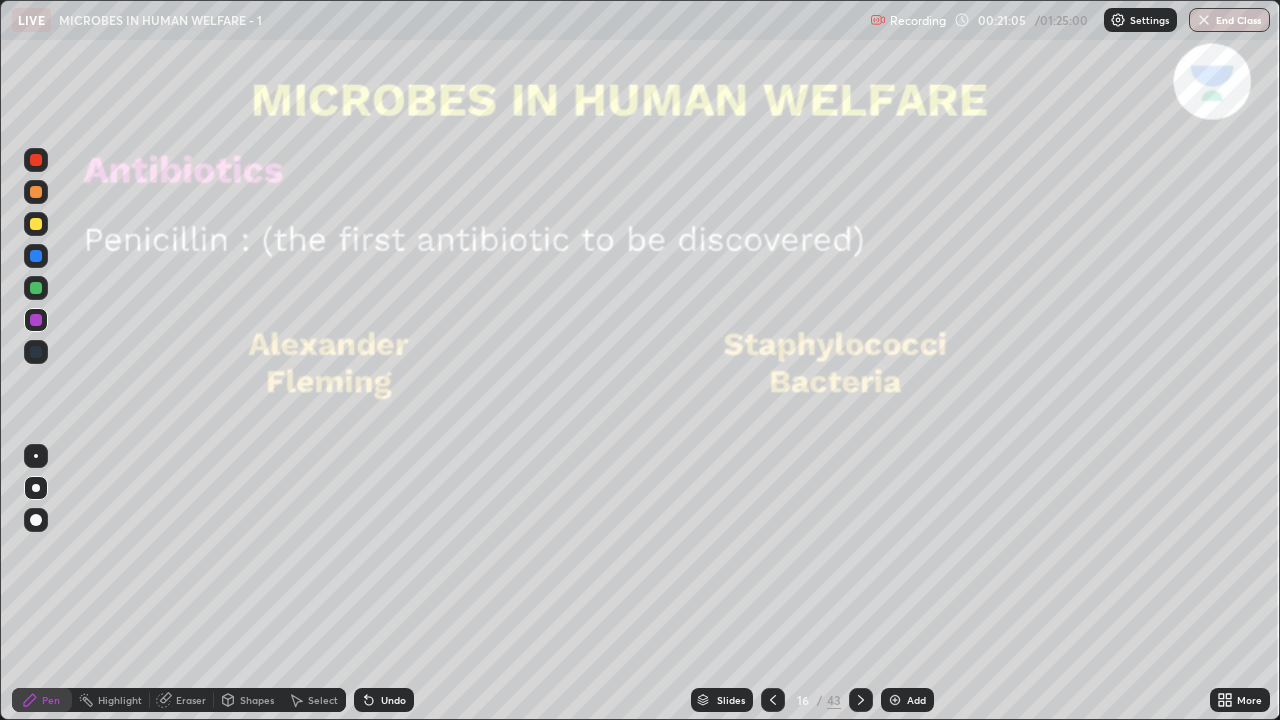 click 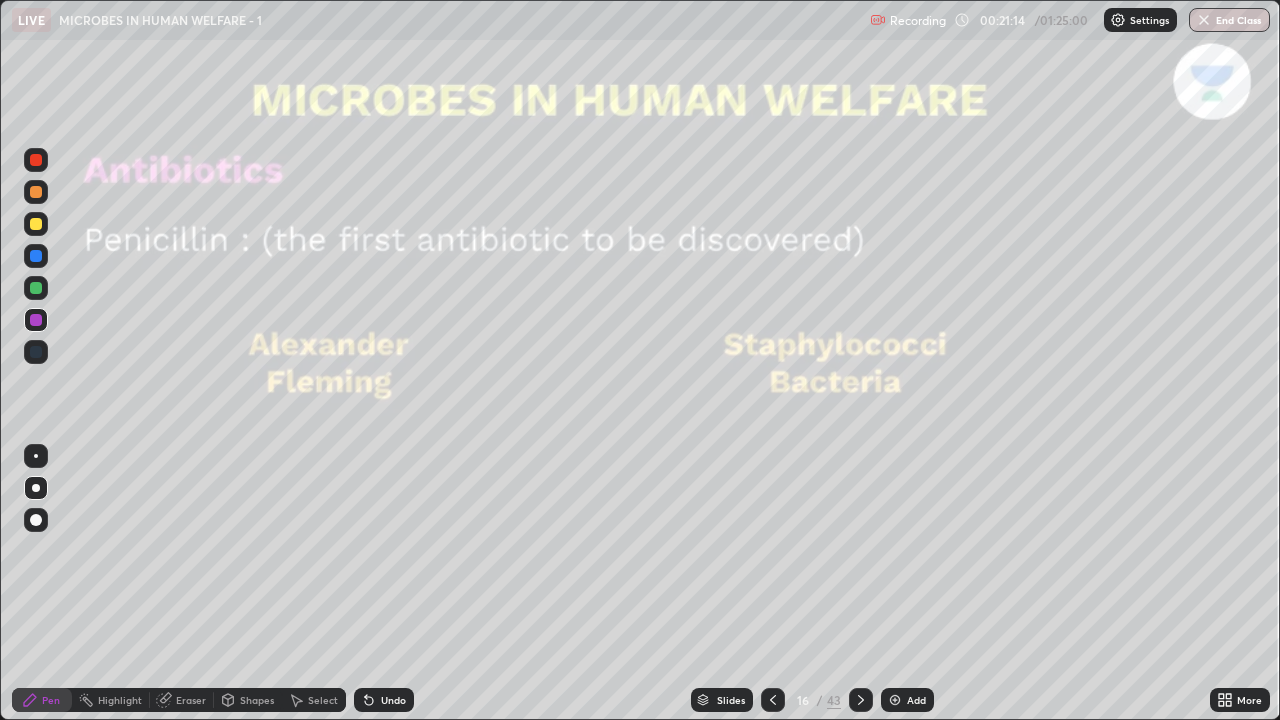 click at bounding box center [36, 288] 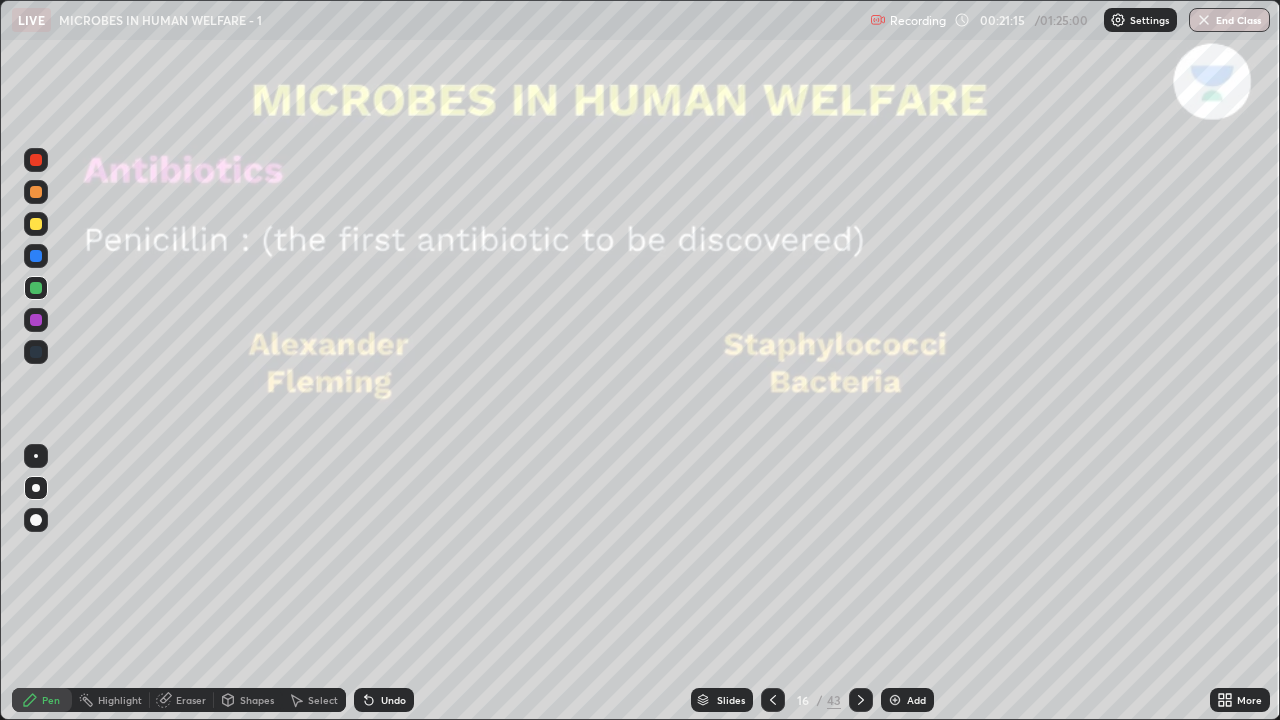 click at bounding box center [36, 288] 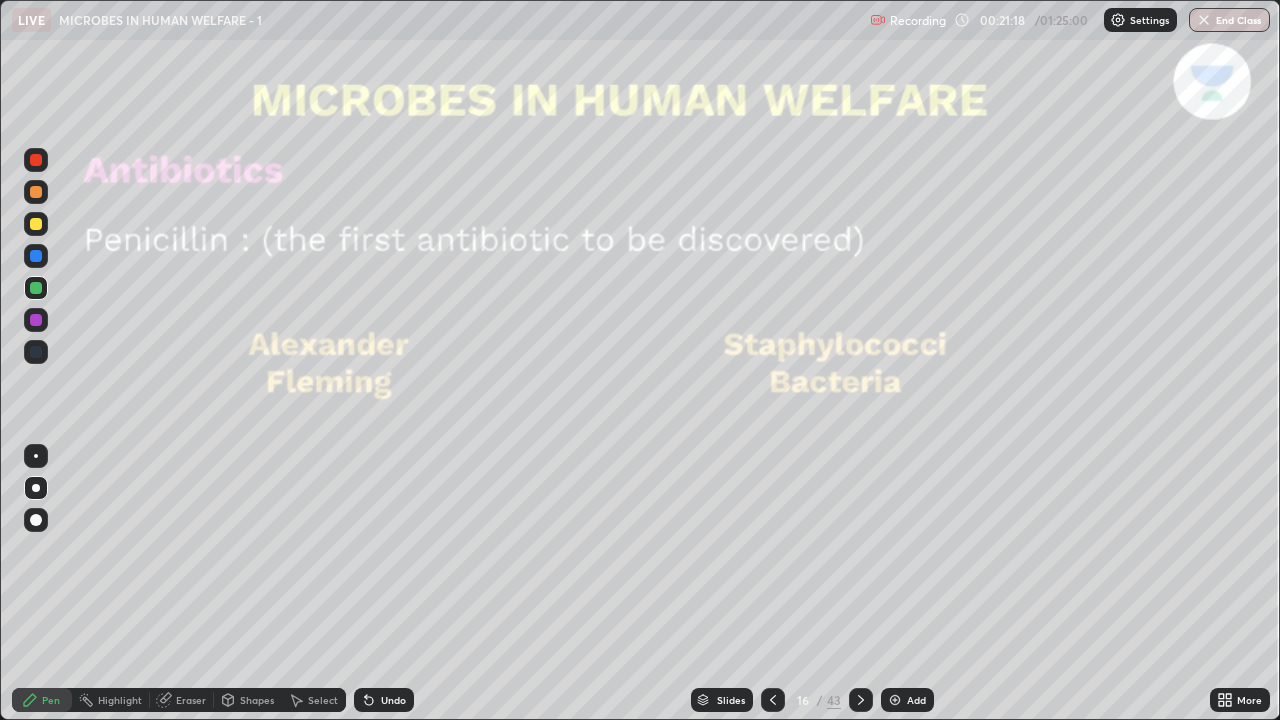 click at bounding box center [36, 520] 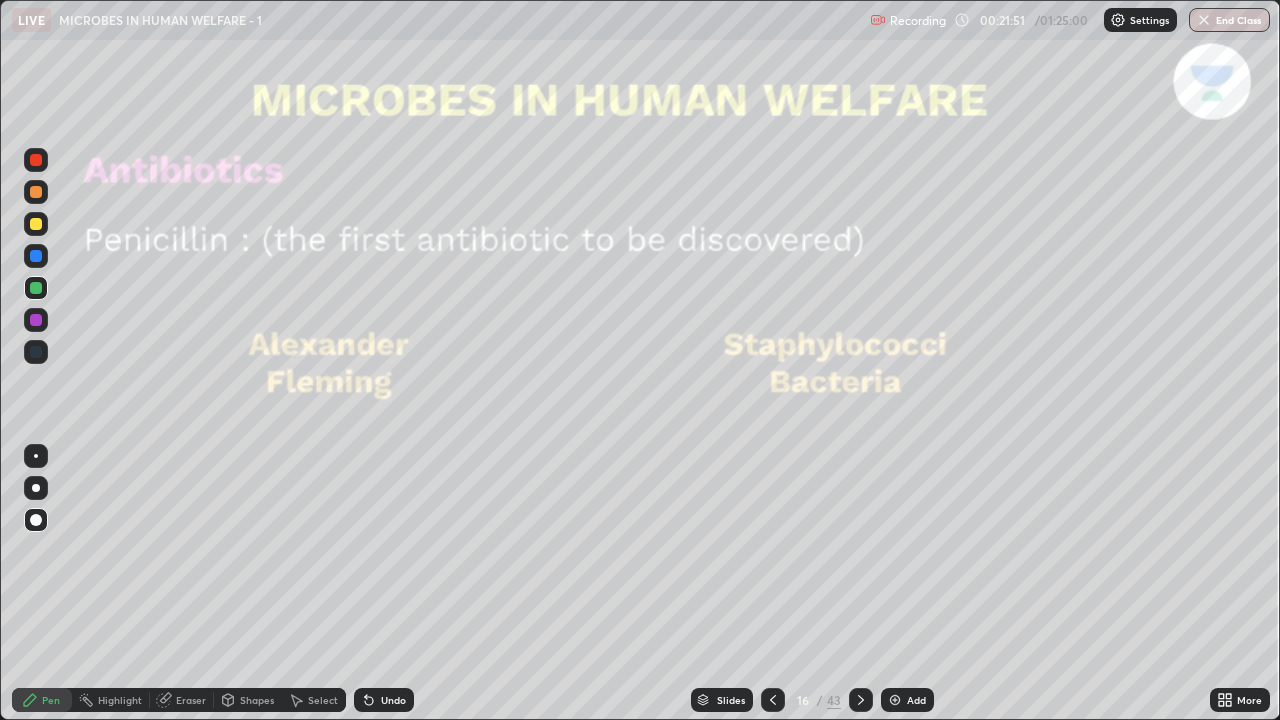 click at bounding box center (36, 352) 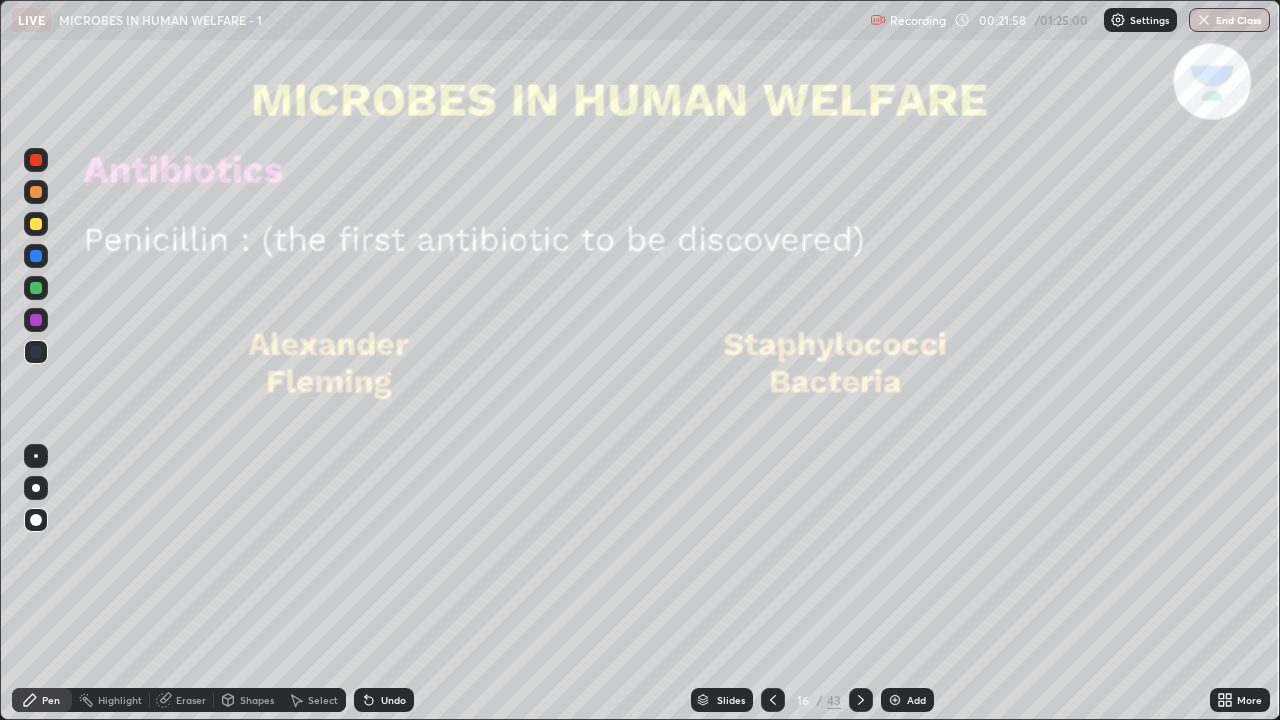 click at bounding box center [36, 160] 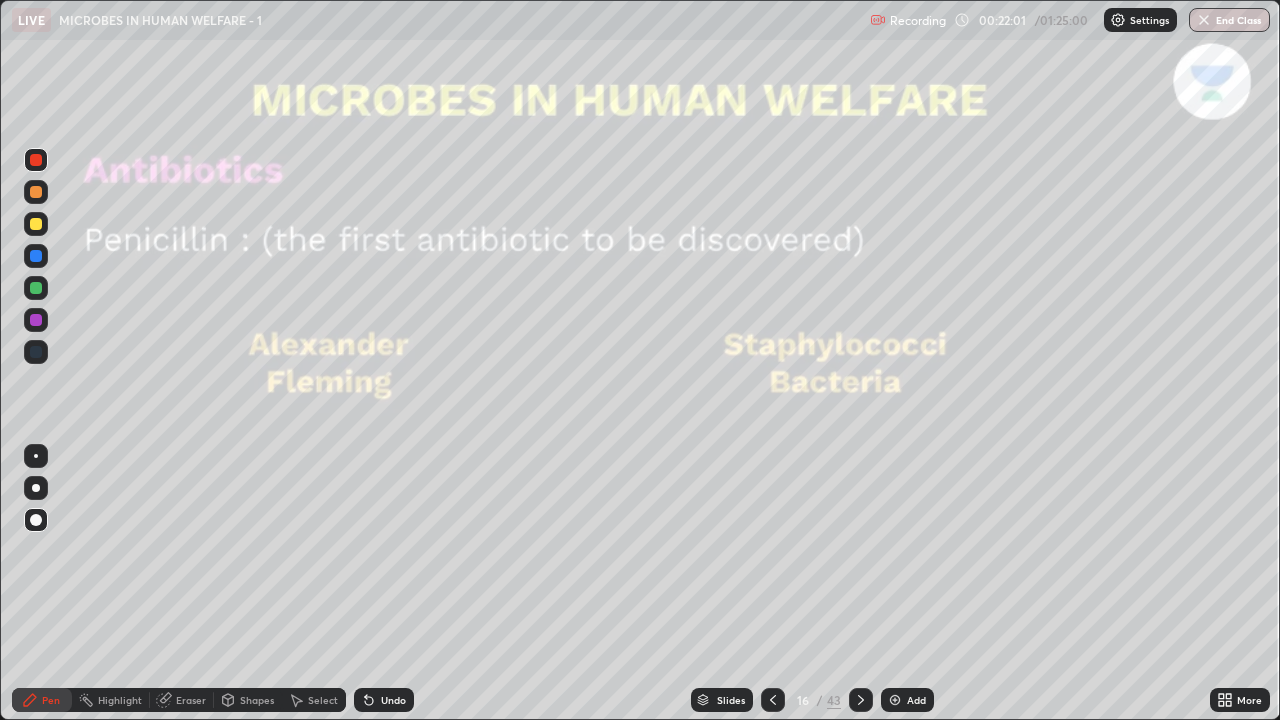 click at bounding box center (36, 256) 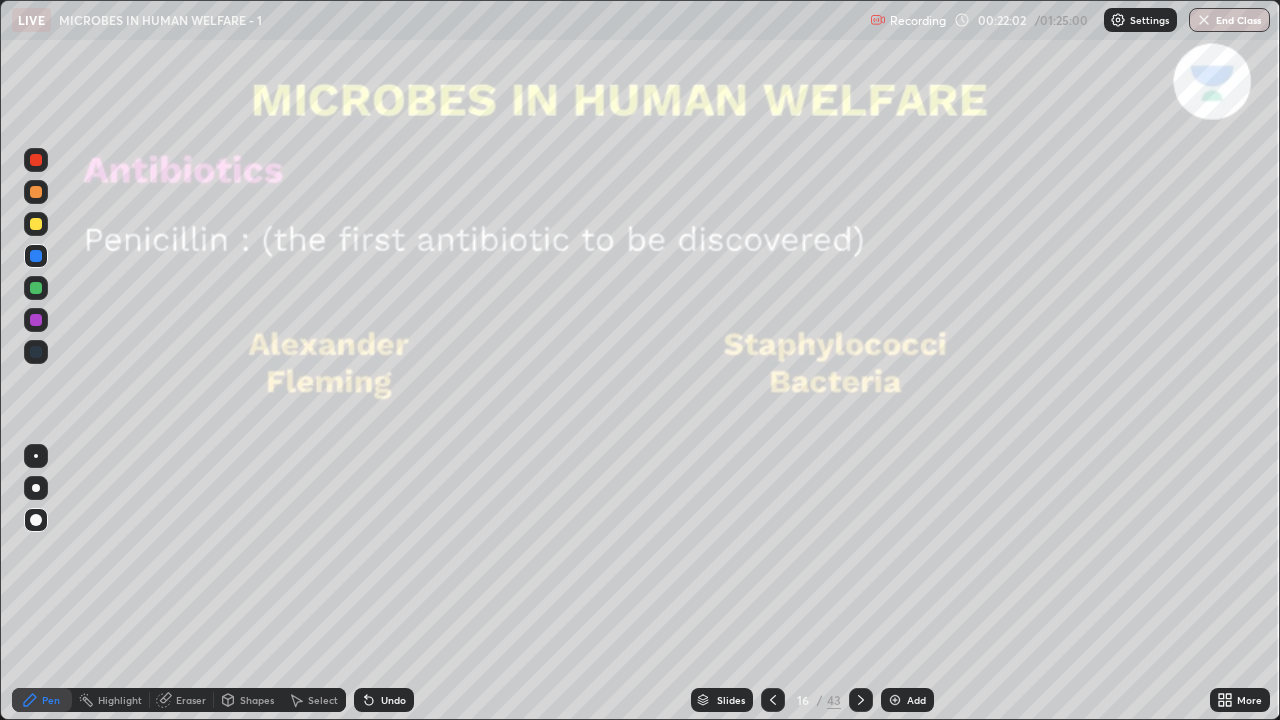 click on "Undo" at bounding box center (393, 700) 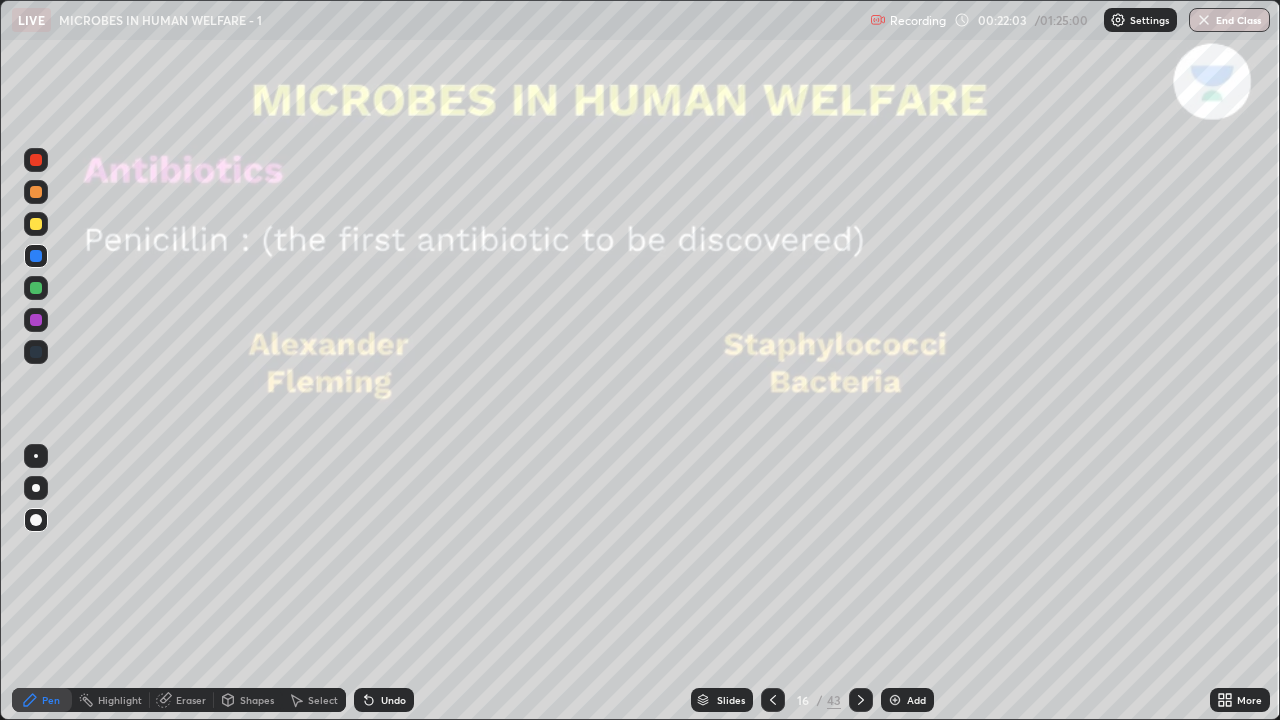 click 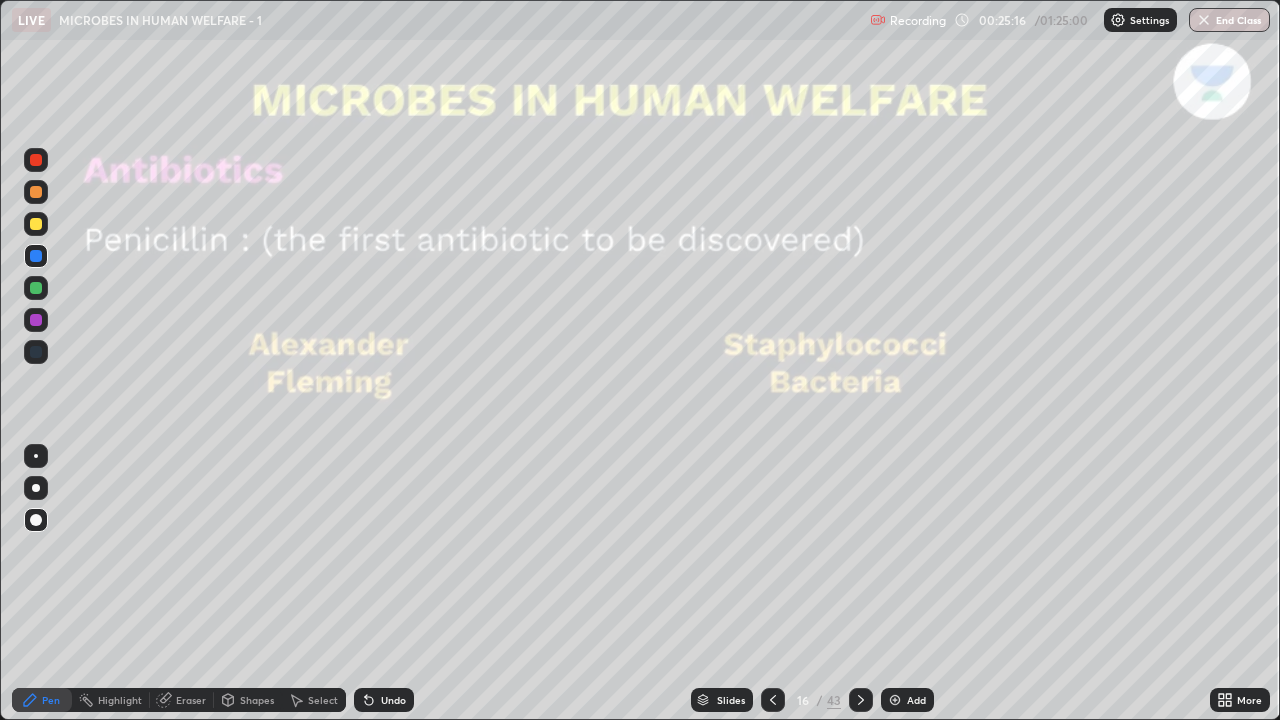 click 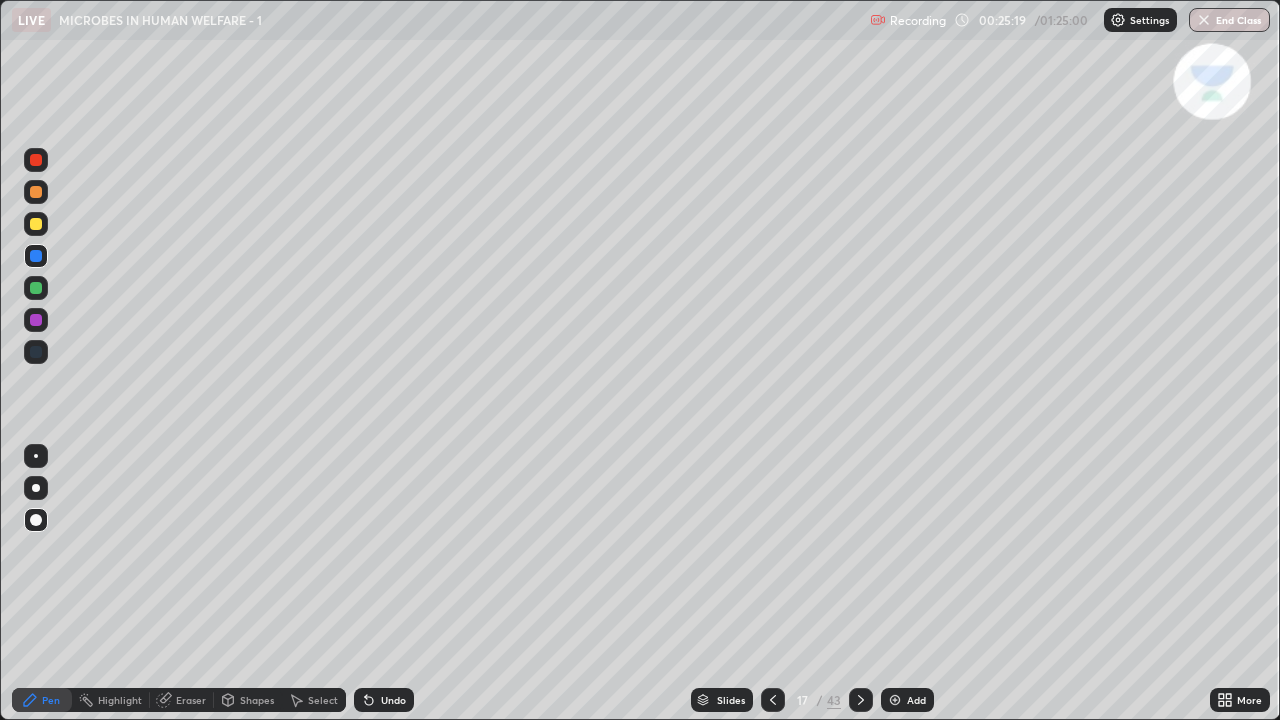 click 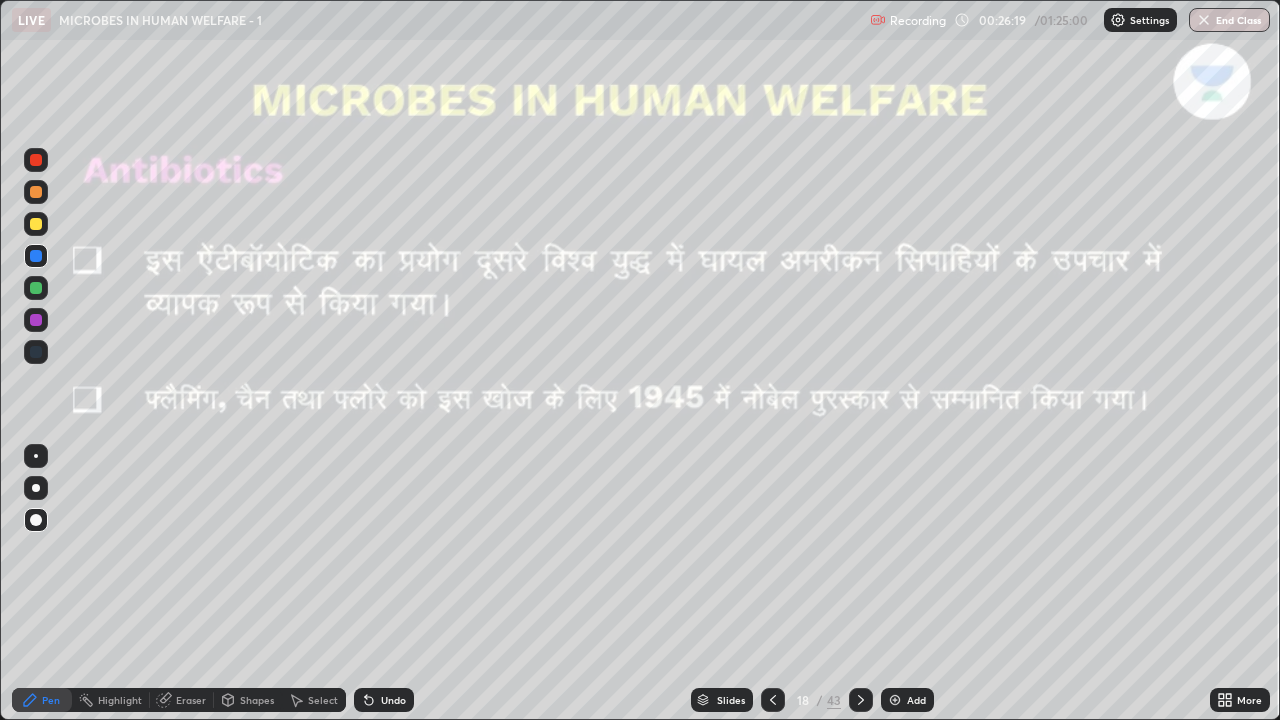 click 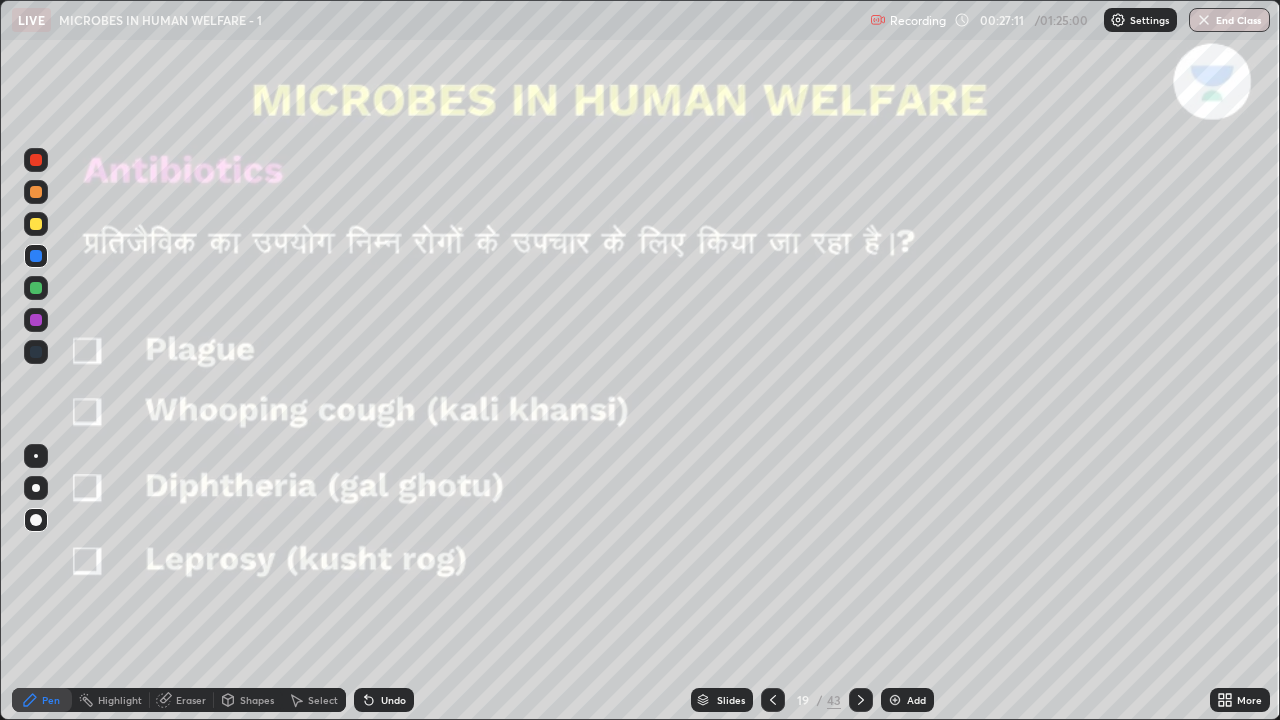 click 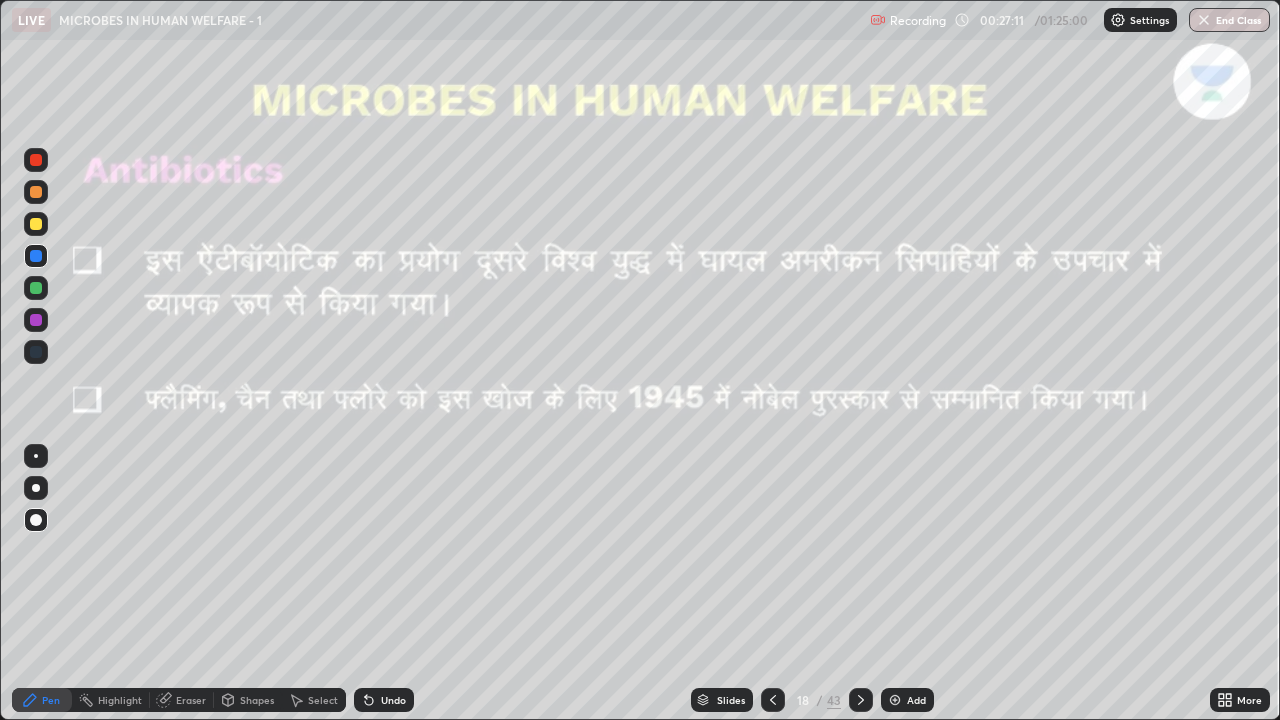click 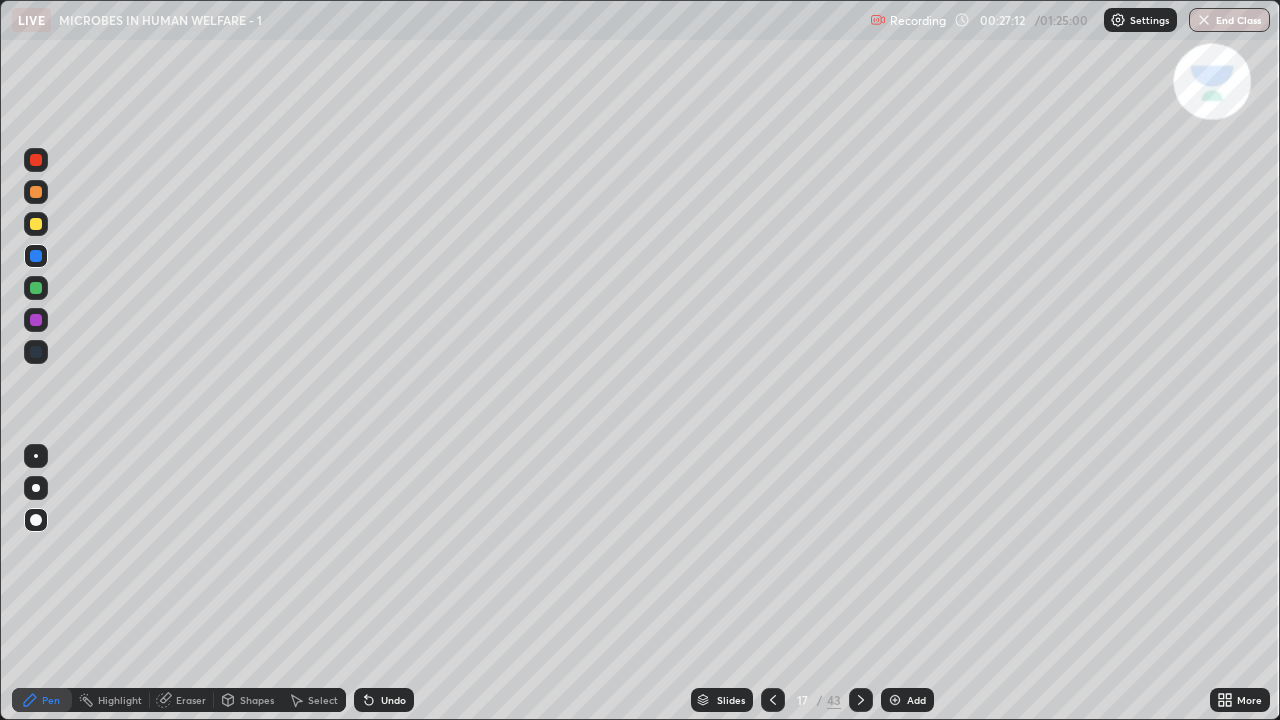 click 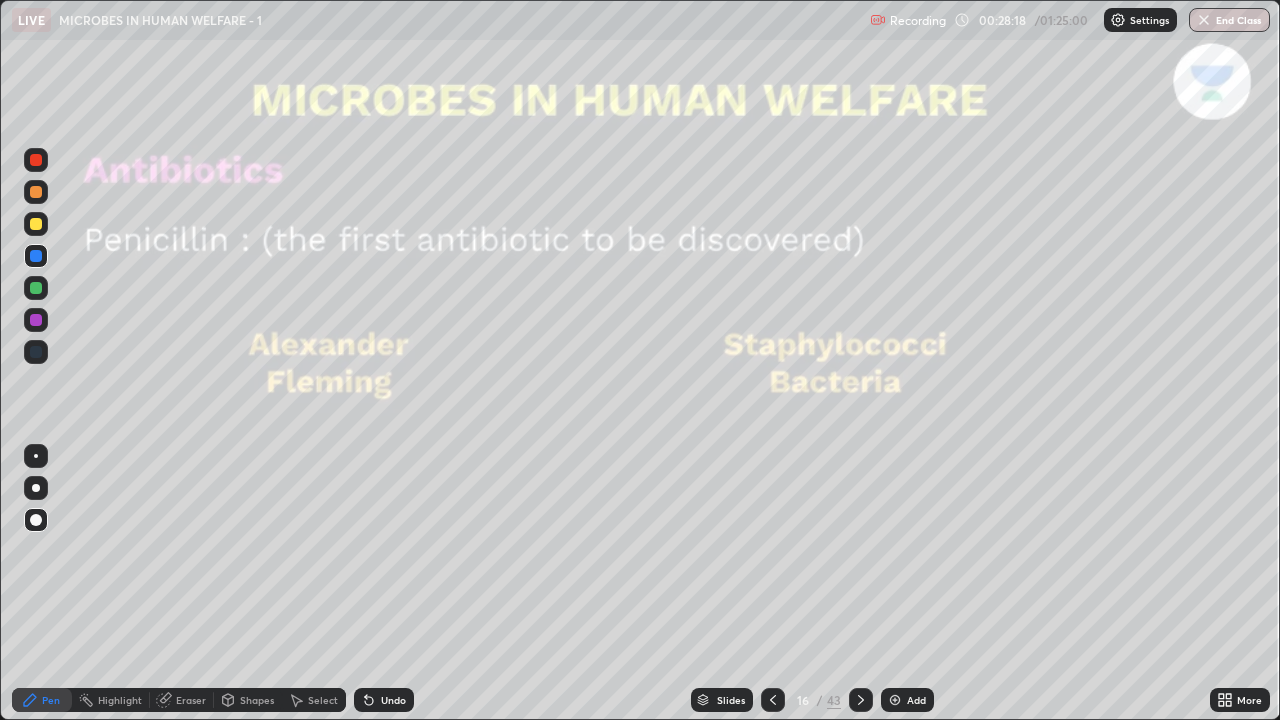 click 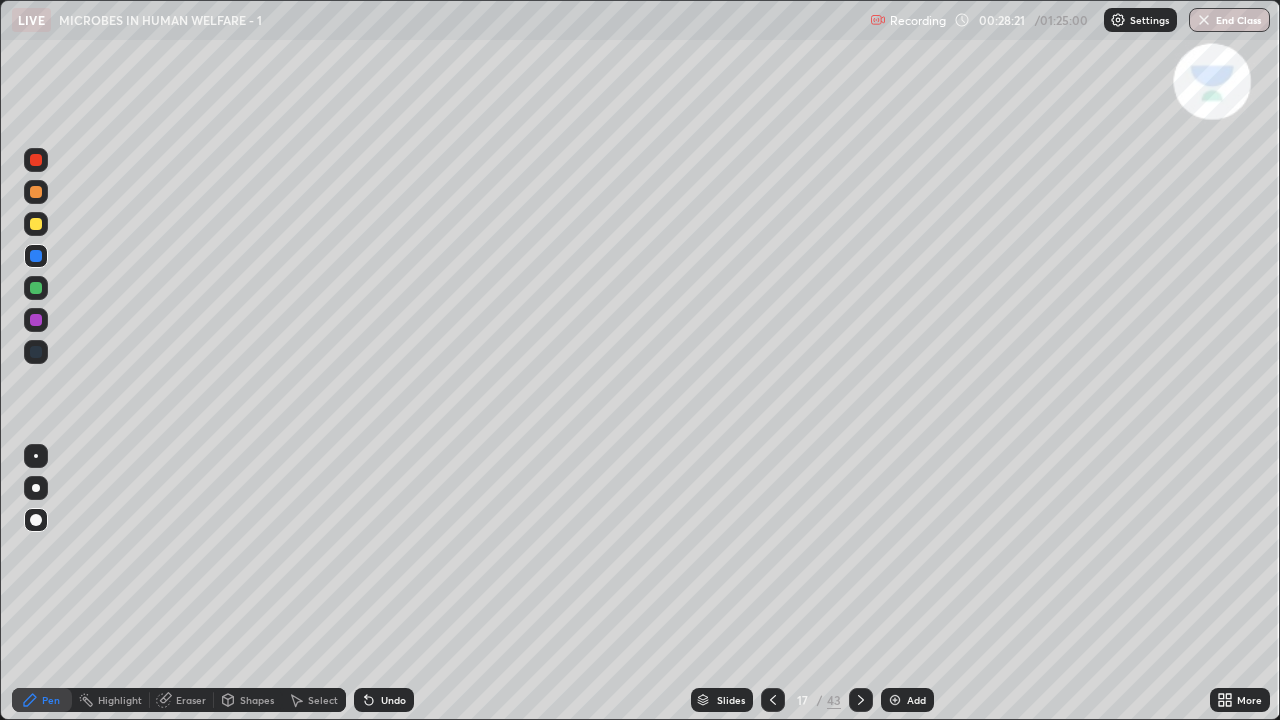 click 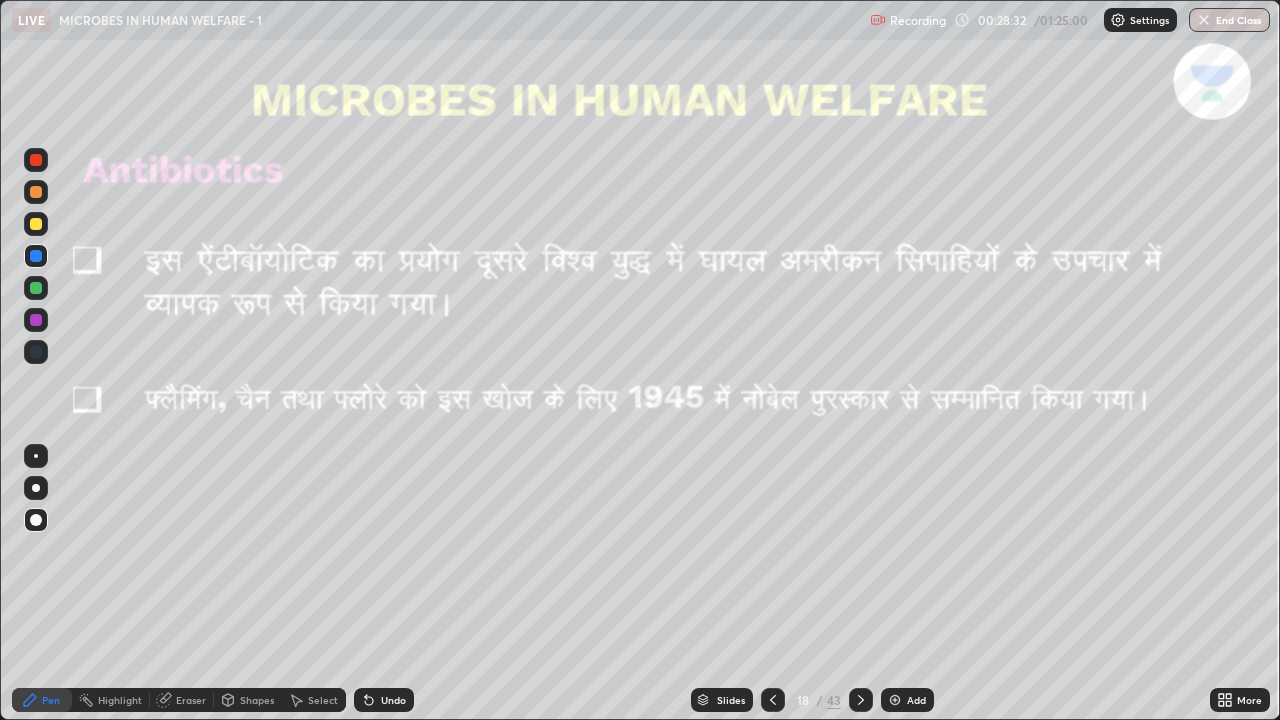 click 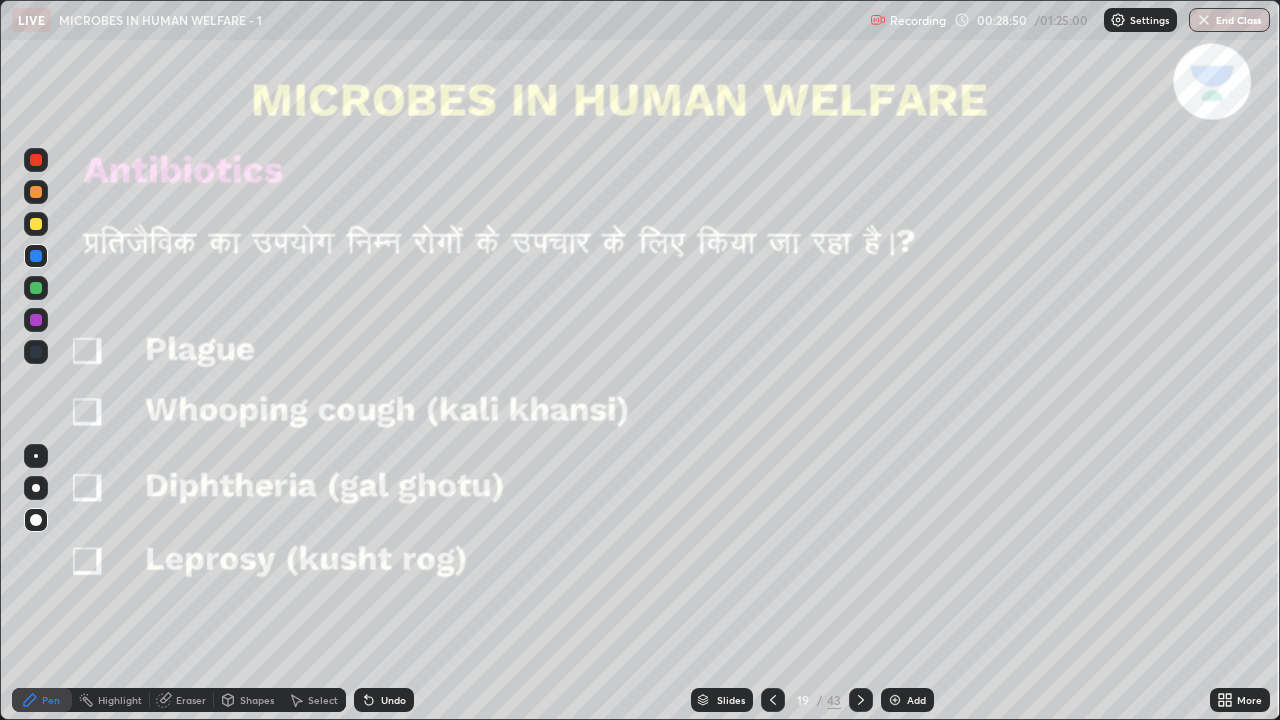 click at bounding box center [861, 700] 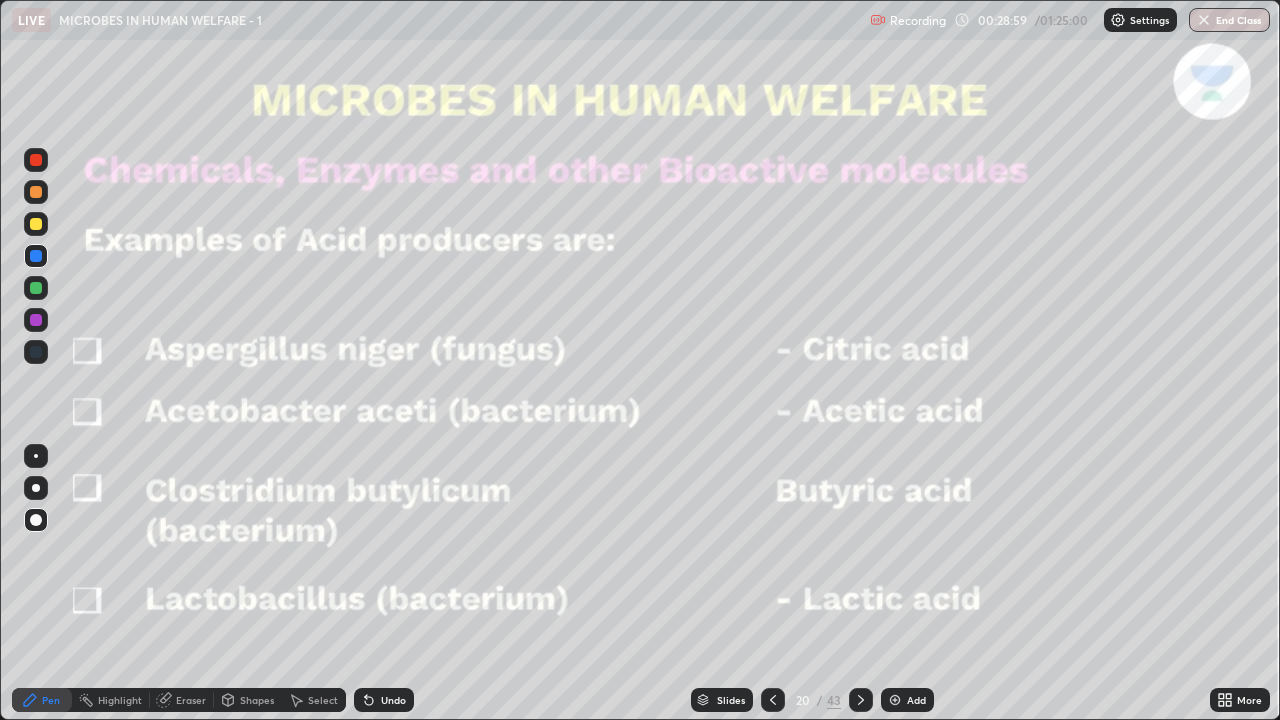 click 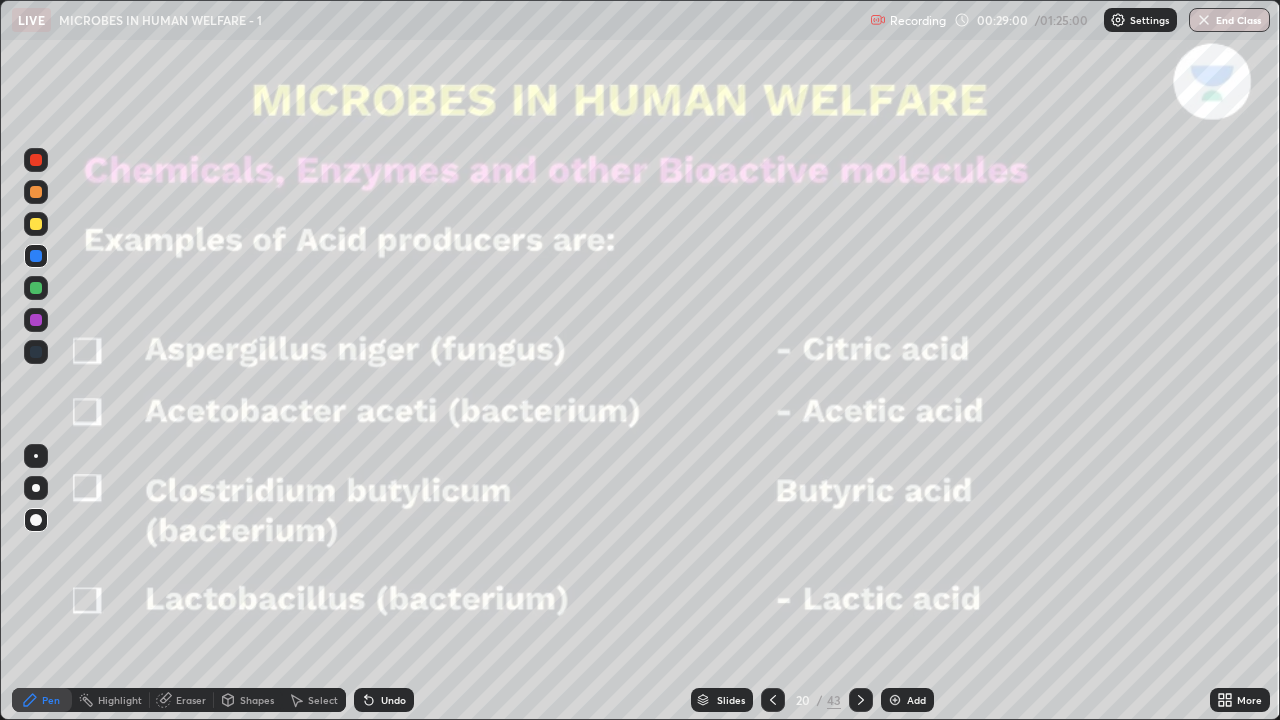 click 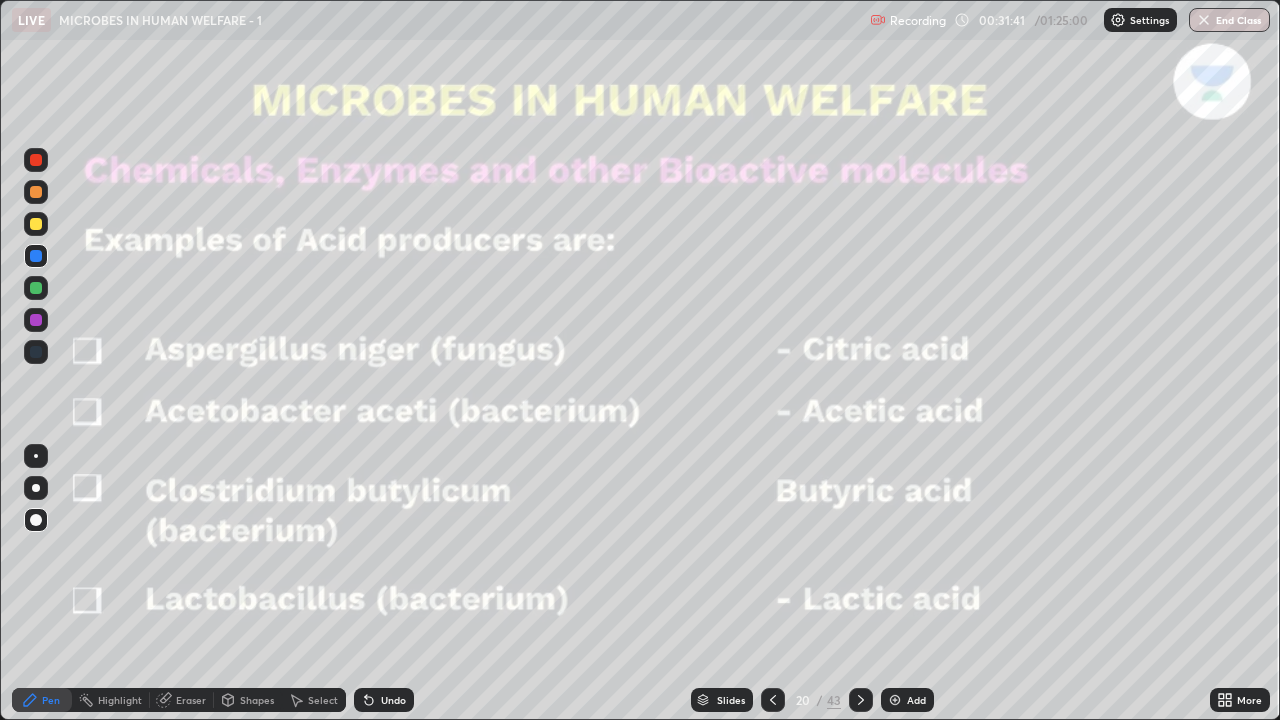 click on "Undo" at bounding box center [393, 700] 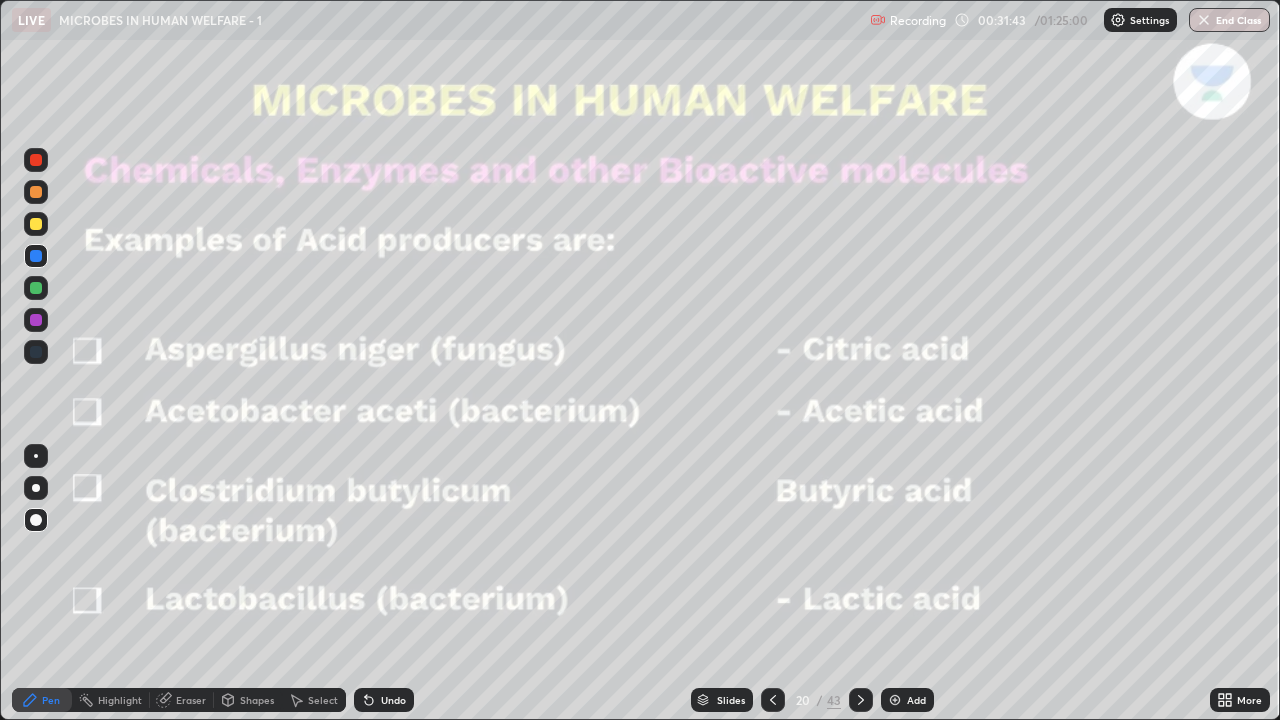 click 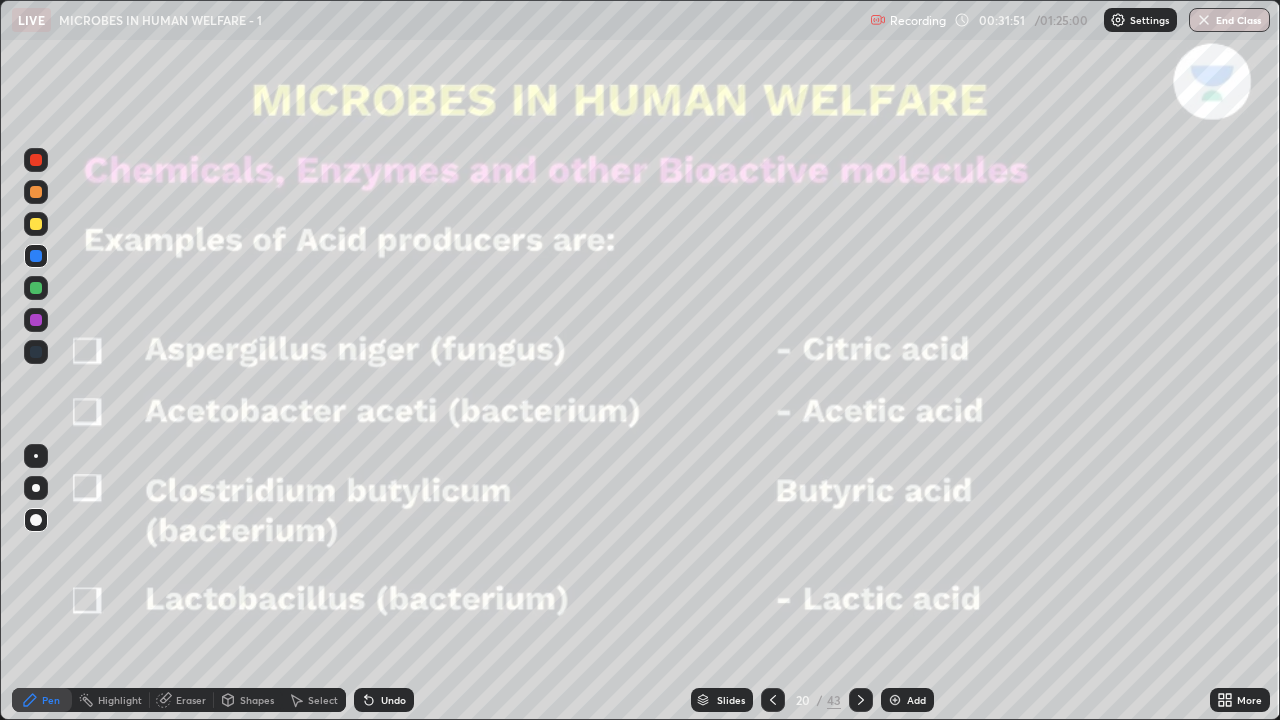 click 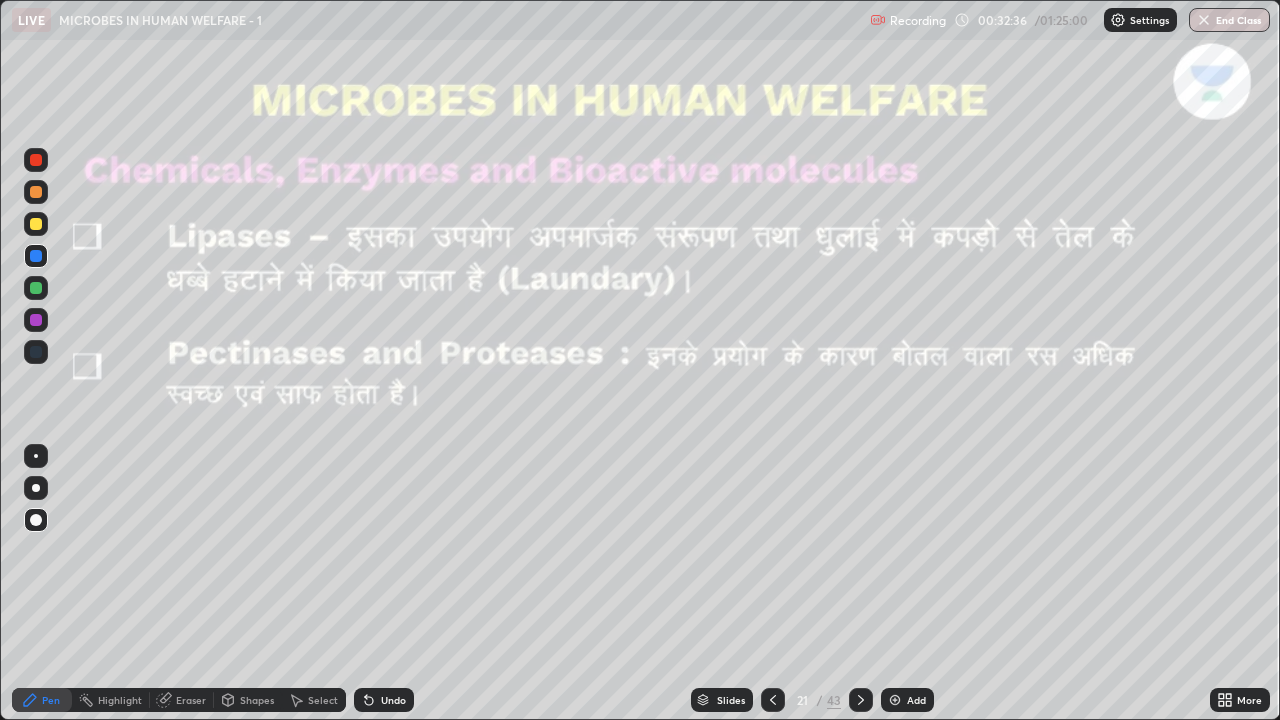 click at bounding box center [36, 288] 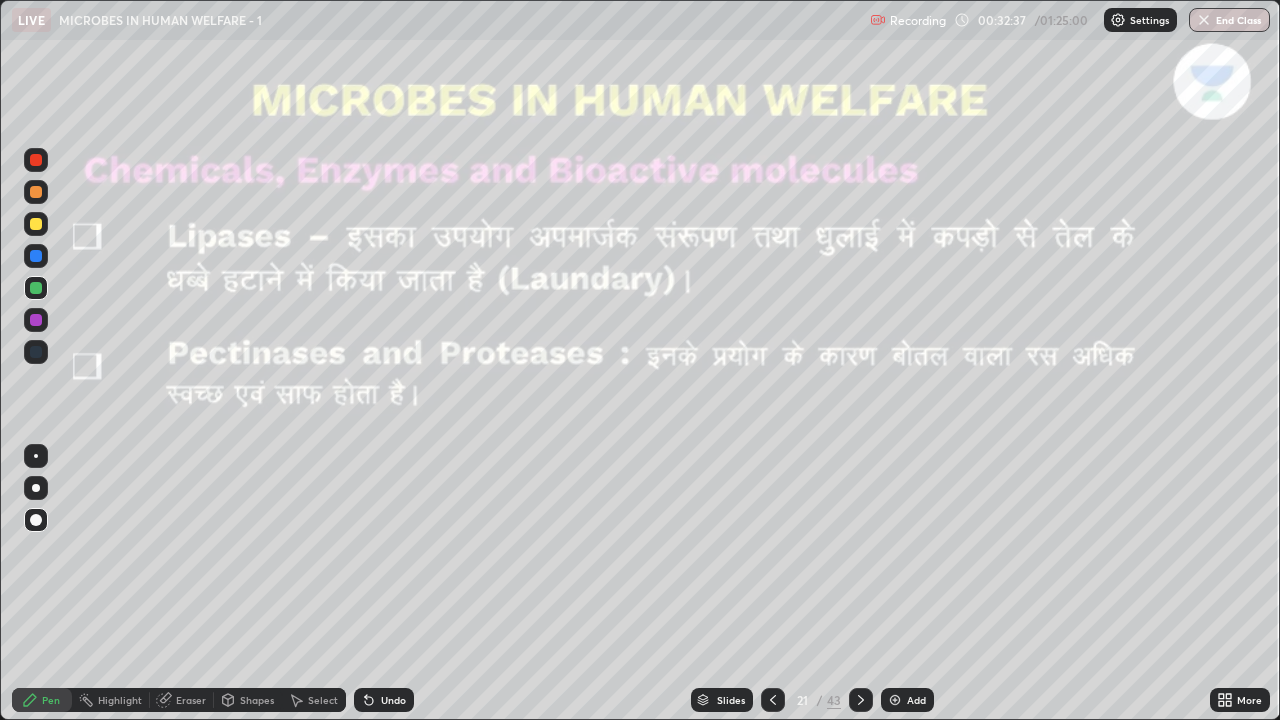 click at bounding box center (36, 224) 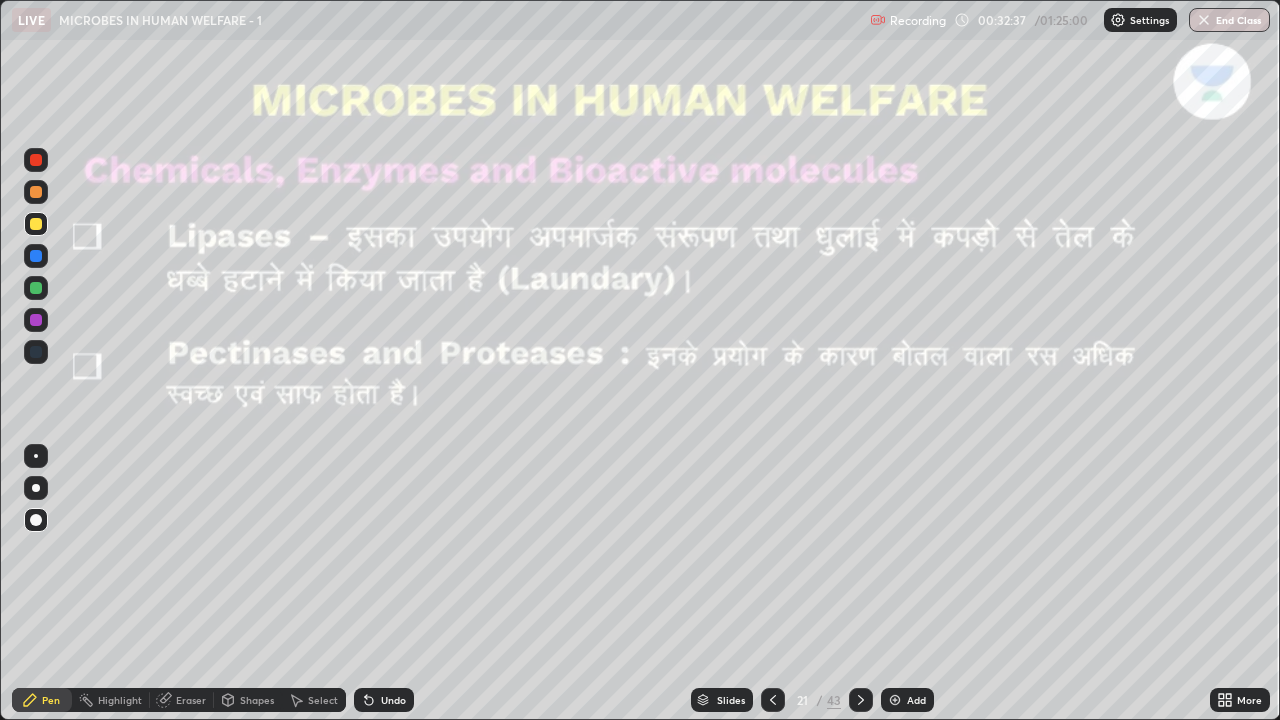 click at bounding box center [36, 192] 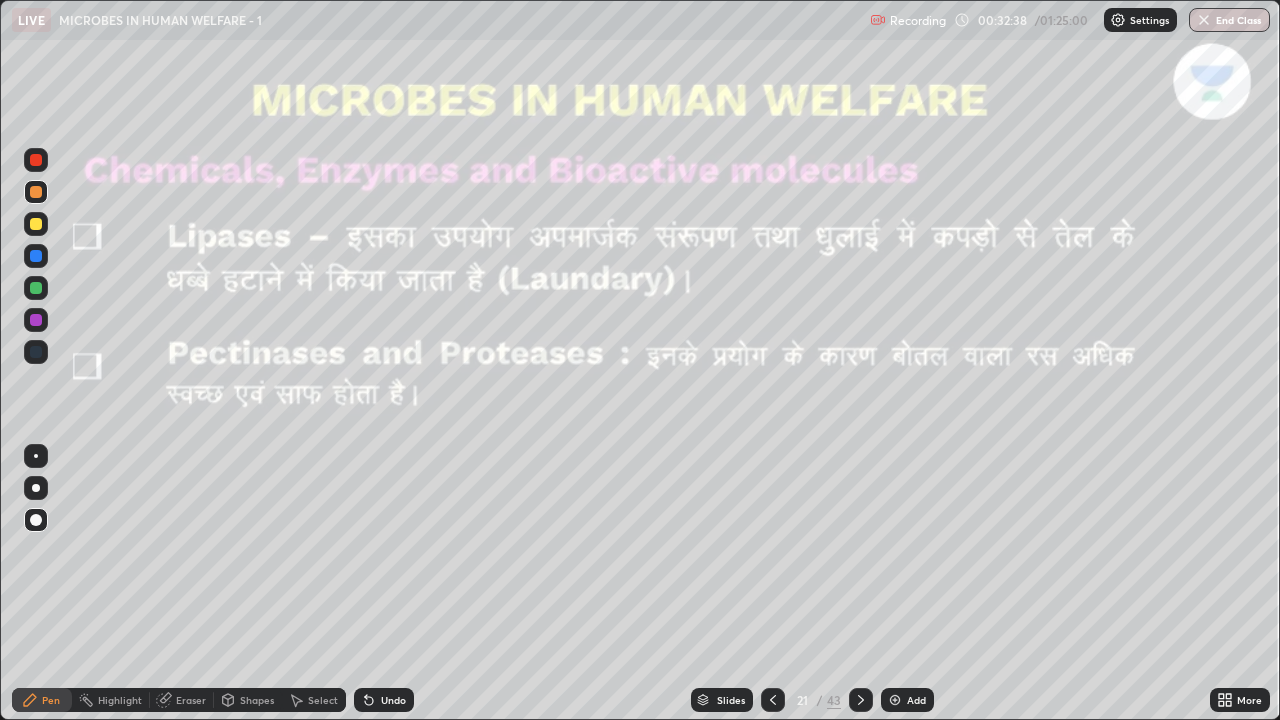 click at bounding box center (36, 160) 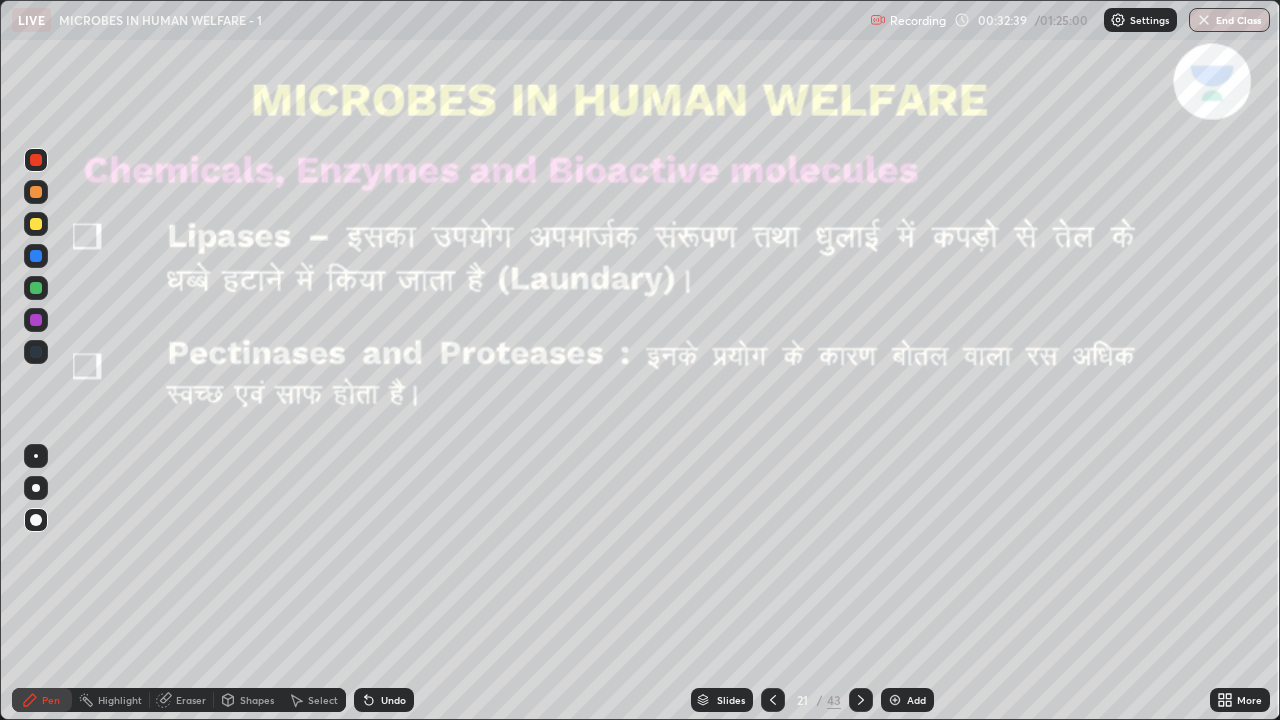 click at bounding box center (36, 224) 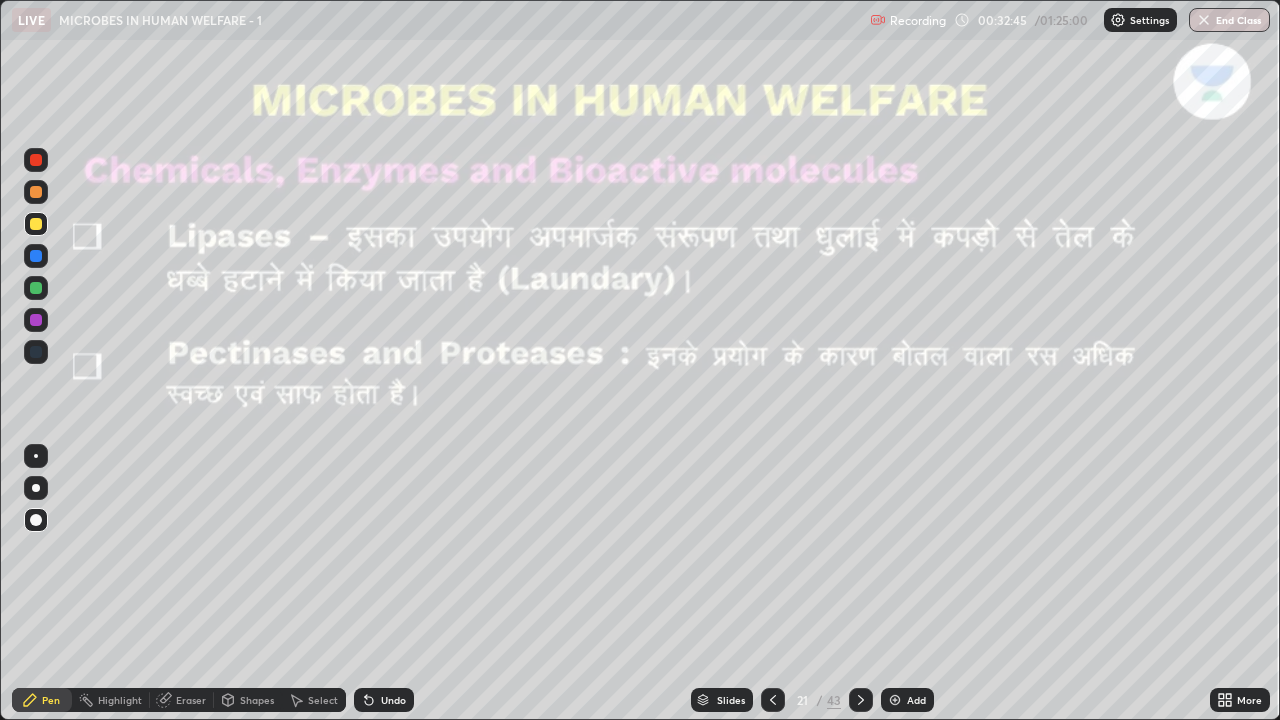 click on "Undo" at bounding box center [384, 700] 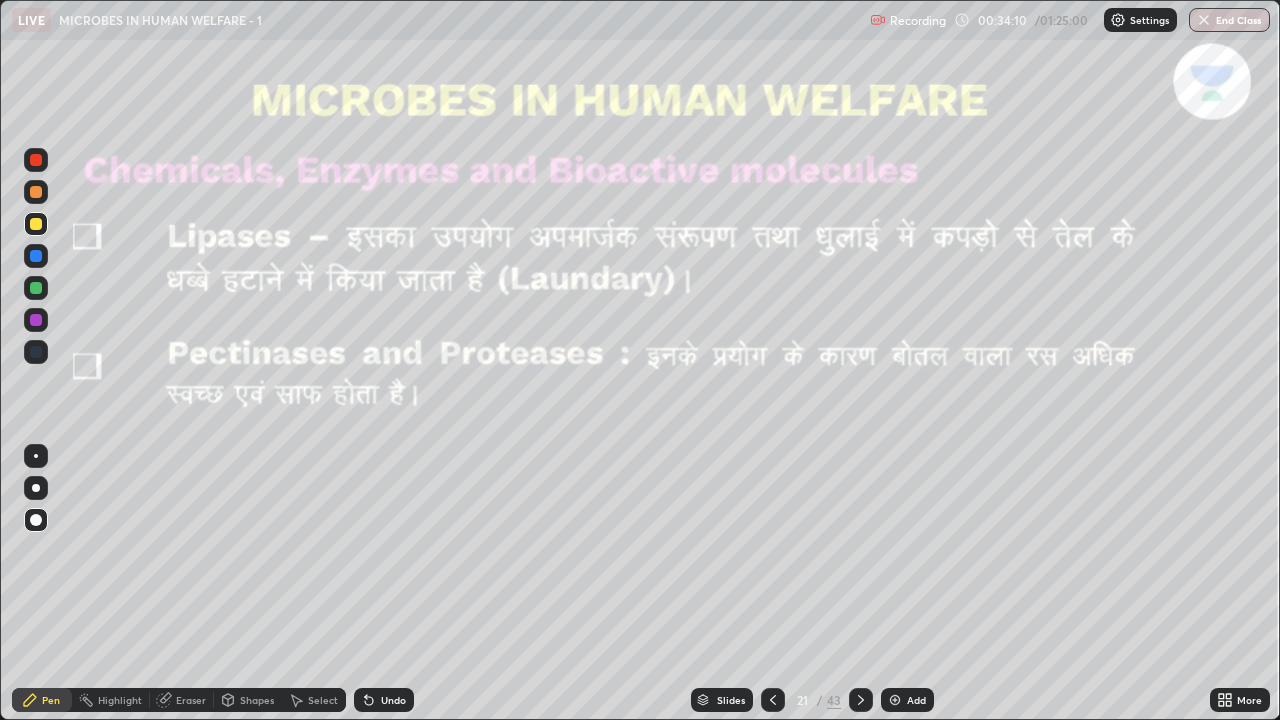 click 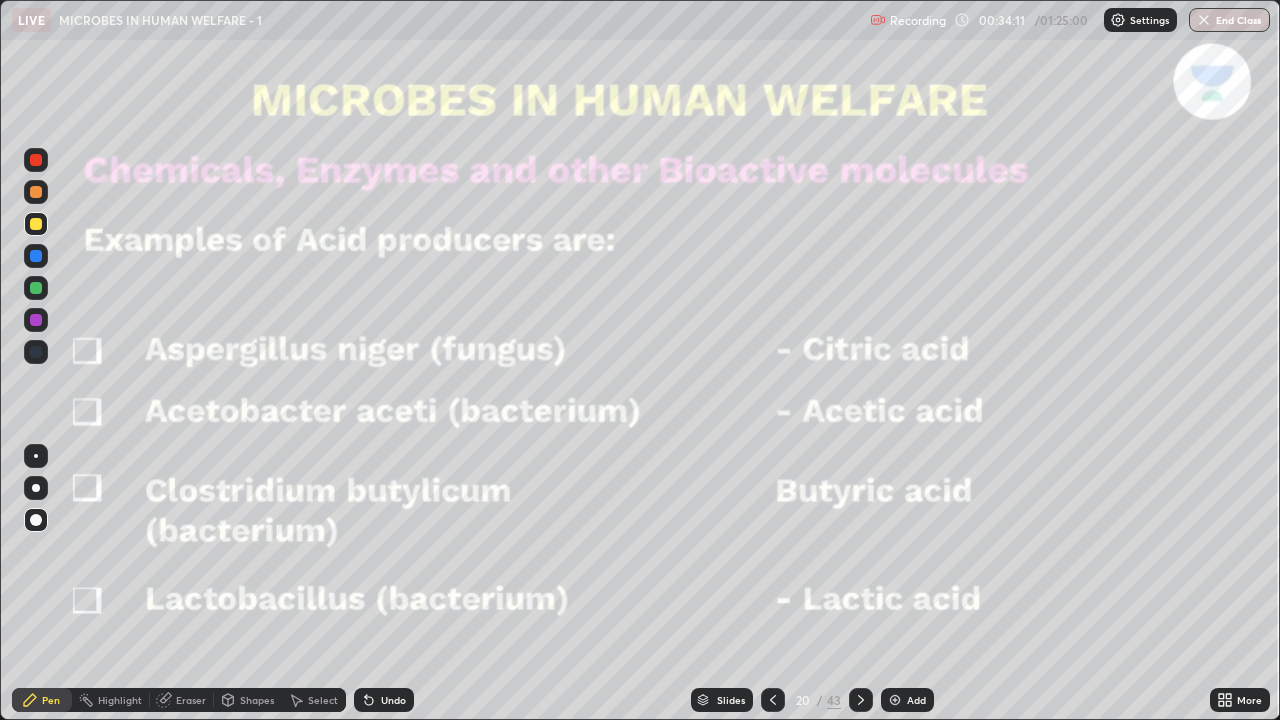 click 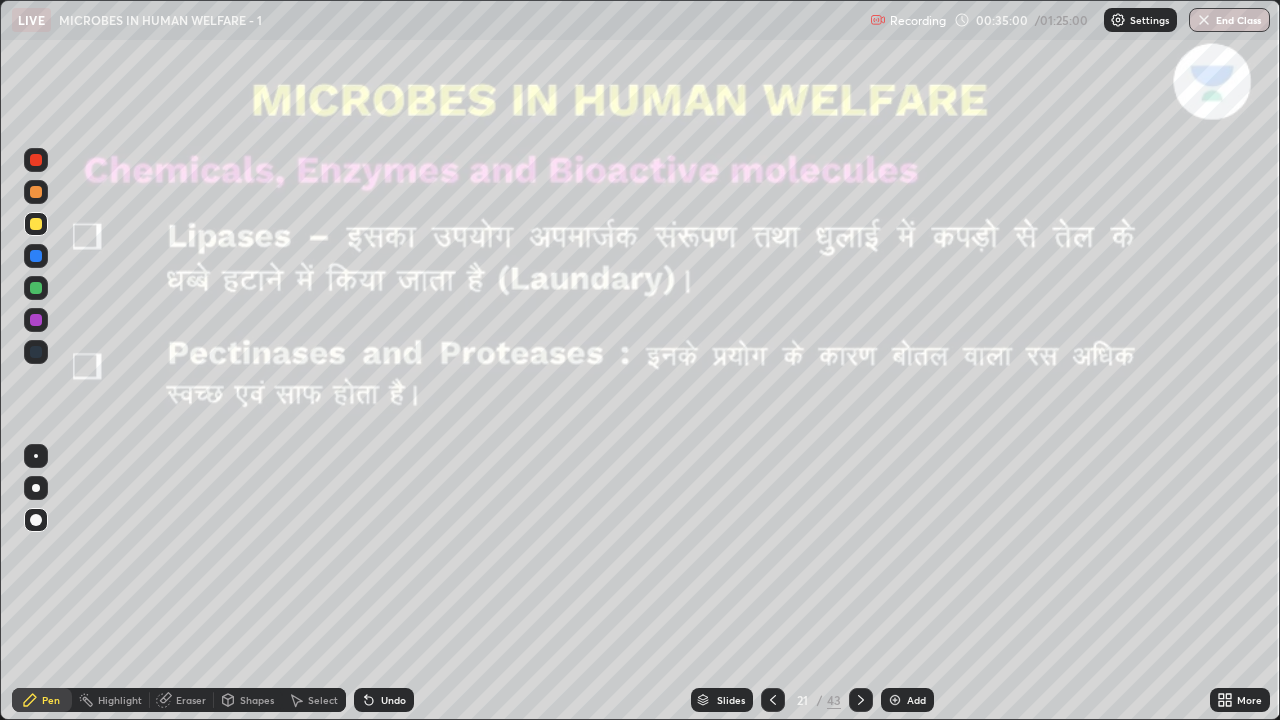 click 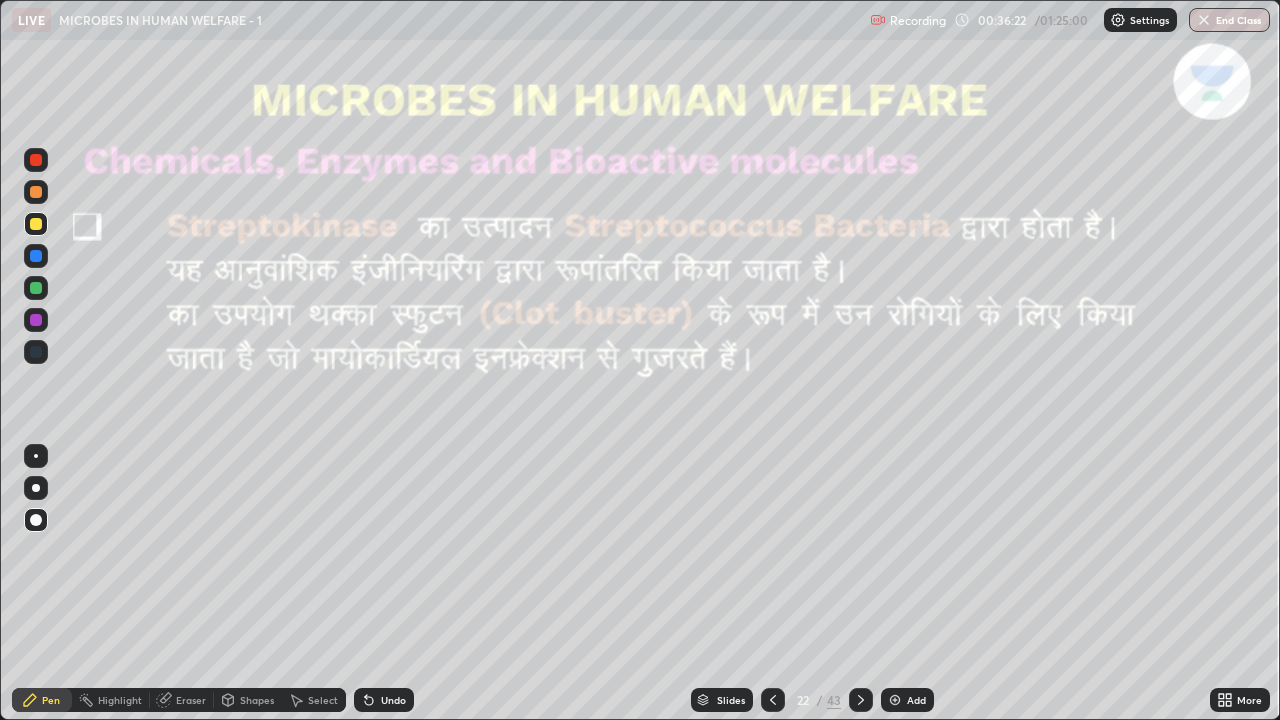 click on "Undo" at bounding box center [393, 700] 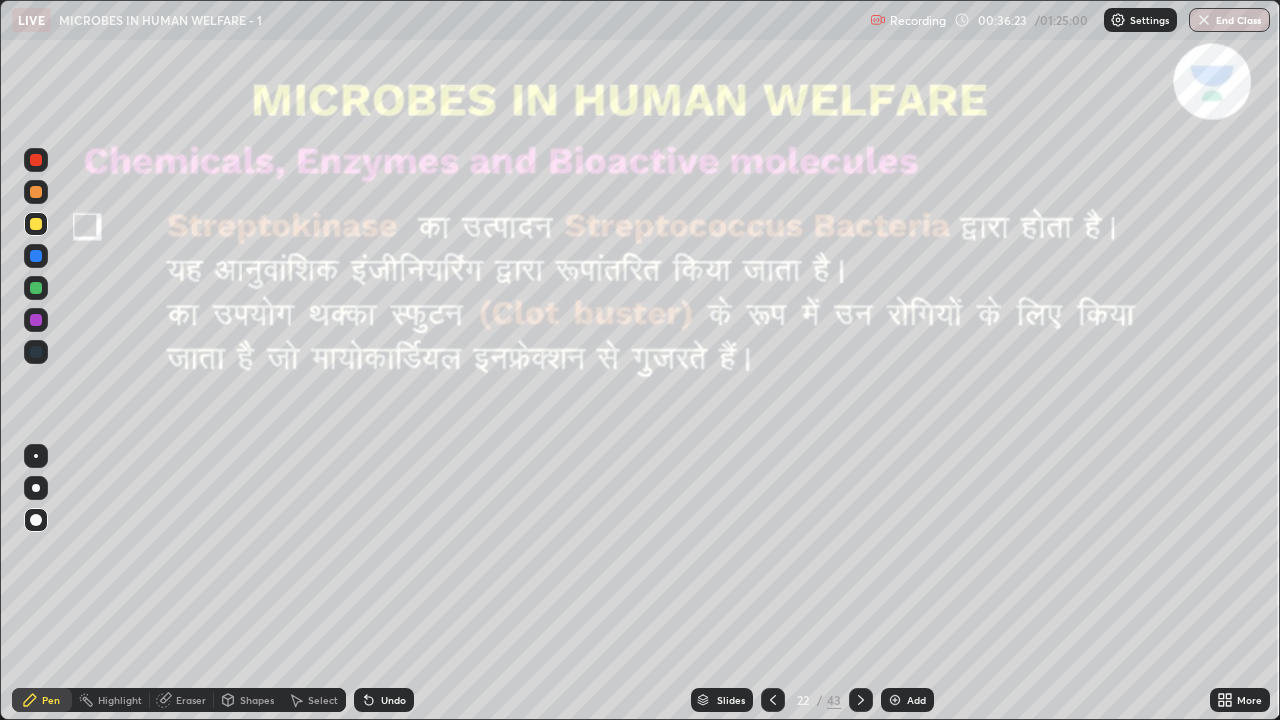 click 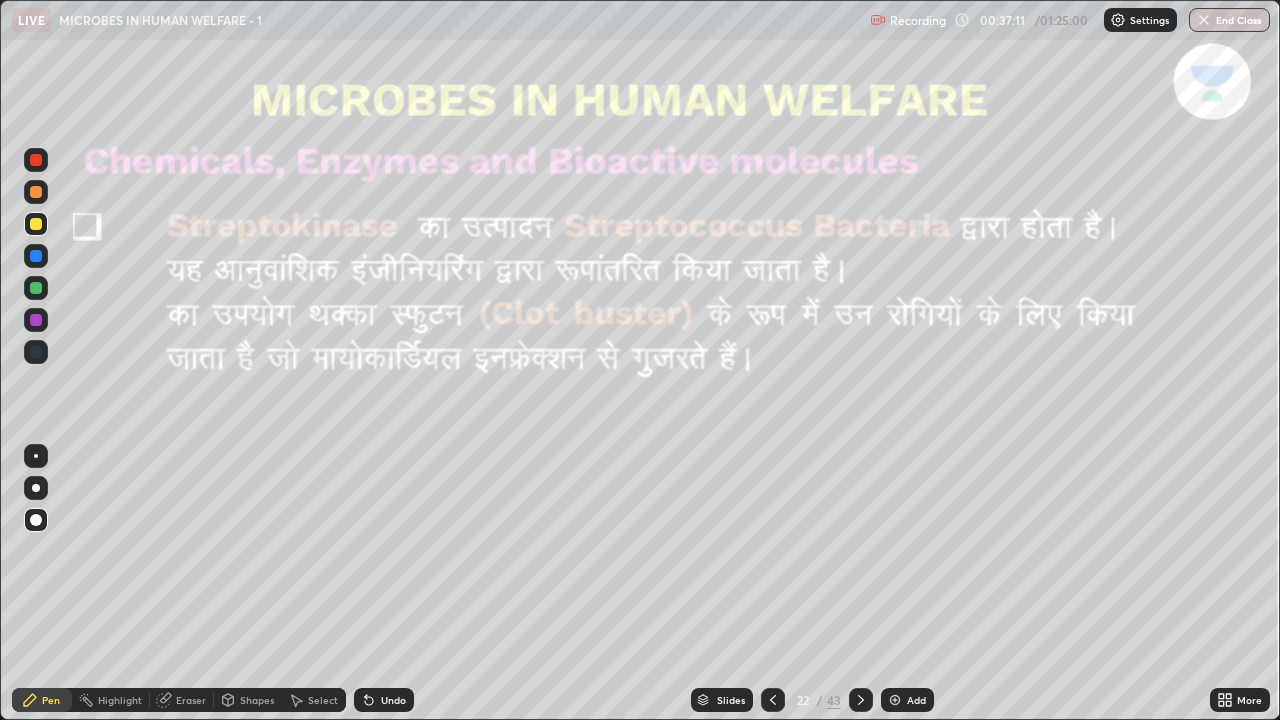 click 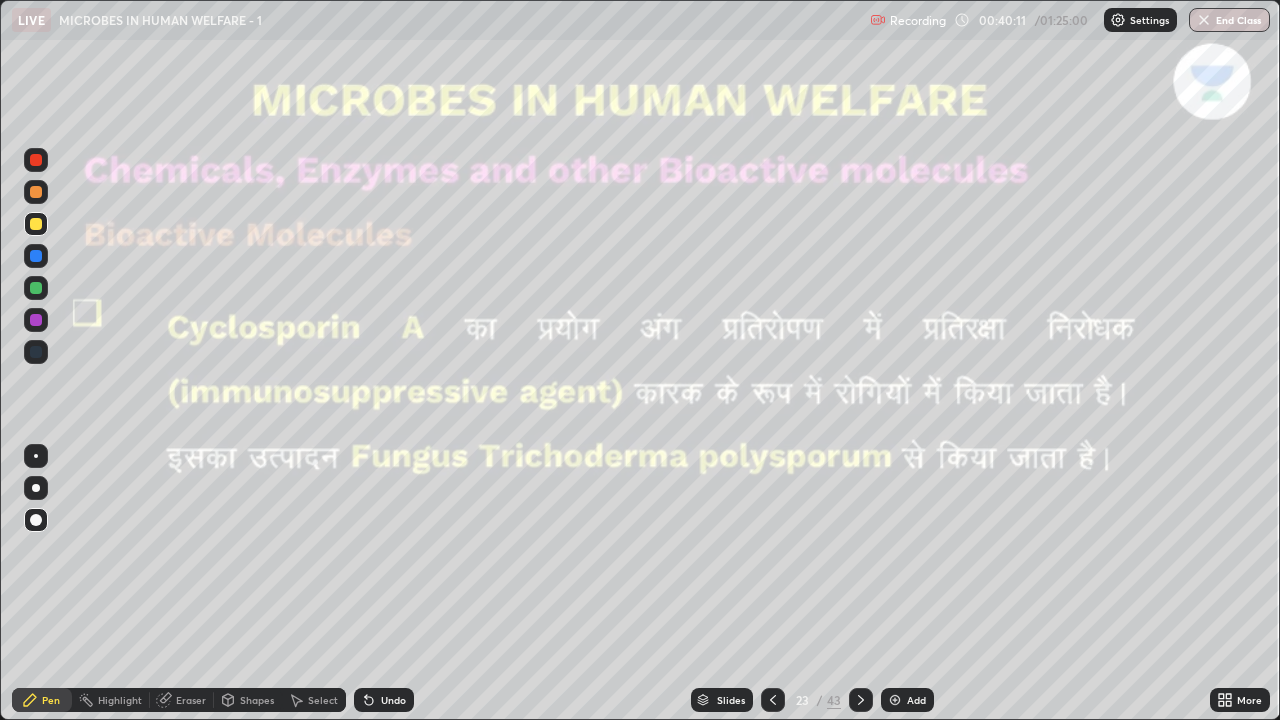 click at bounding box center [861, 700] 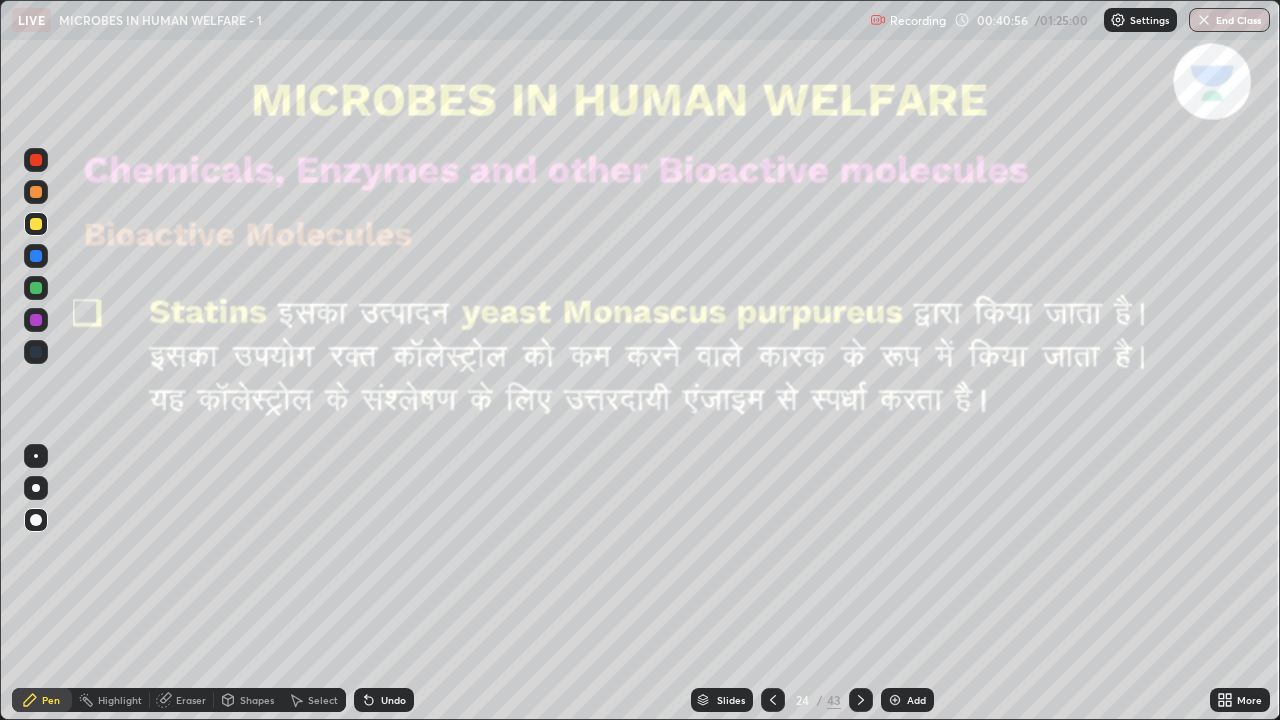 click 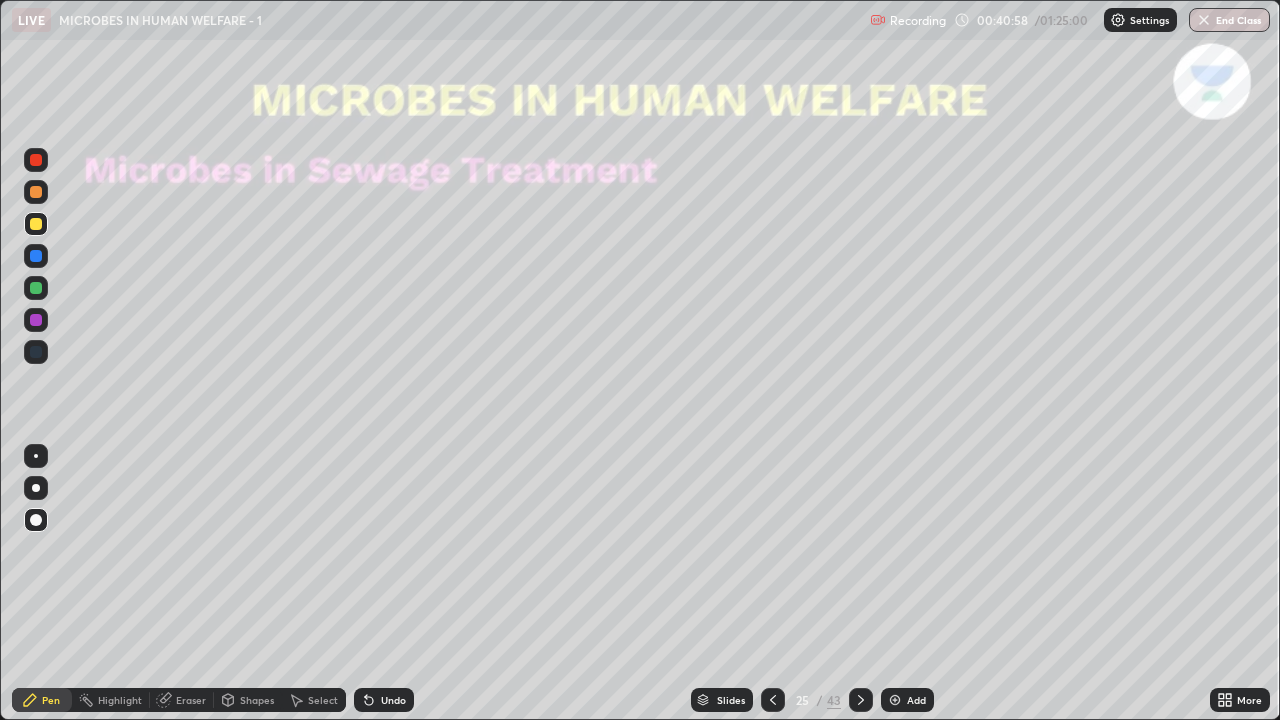 click 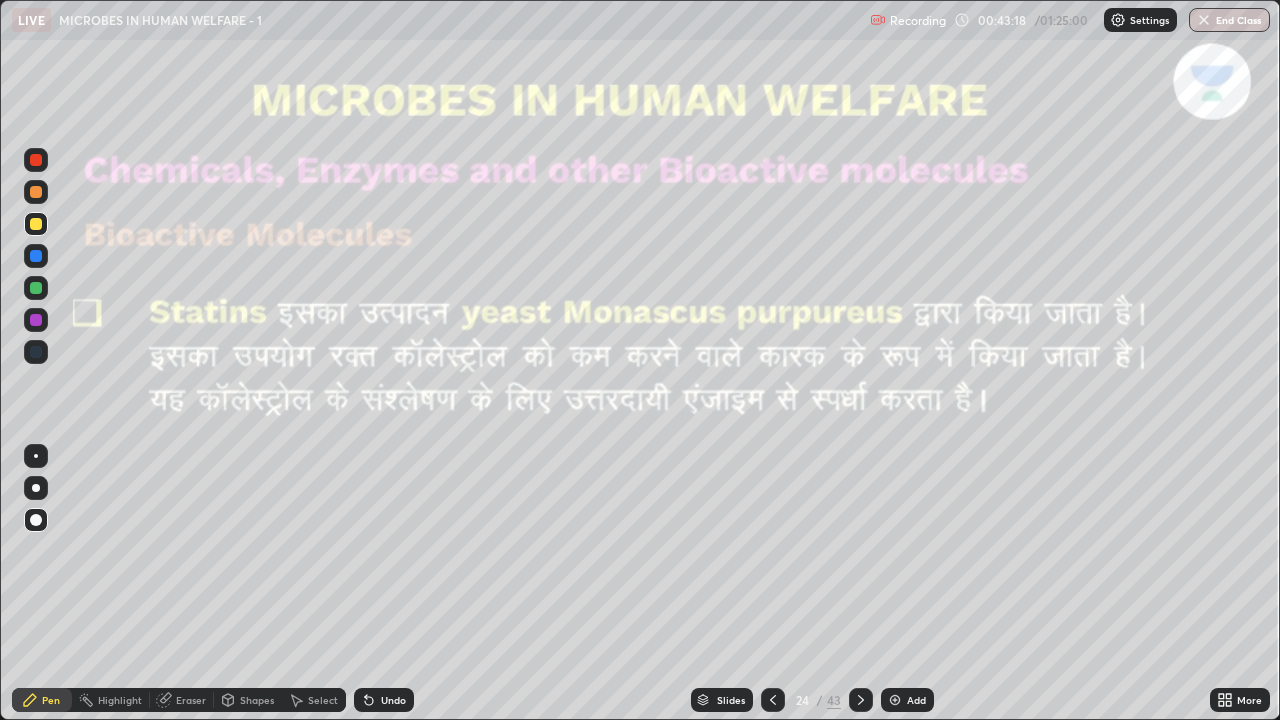 click 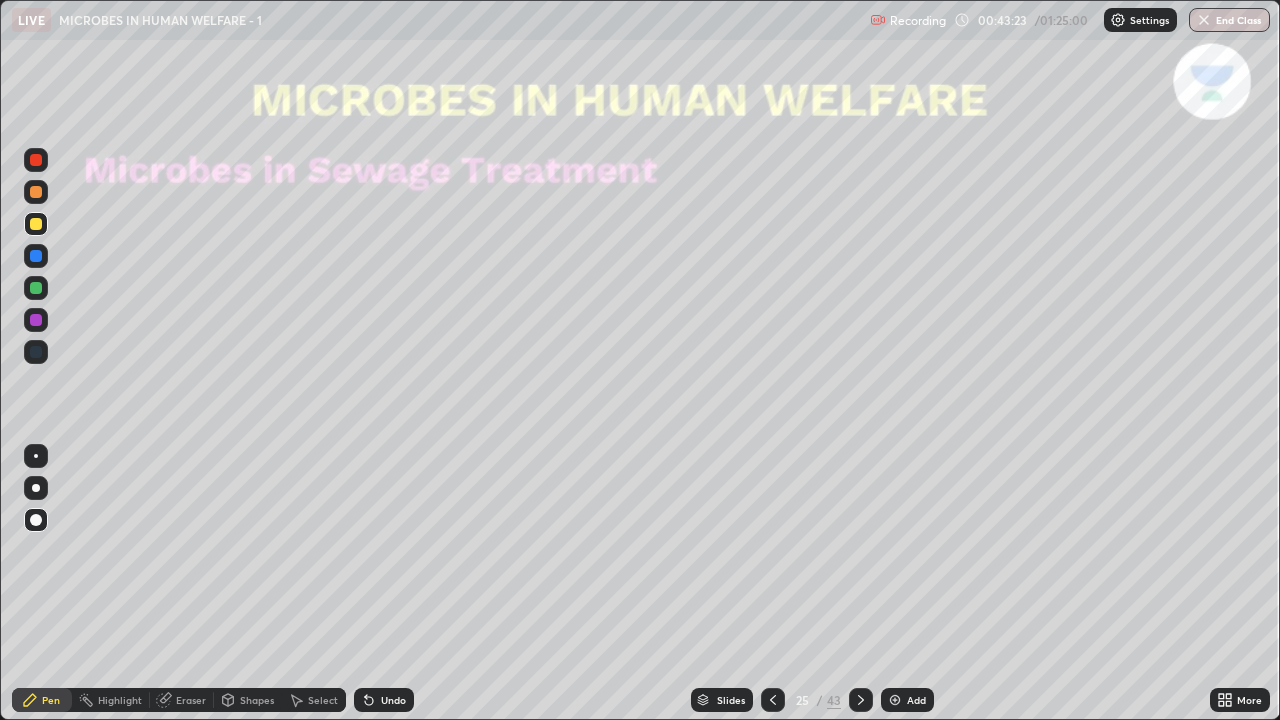 click 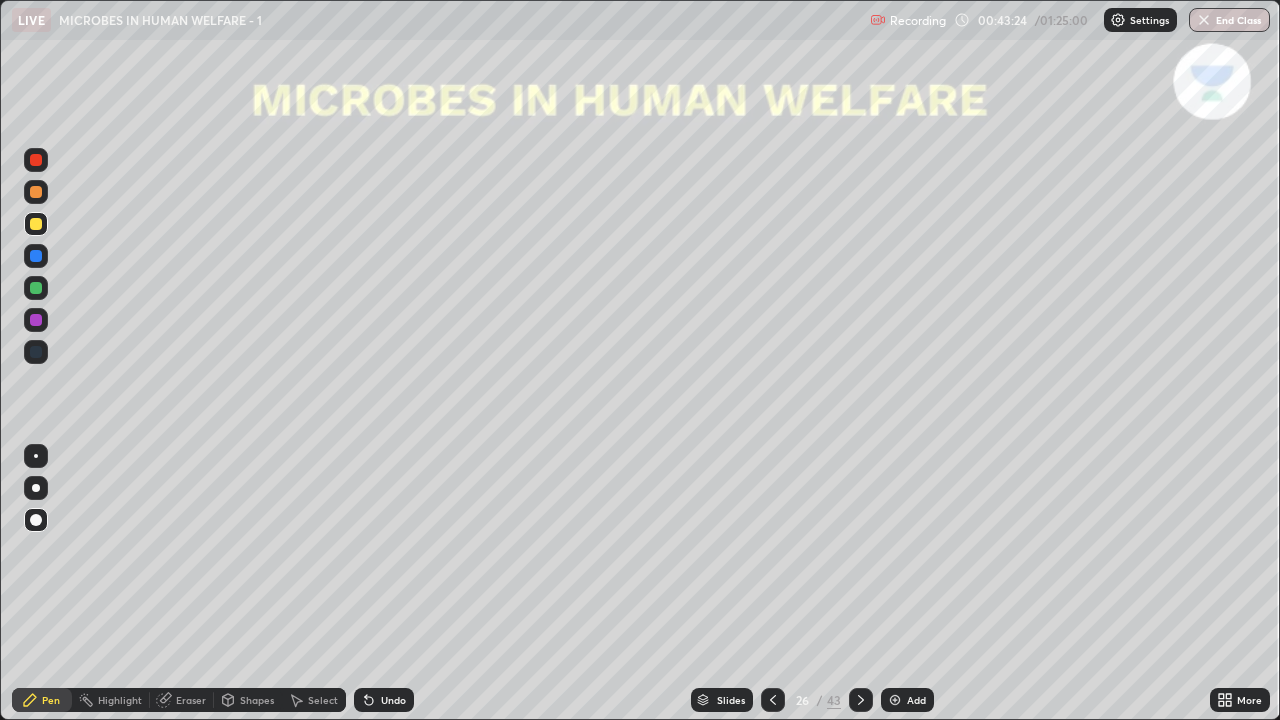 click 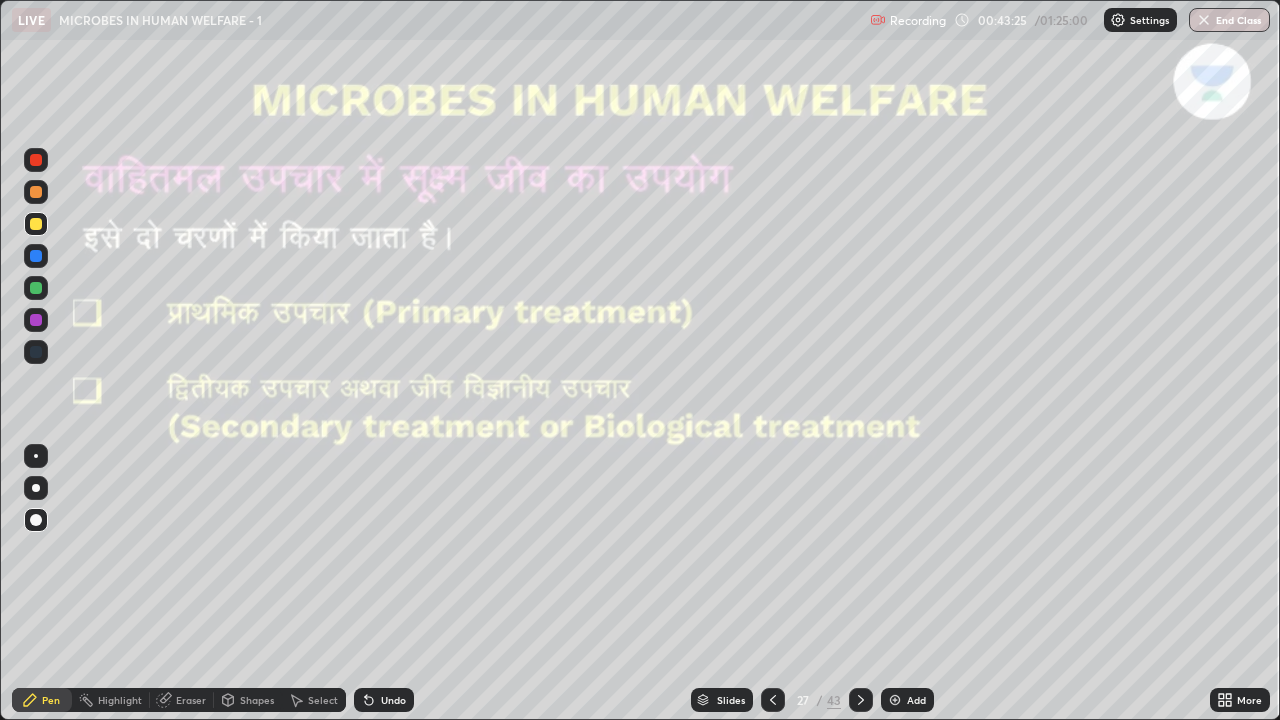 click 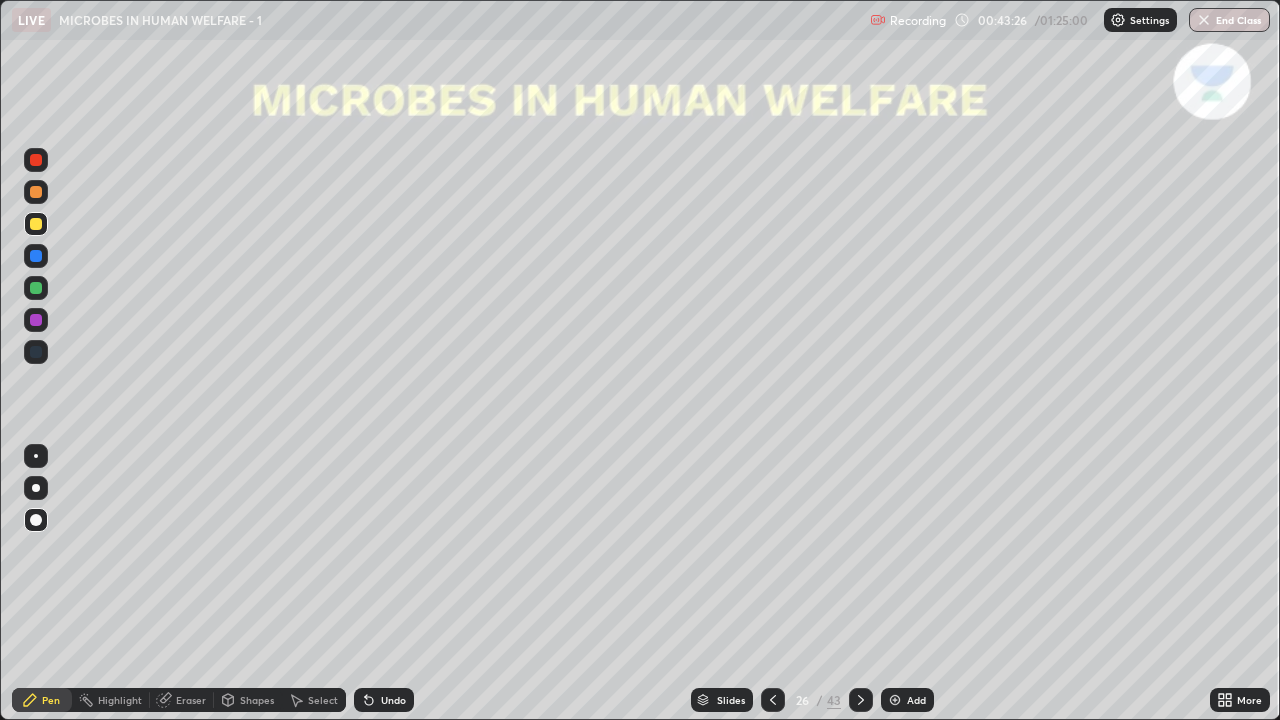 click 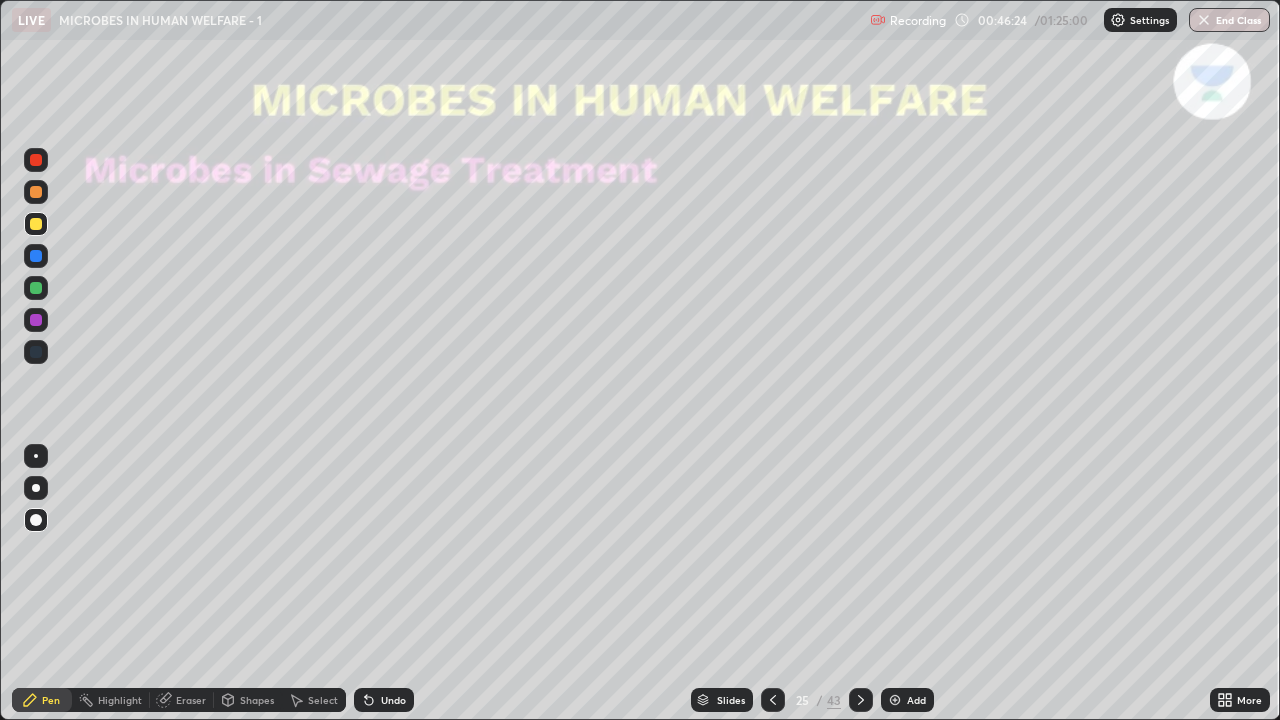 click at bounding box center (895, 700) 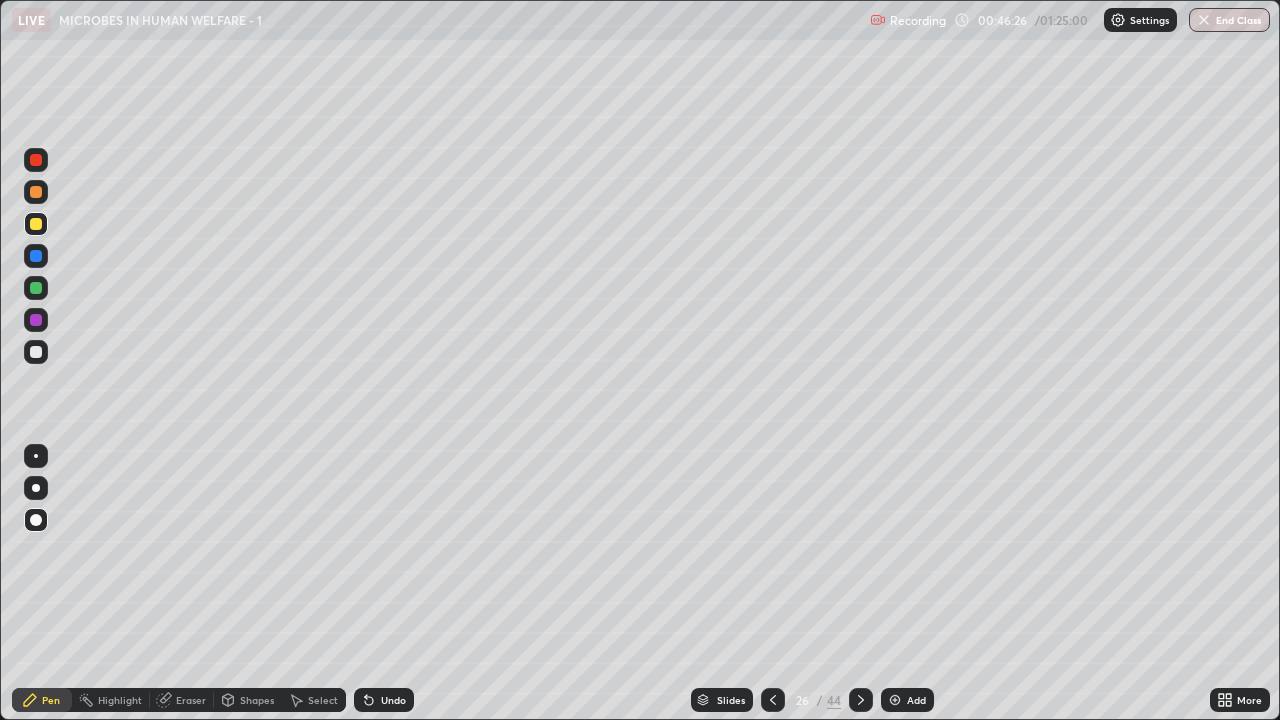 click 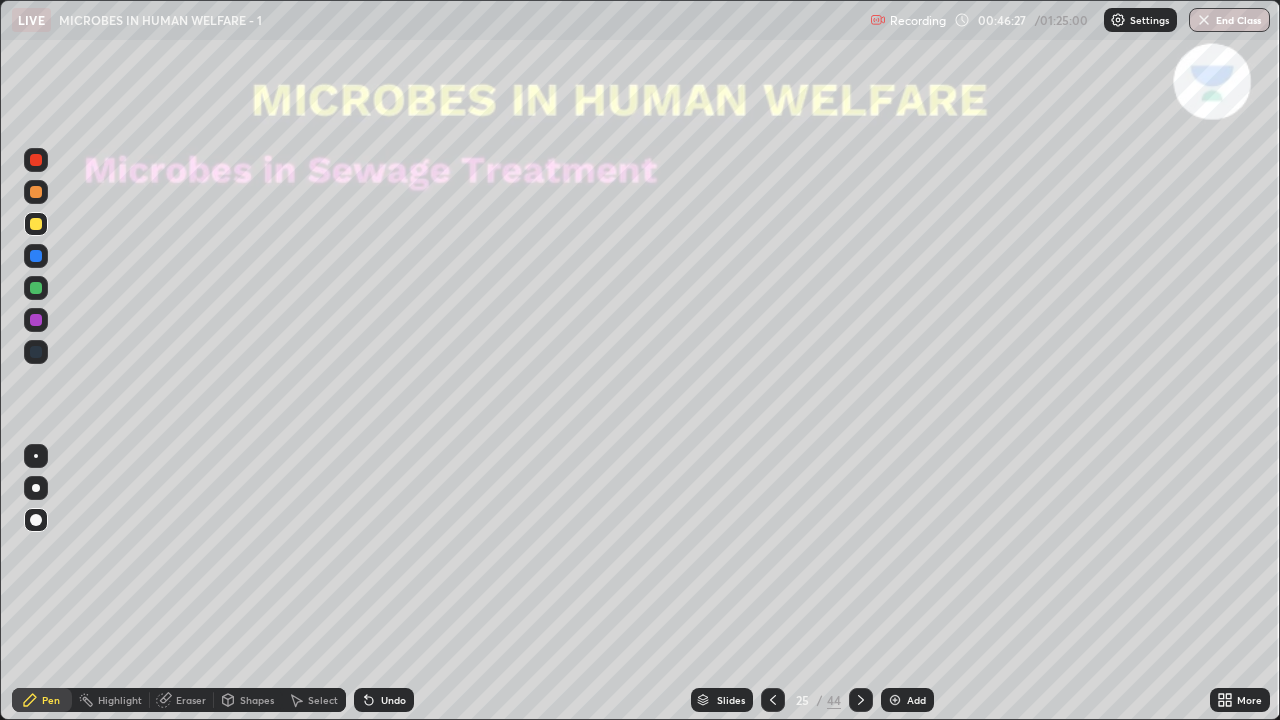 click 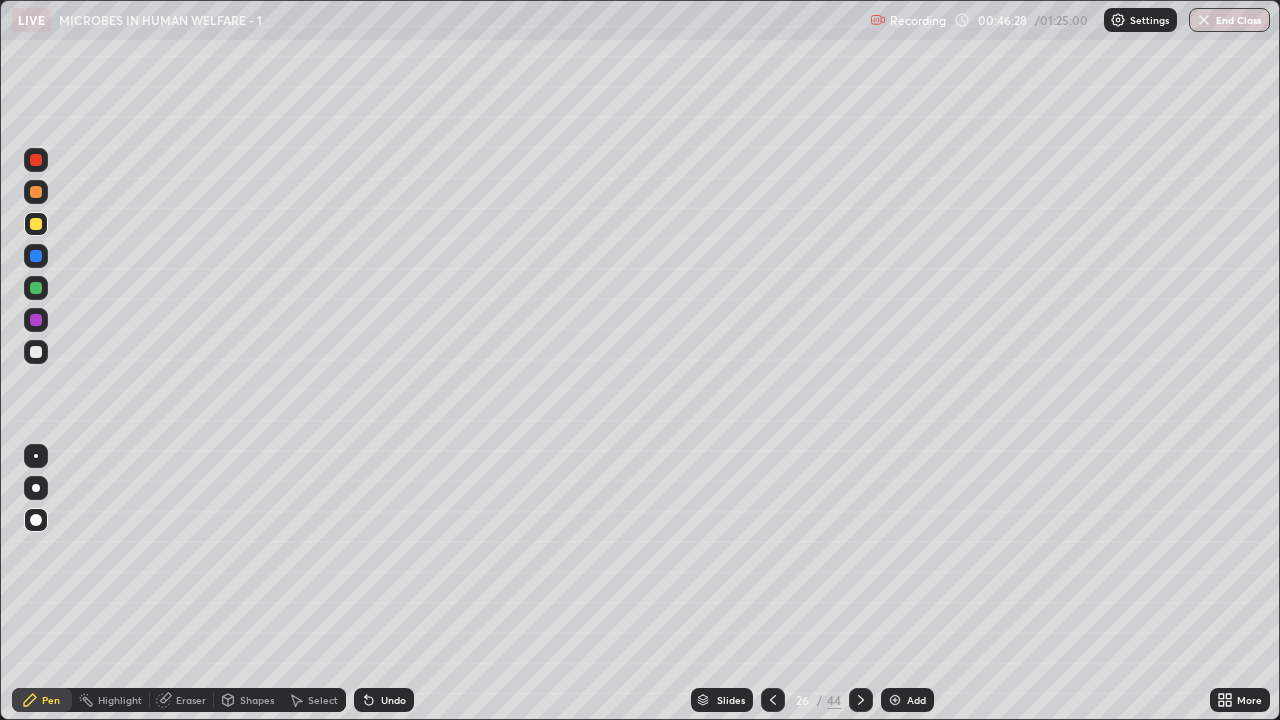 click 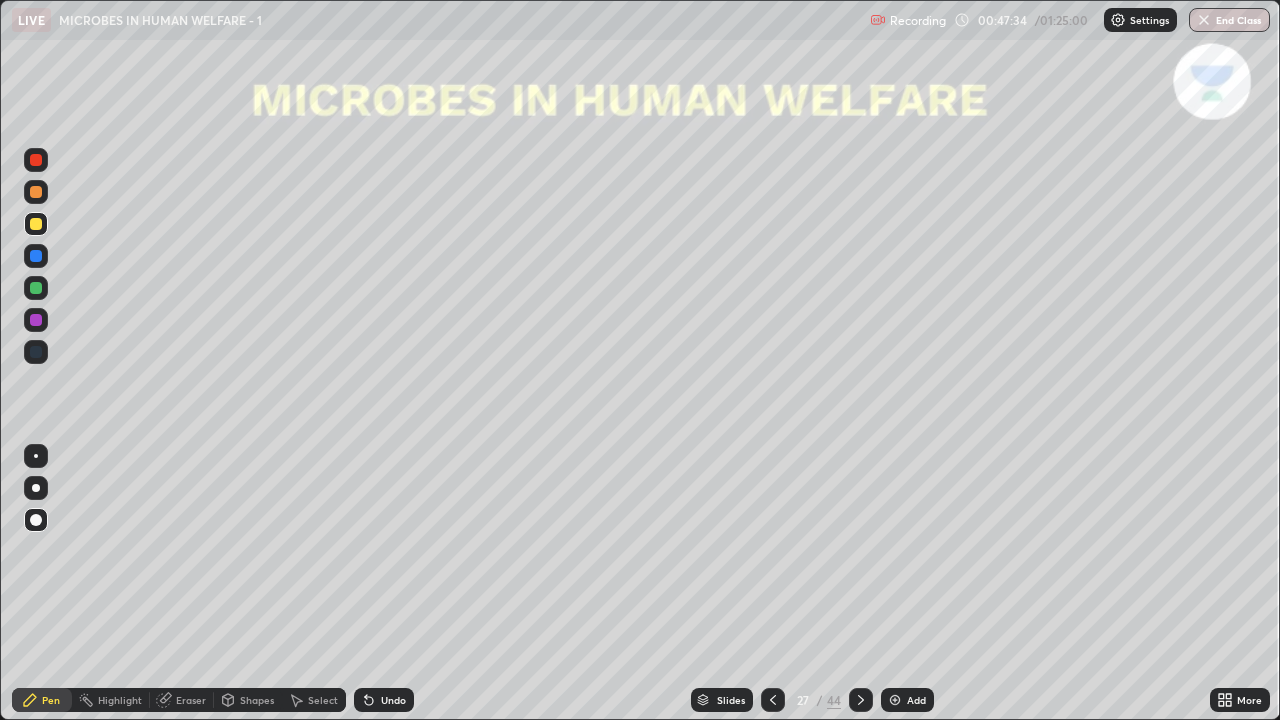 click 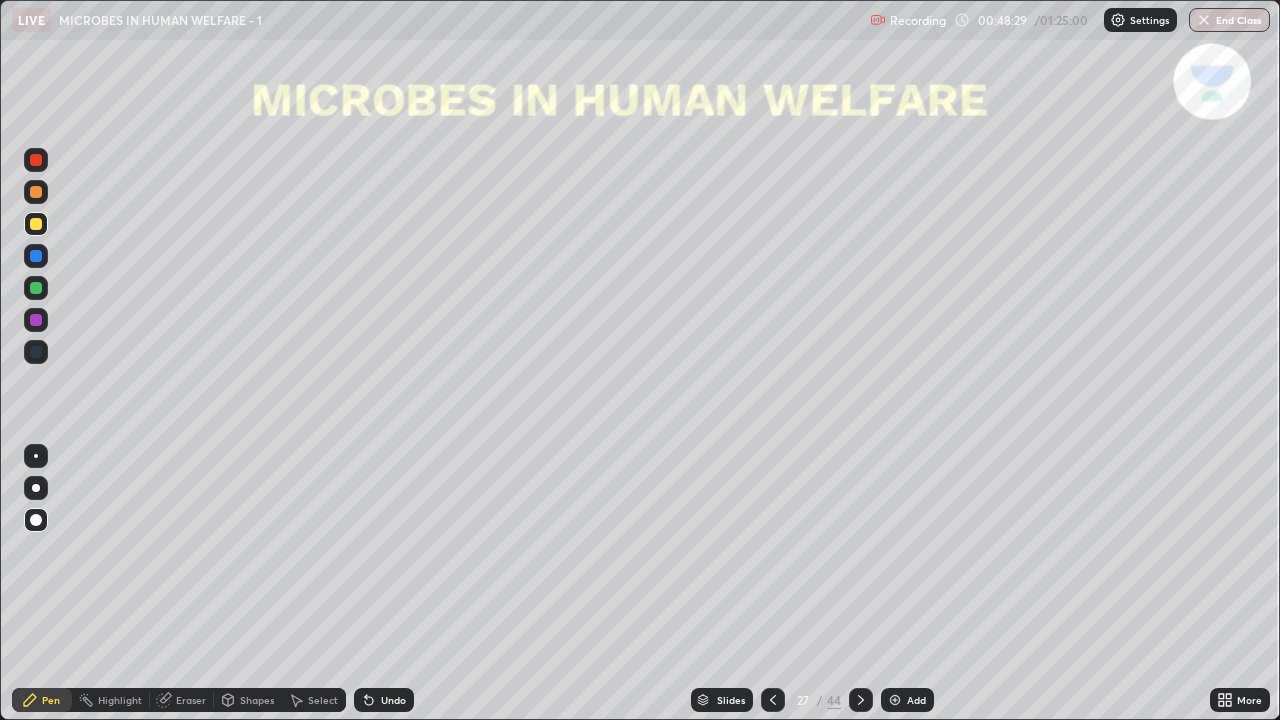click 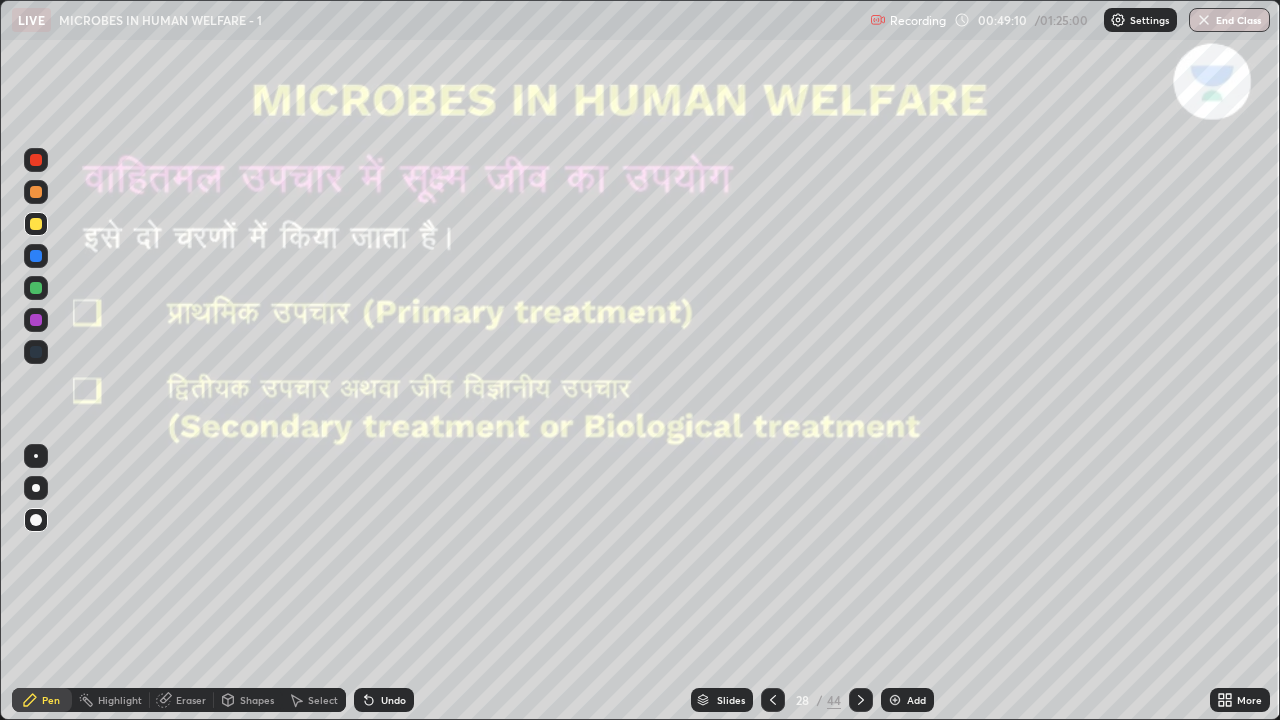 click 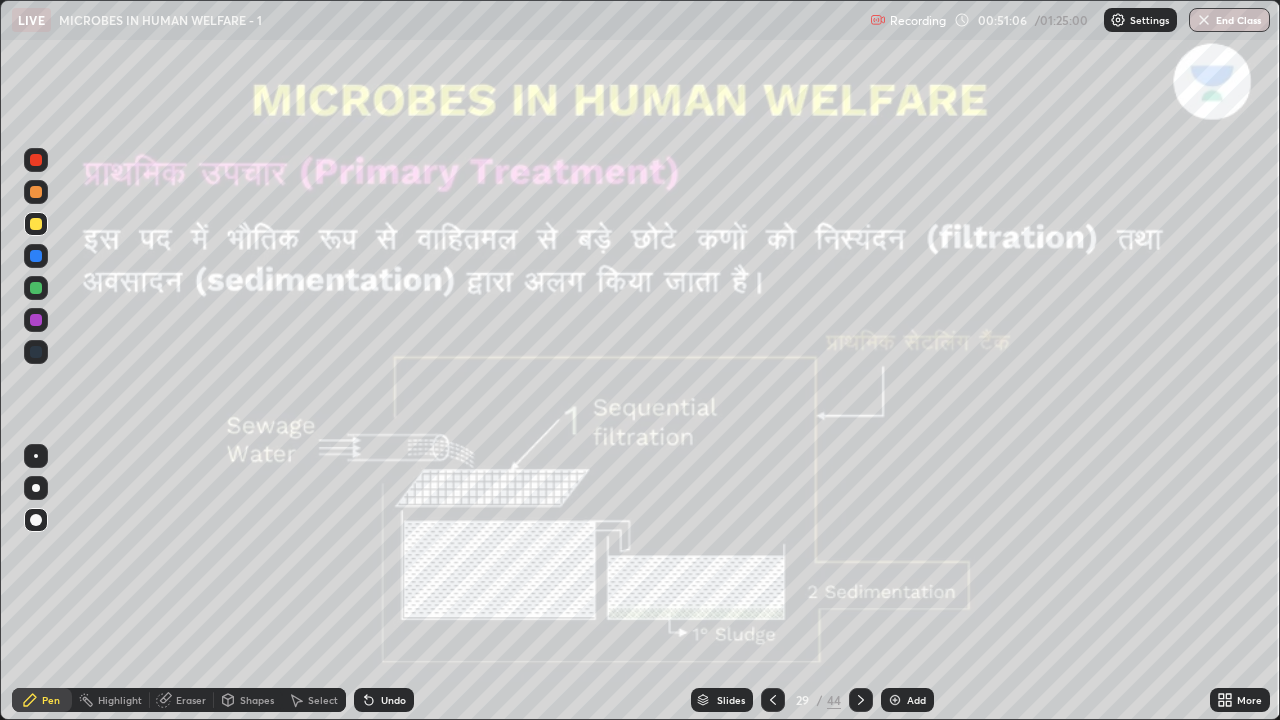 click 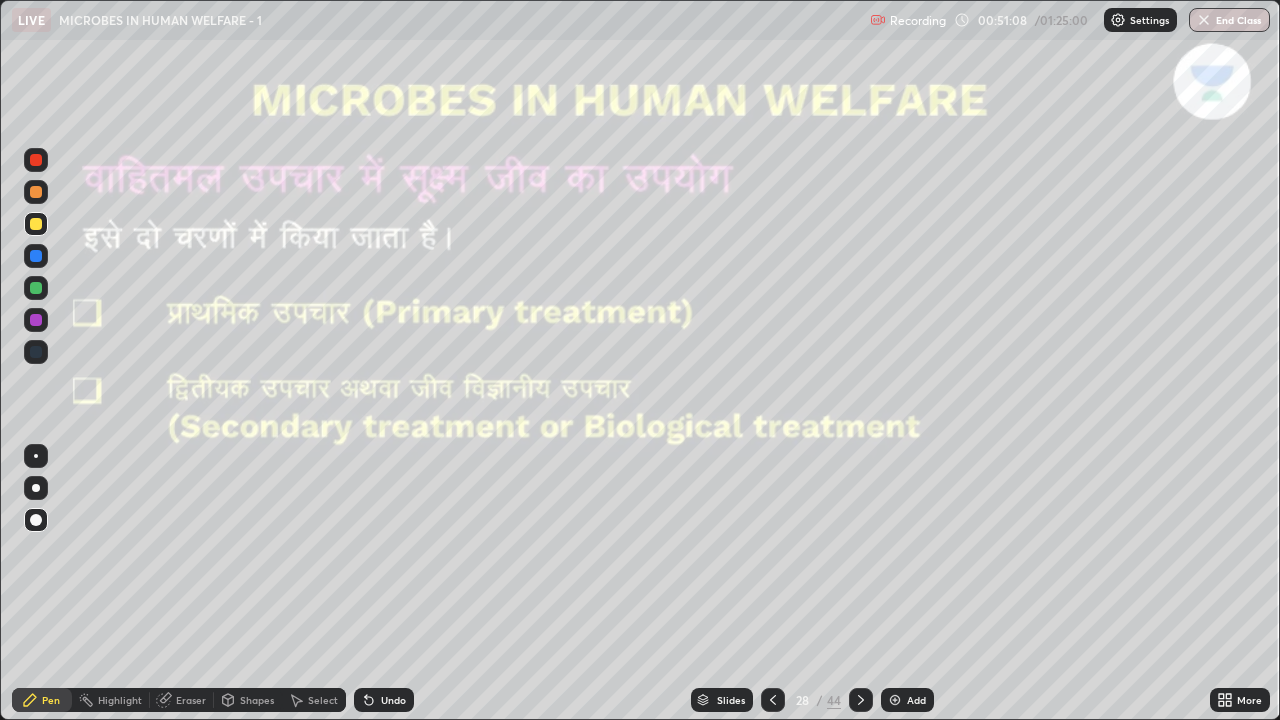click at bounding box center (773, 700) 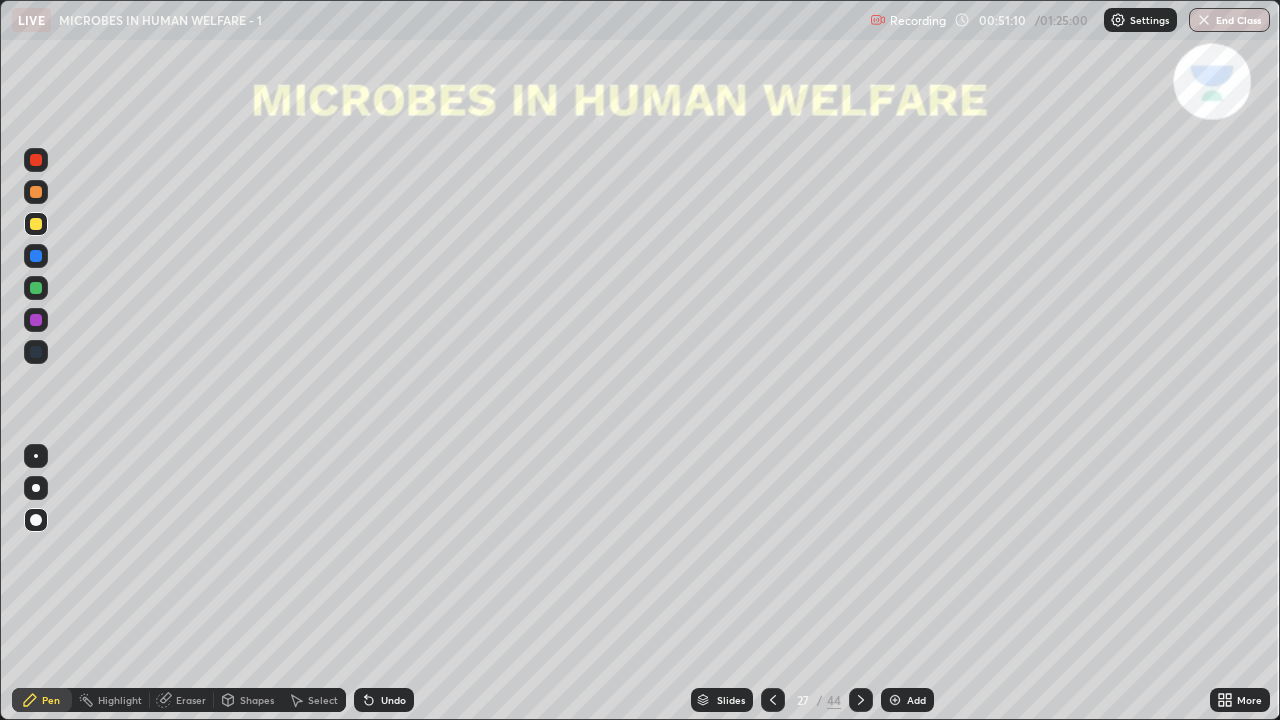 click 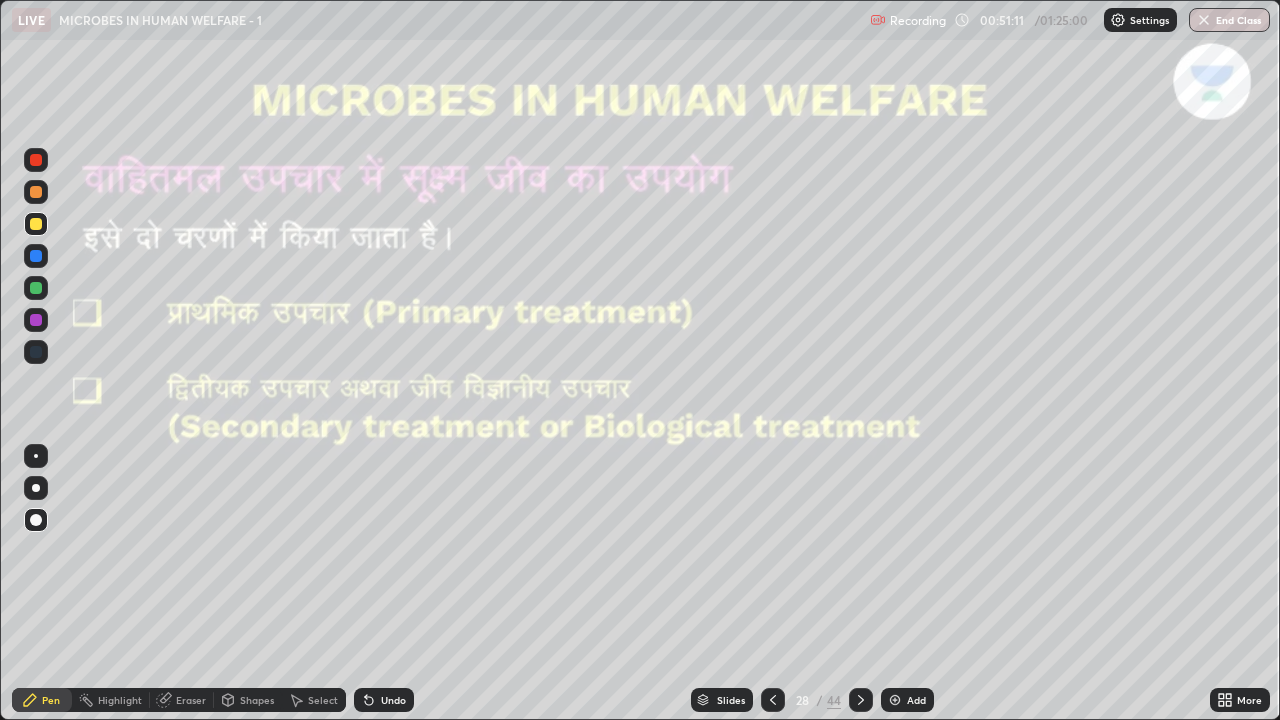 click 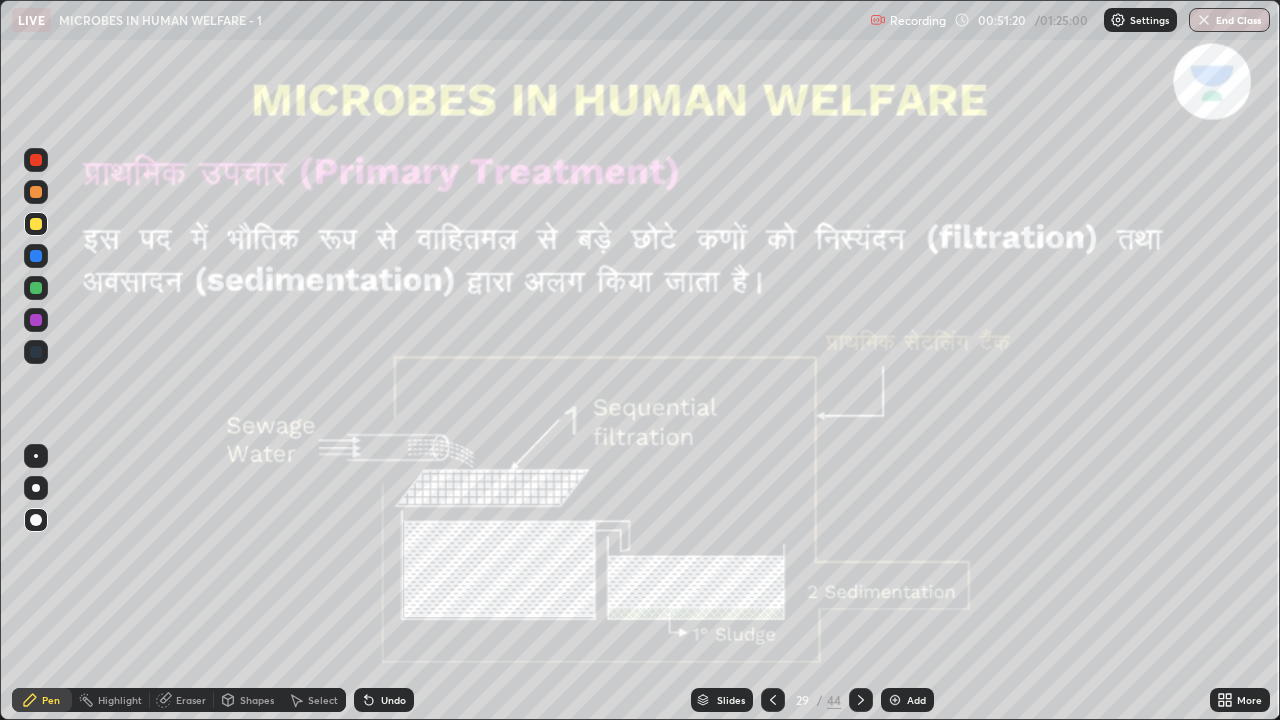 click 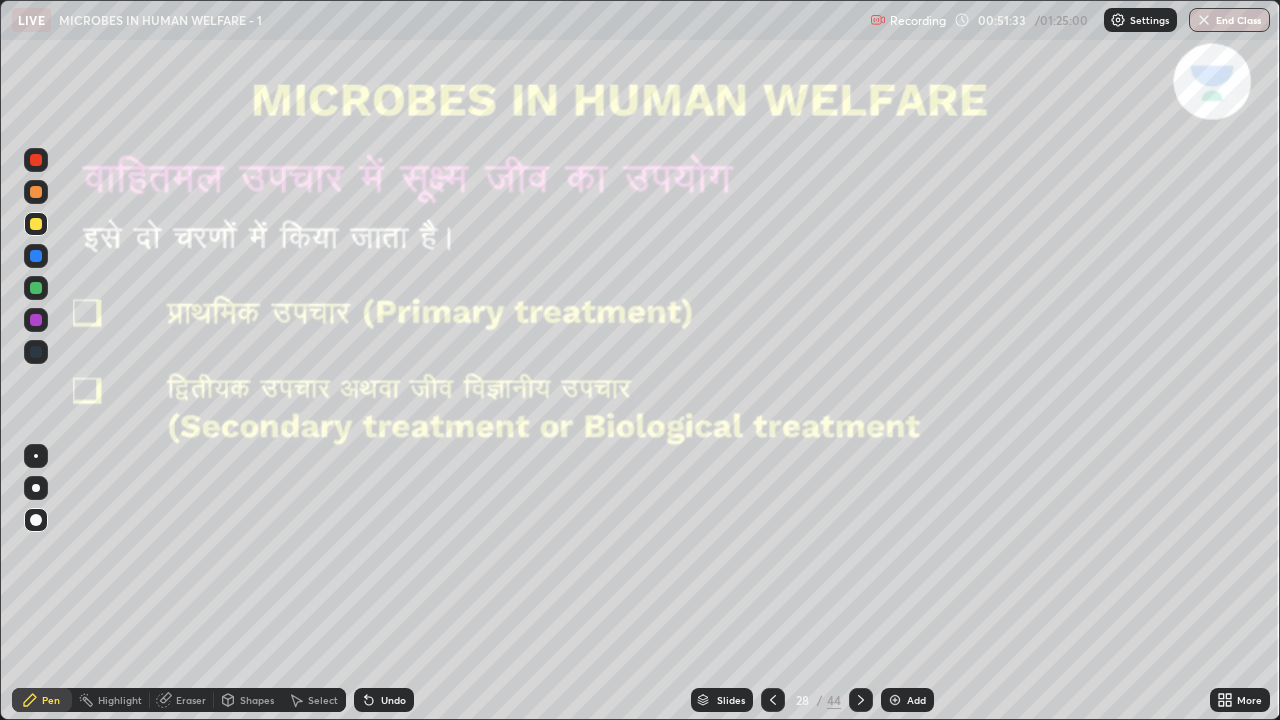 click 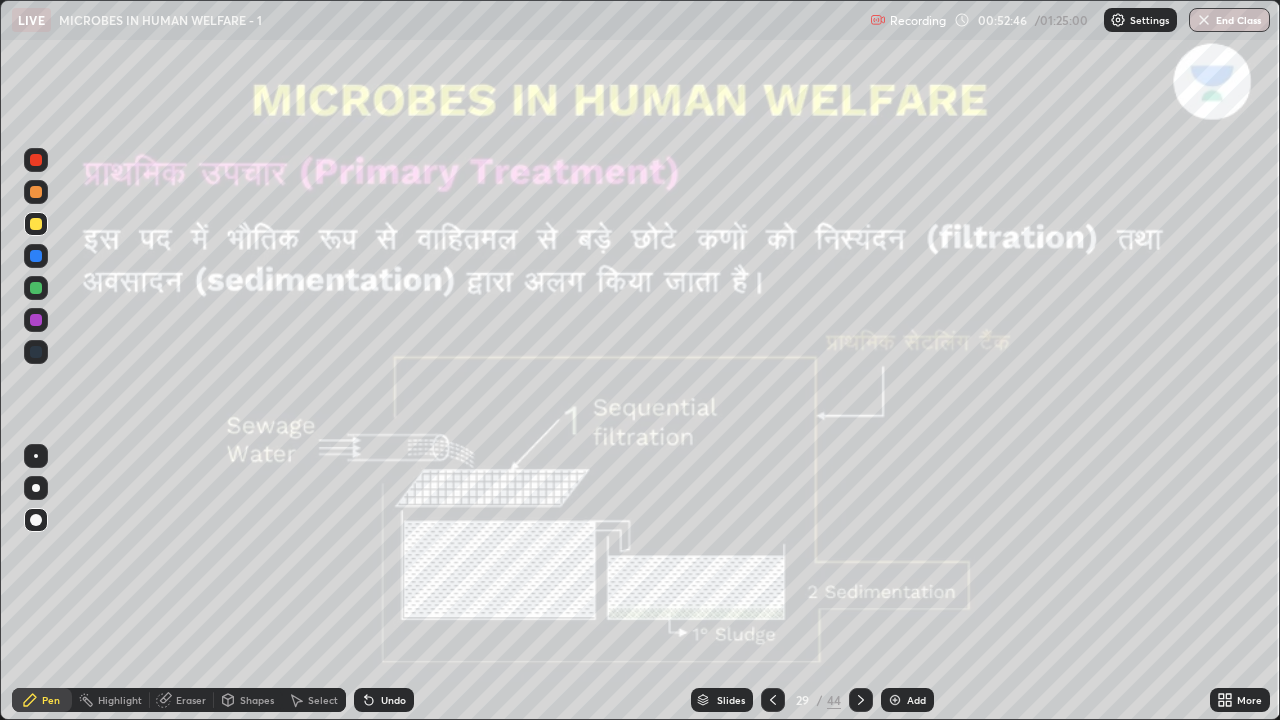 click 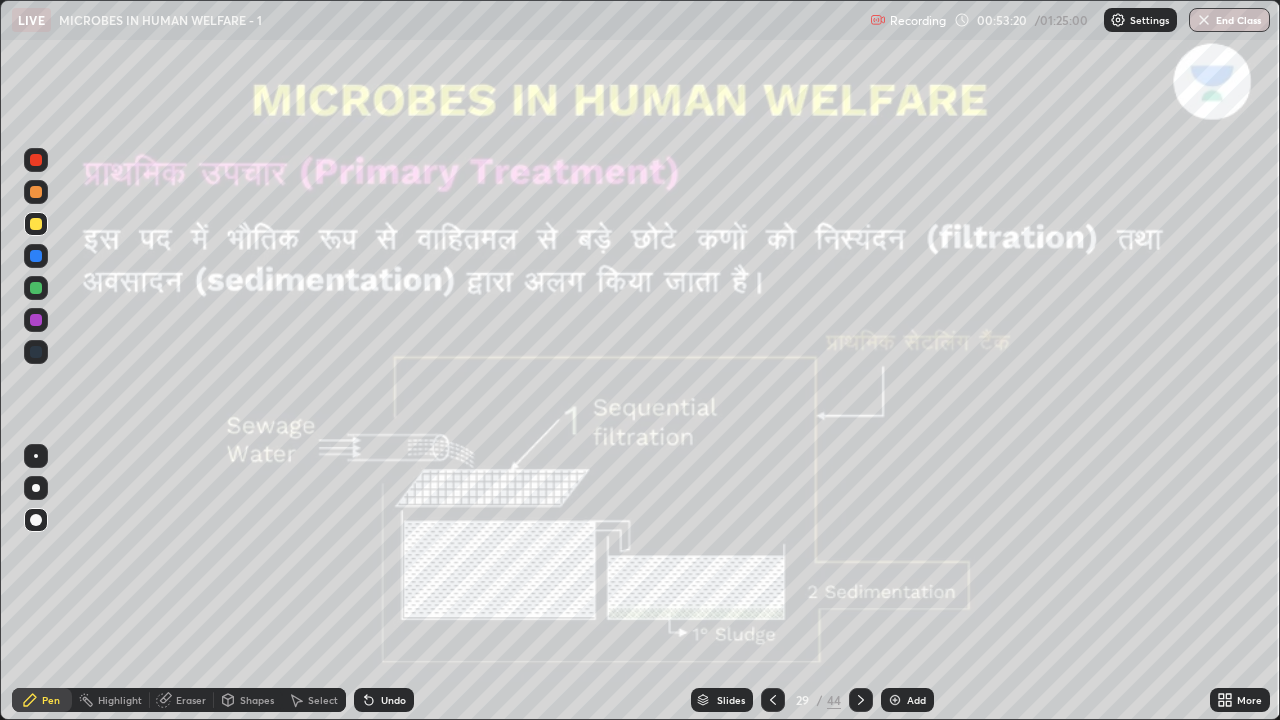 click at bounding box center (36, 320) 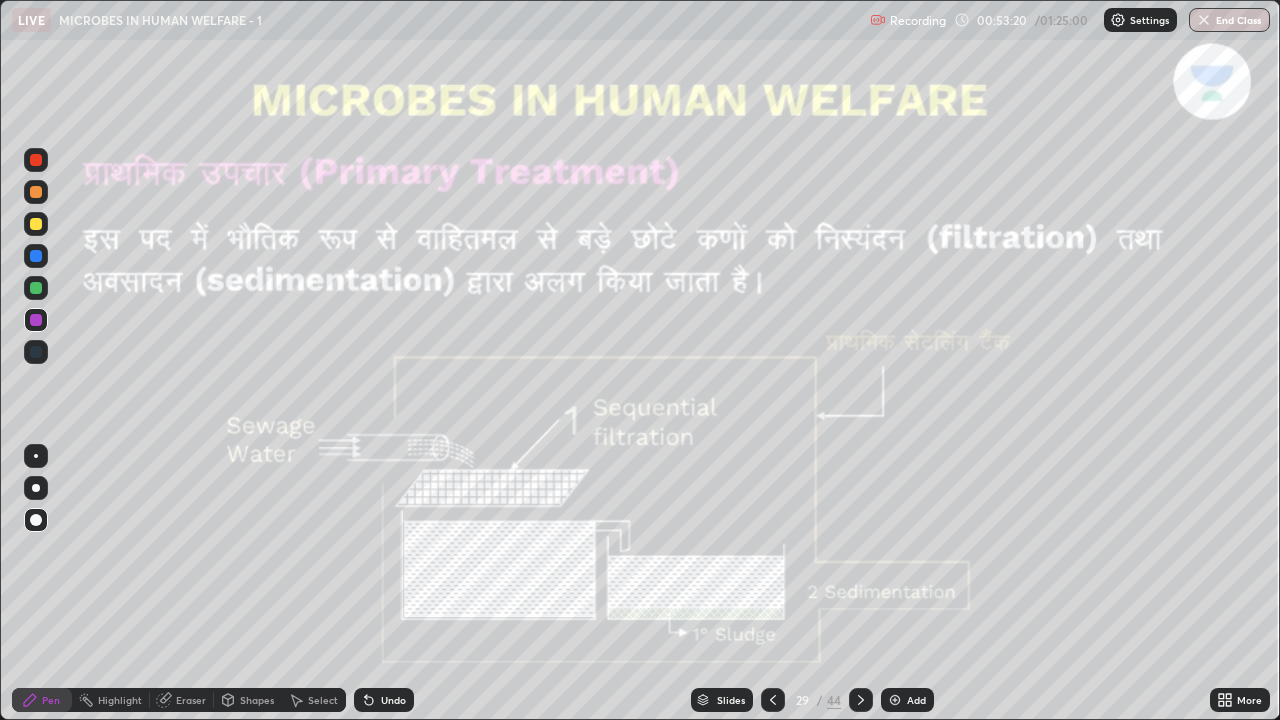 click at bounding box center [36, 288] 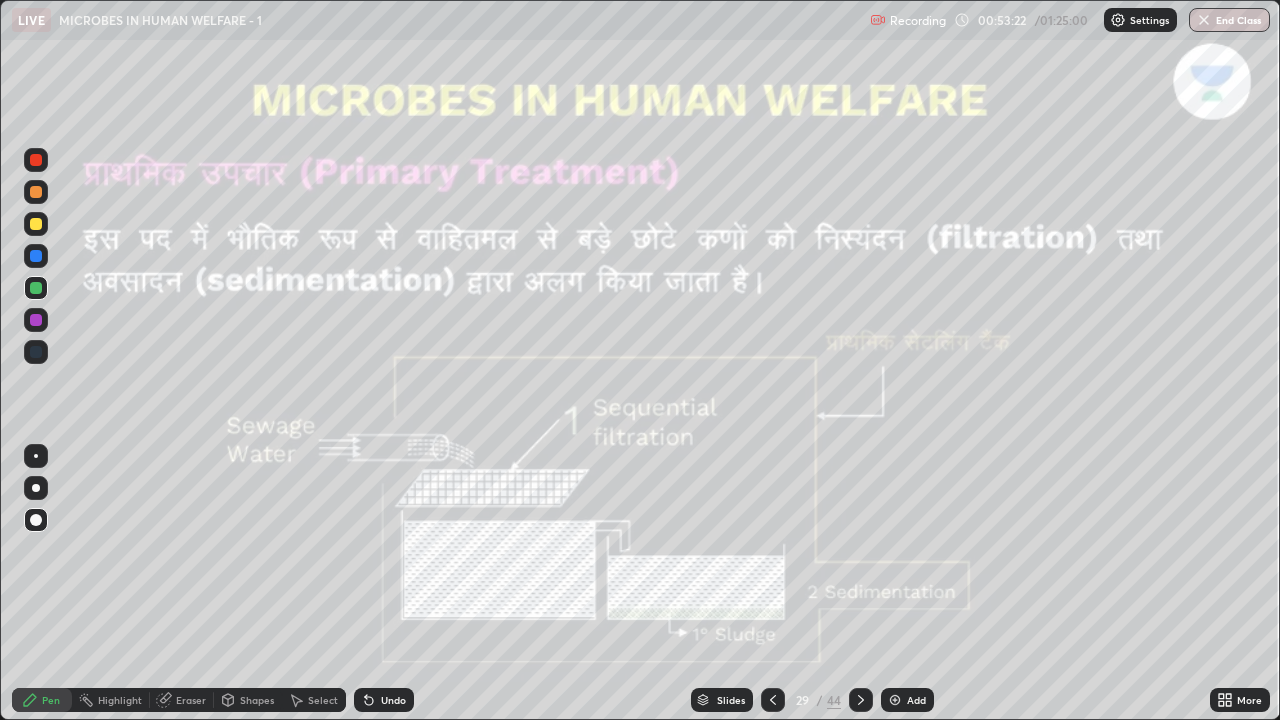 click at bounding box center (36, 256) 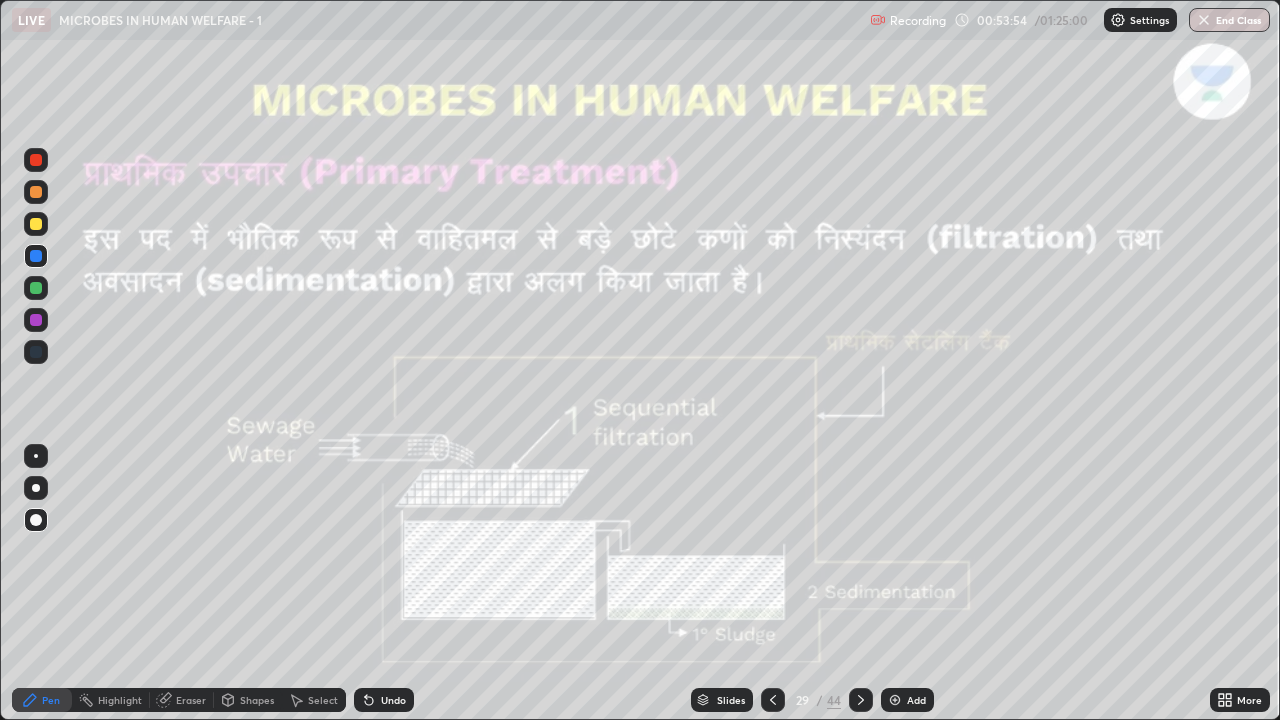 click 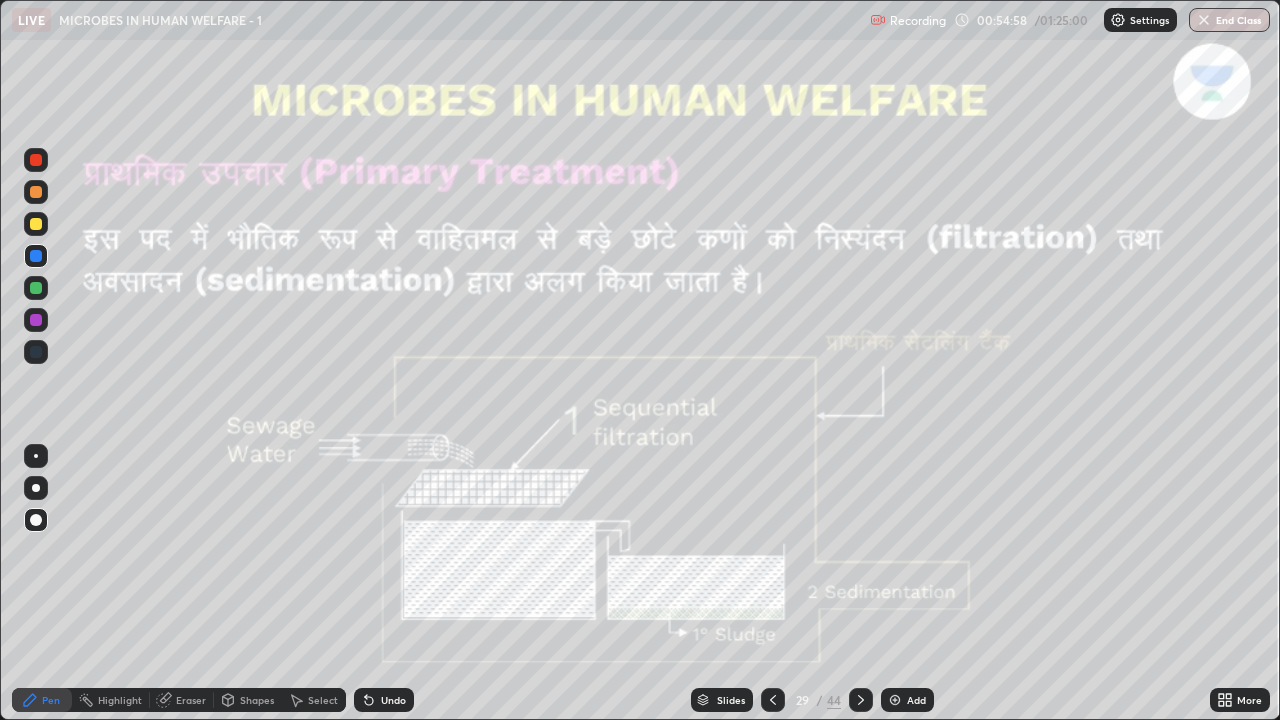 click 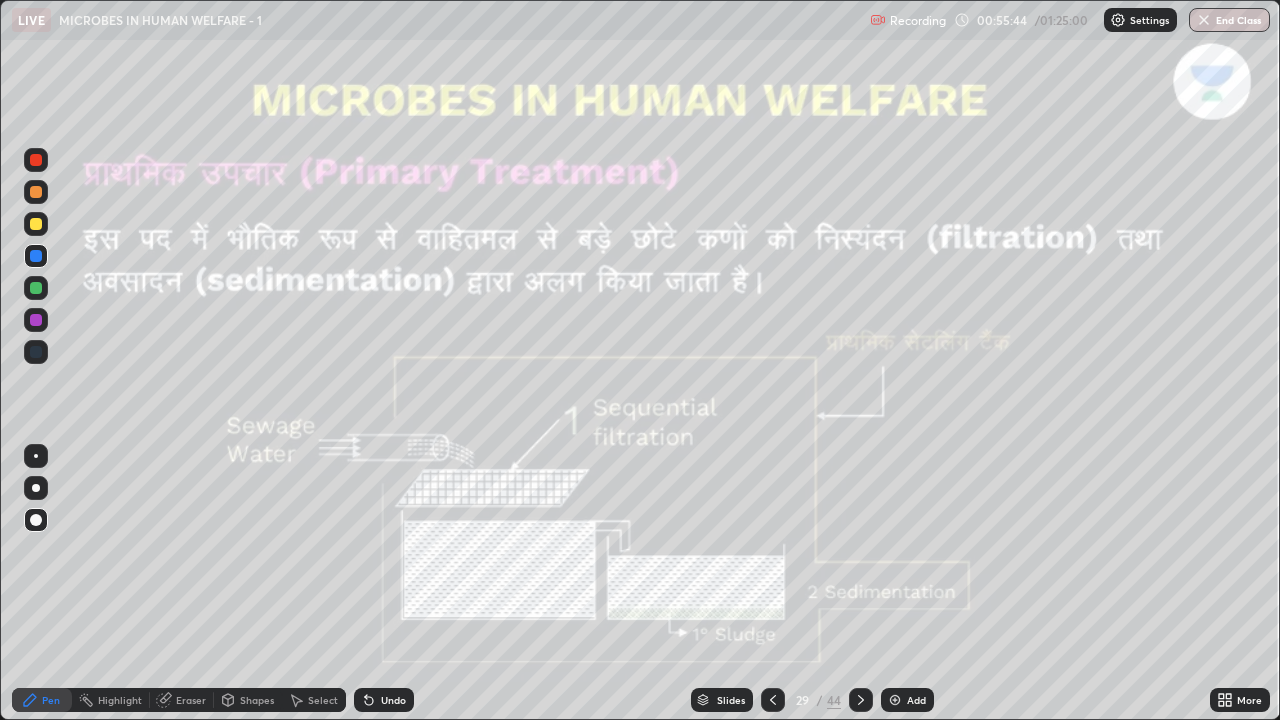 click on "Eraser" at bounding box center (191, 700) 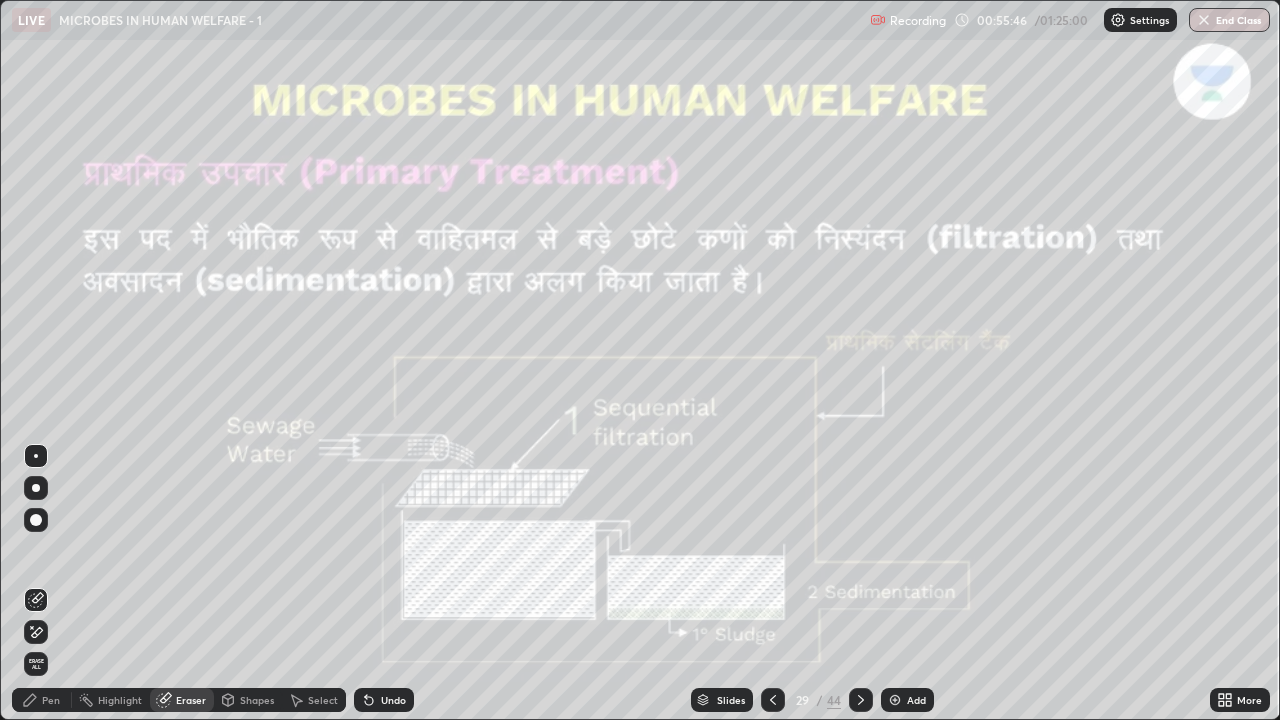 click 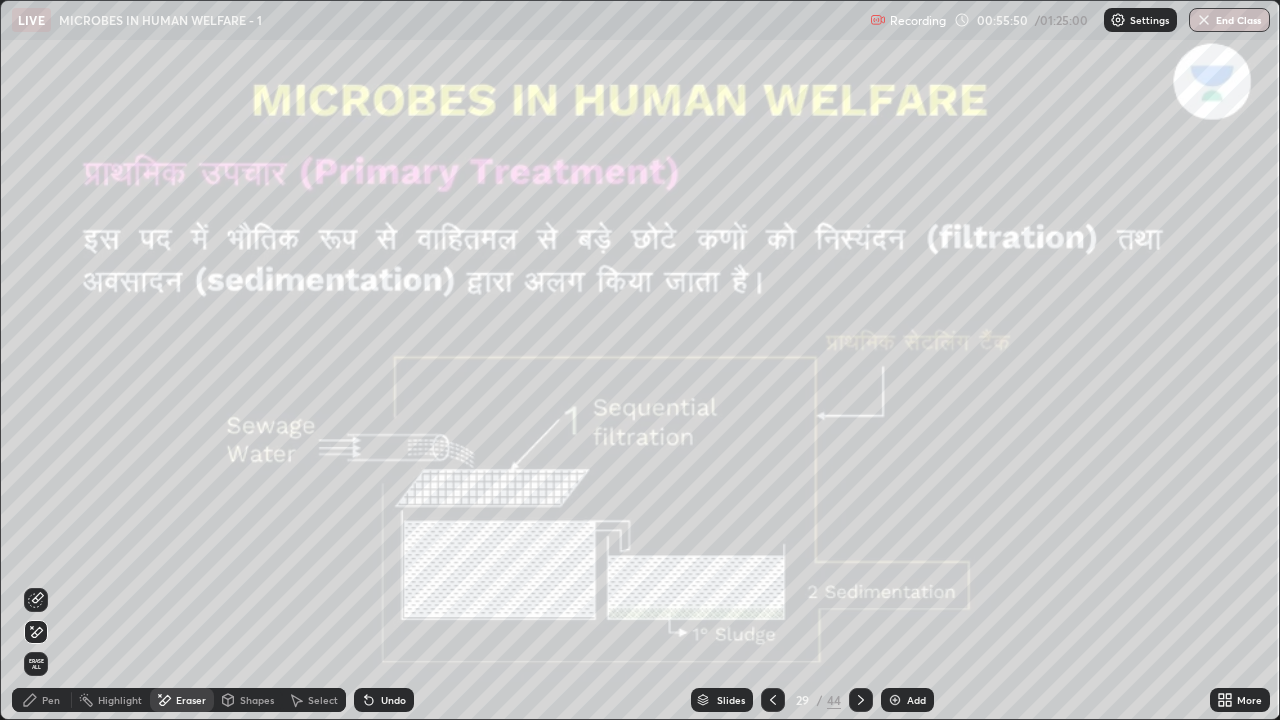 click 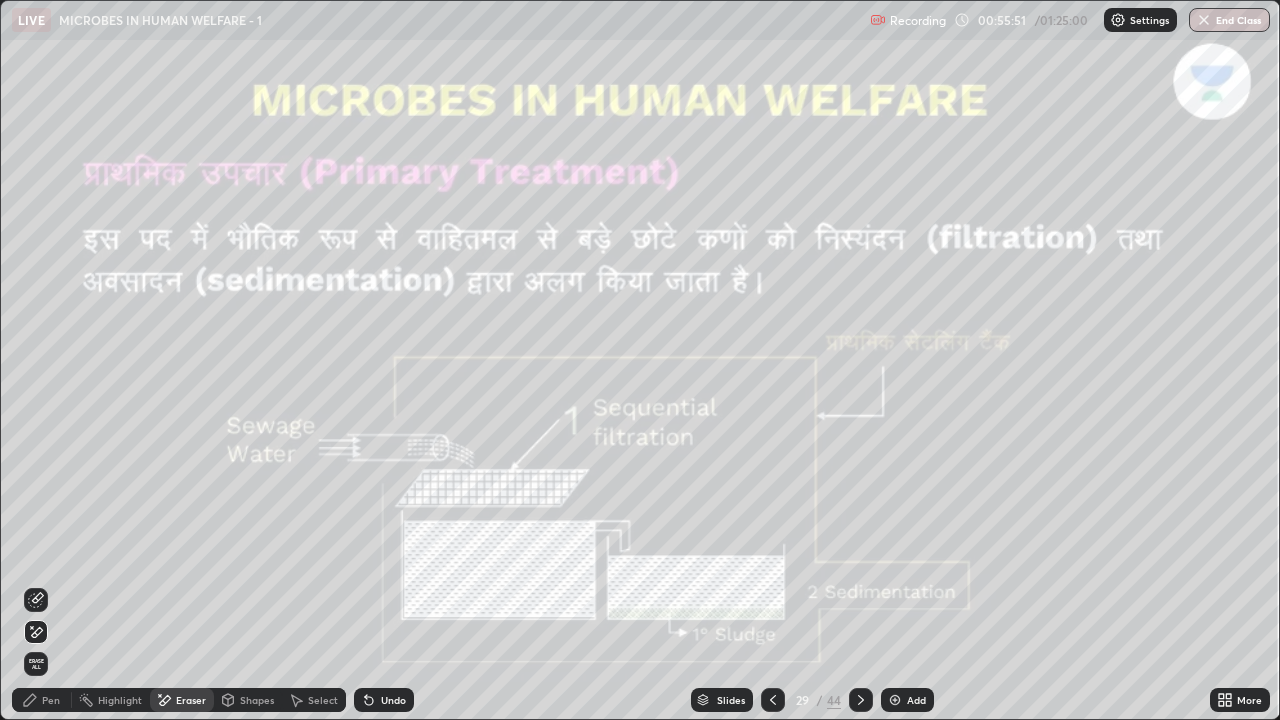 click on "Undo" at bounding box center (384, 700) 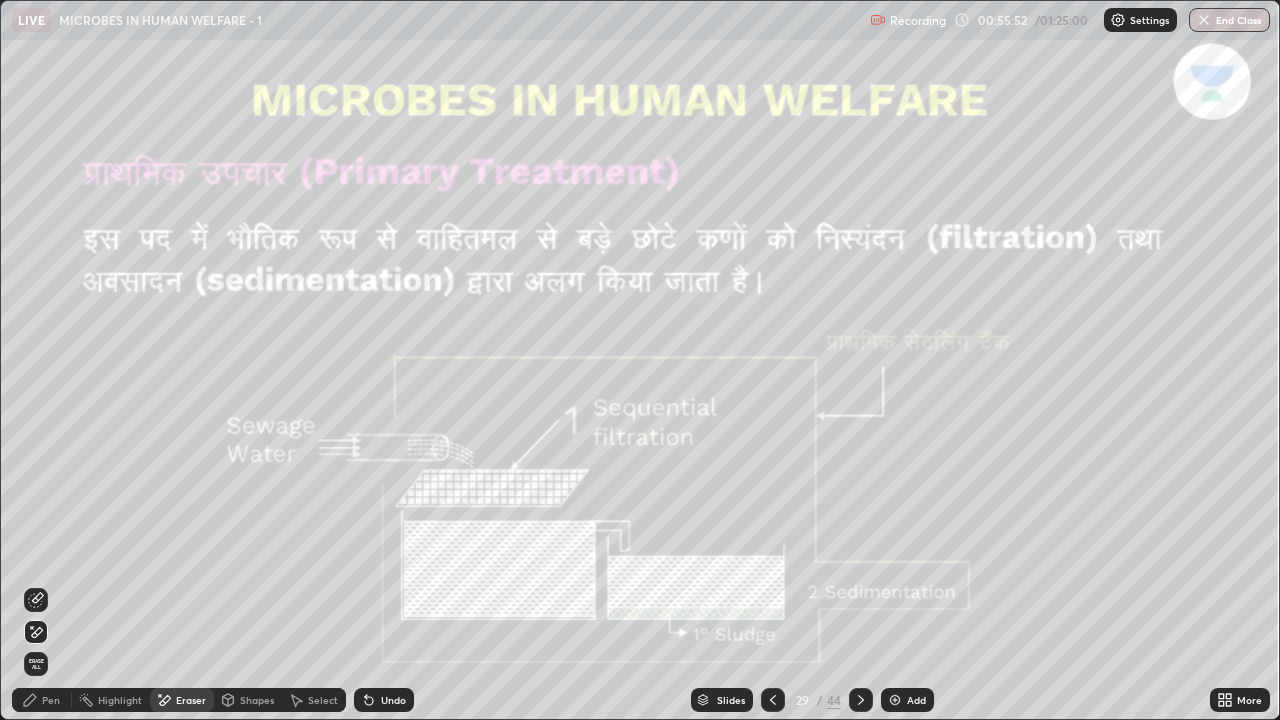 click on "Undo" at bounding box center (393, 700) 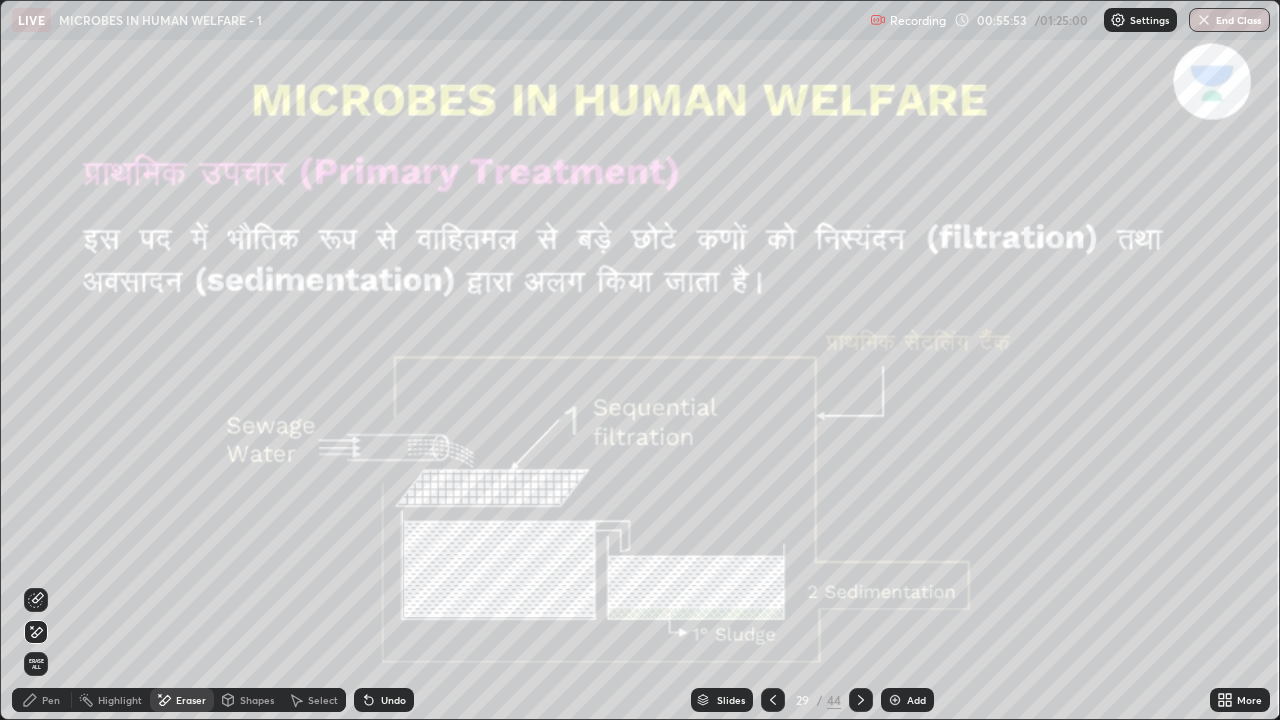 click on "Undo" at bounding box center [384, 700] 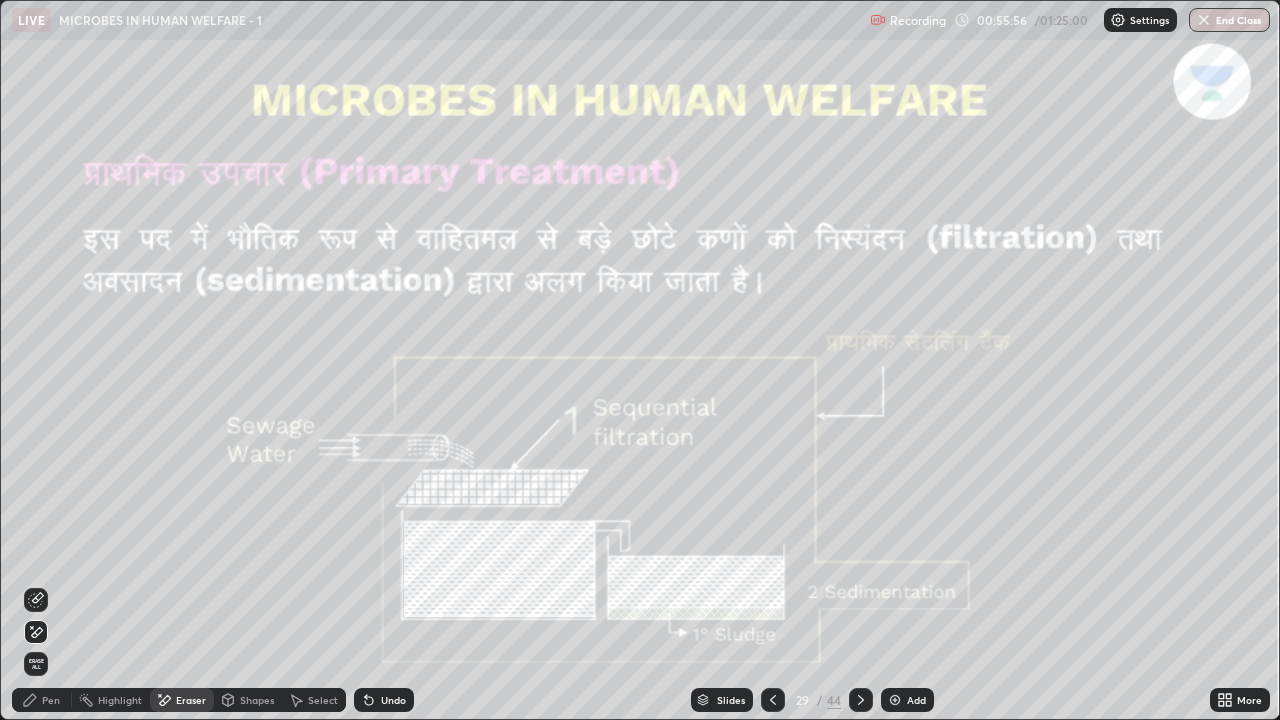 click 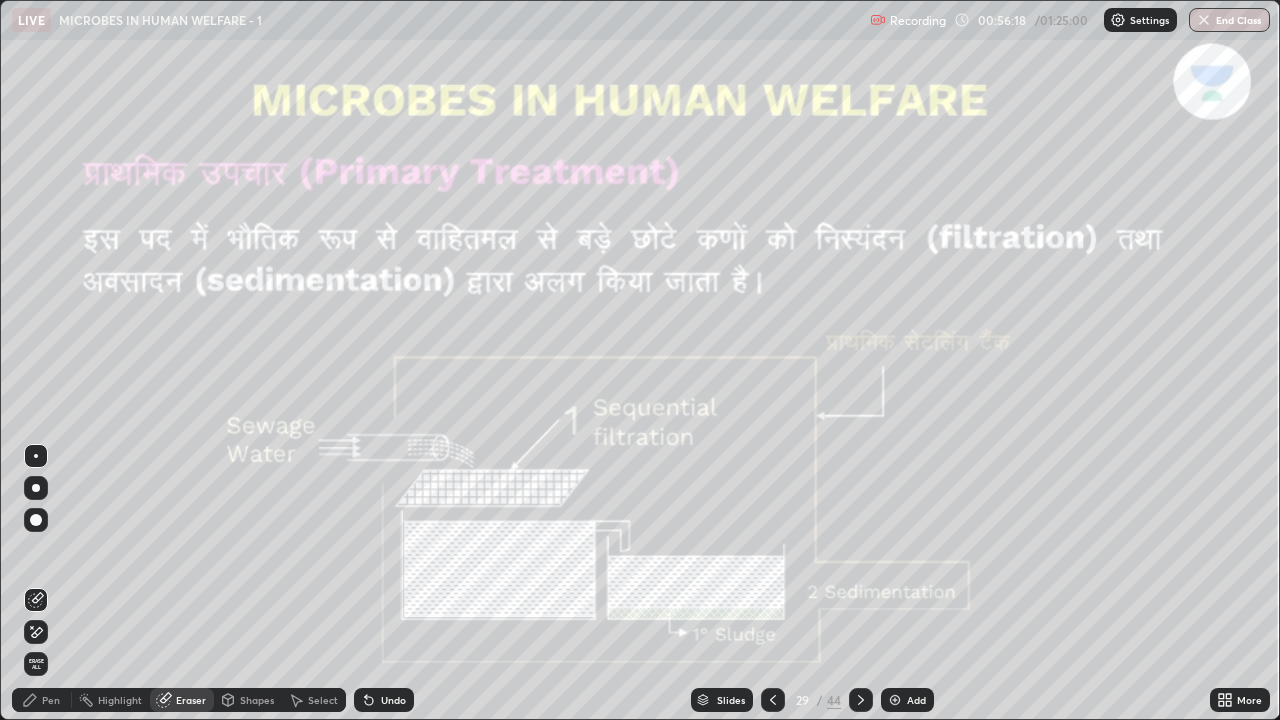 click 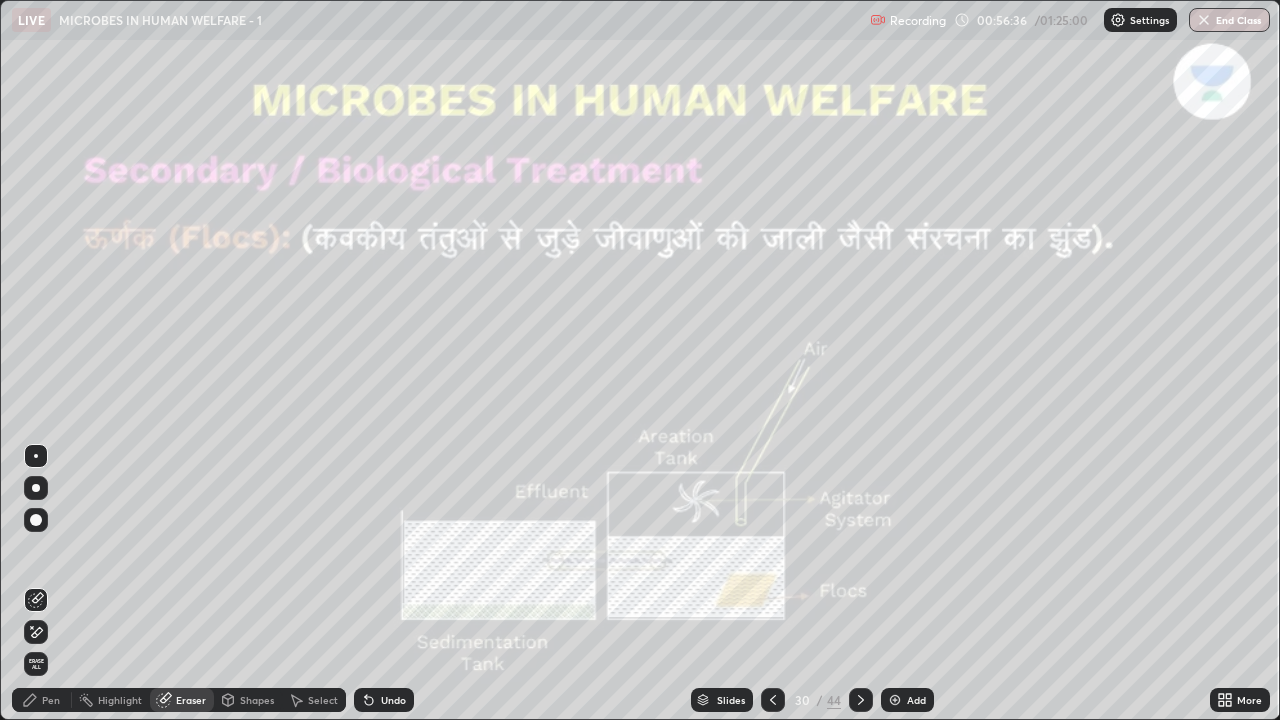 click 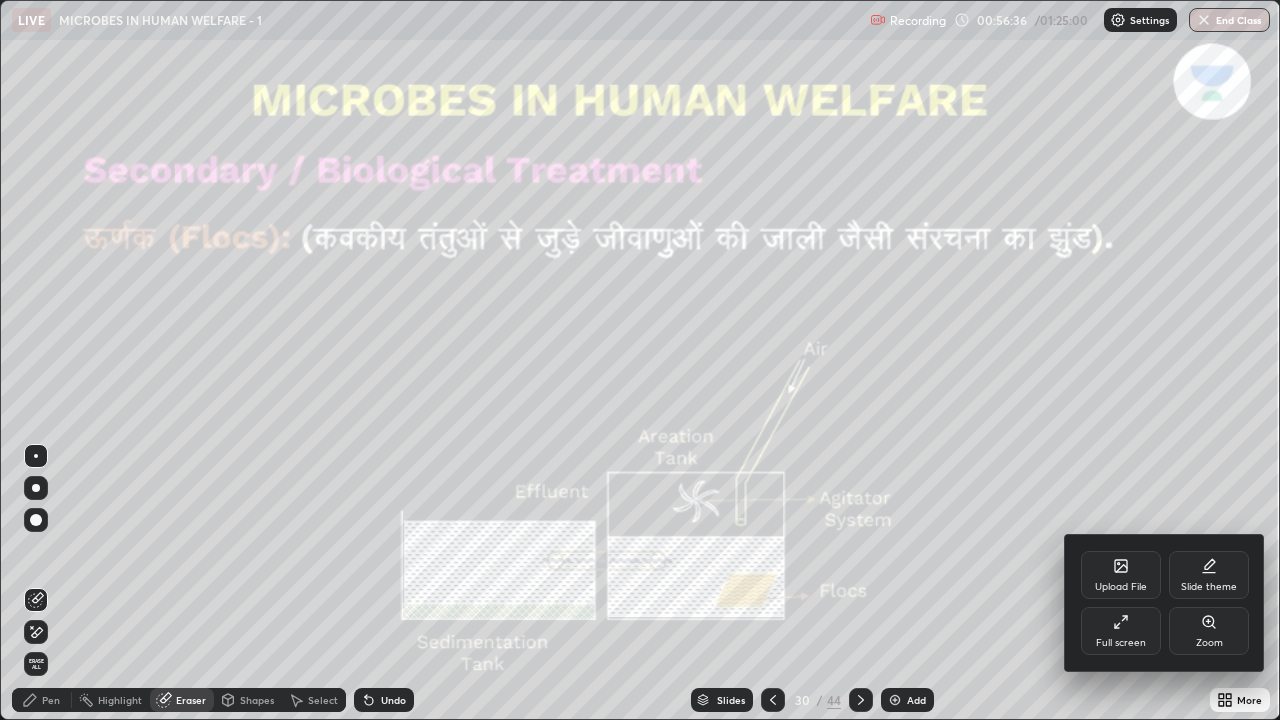 click on "Zoom" at bounding box center (1209, 631) 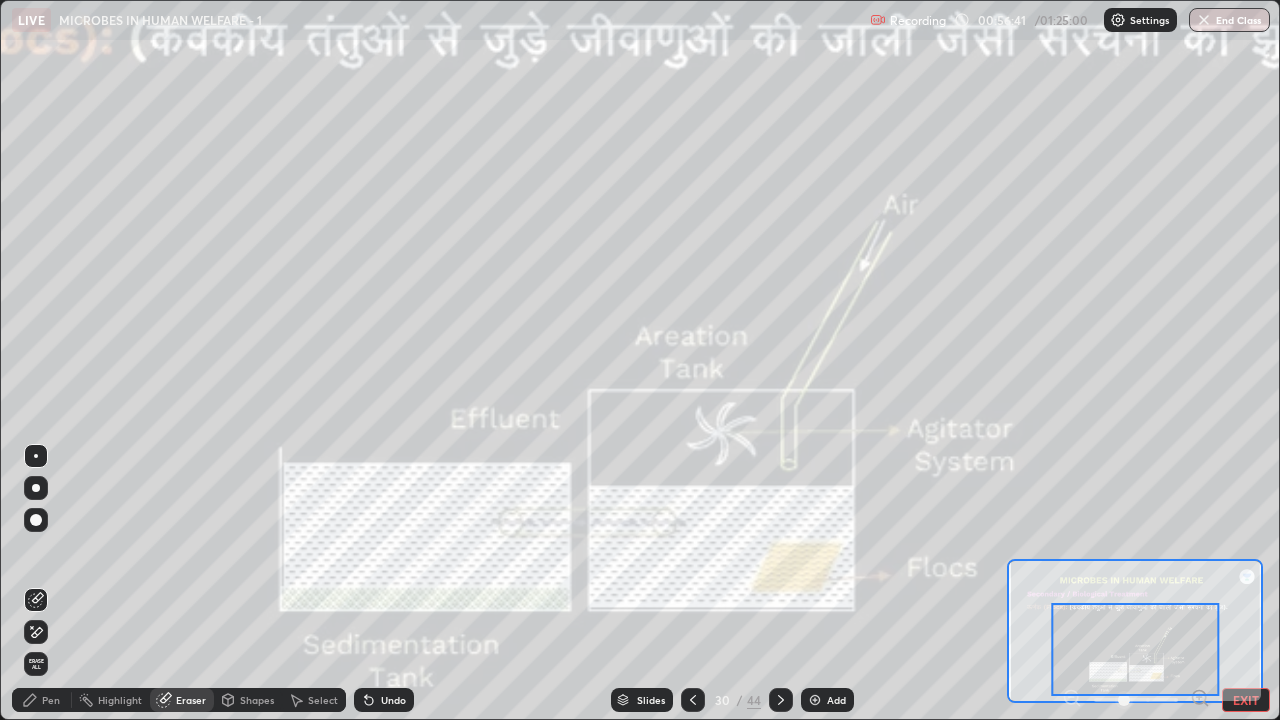 click at bounding box center [36, 456] 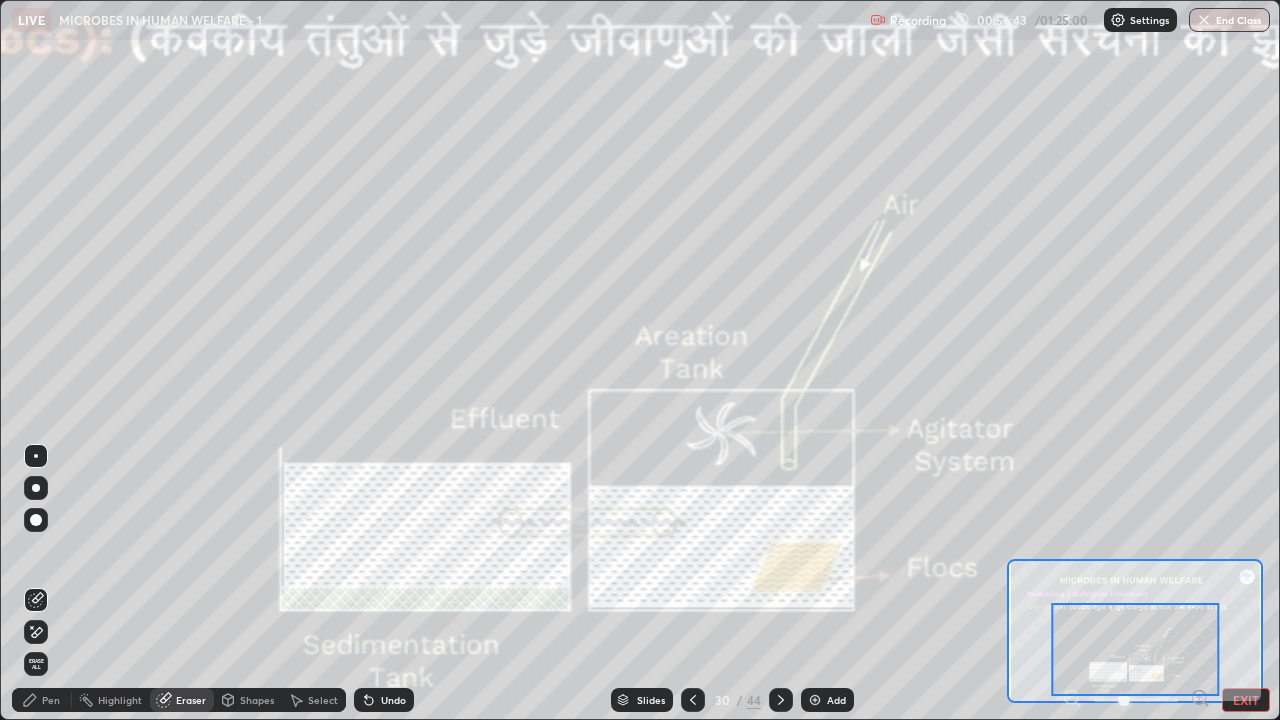 click at bounding box center (36, 520) 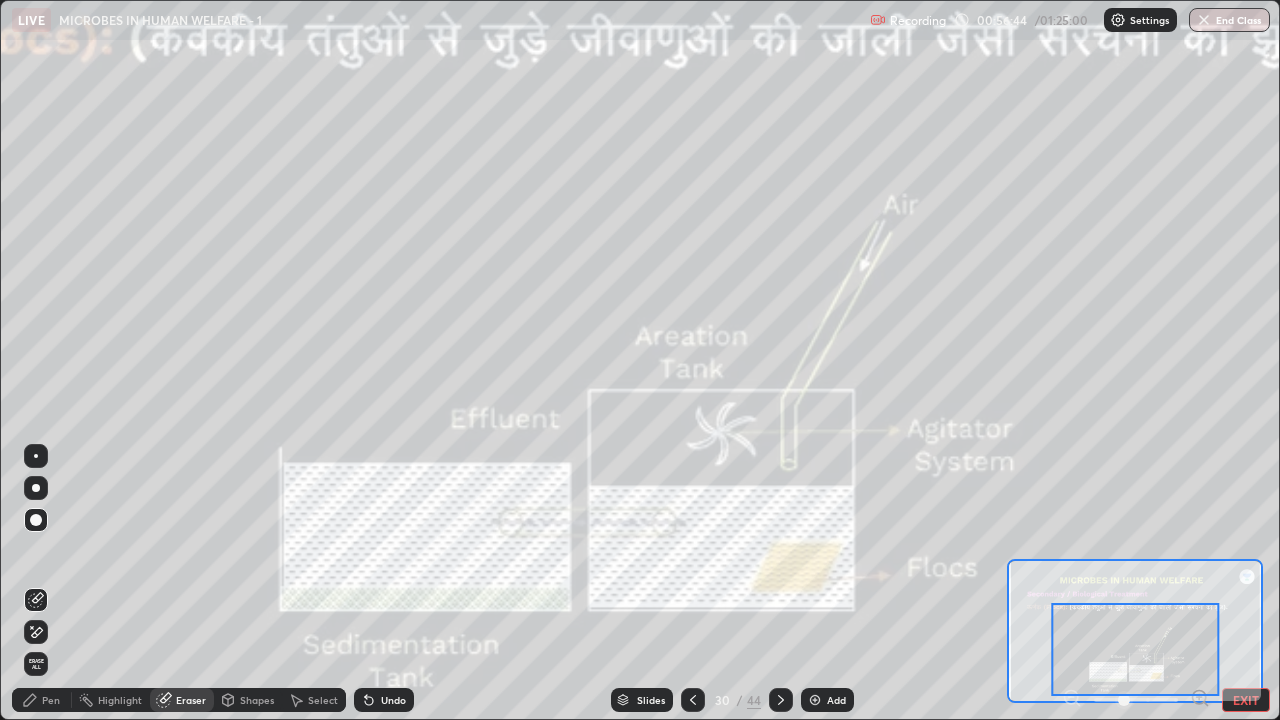 click on "Pen" at bounding box center (51, 700) 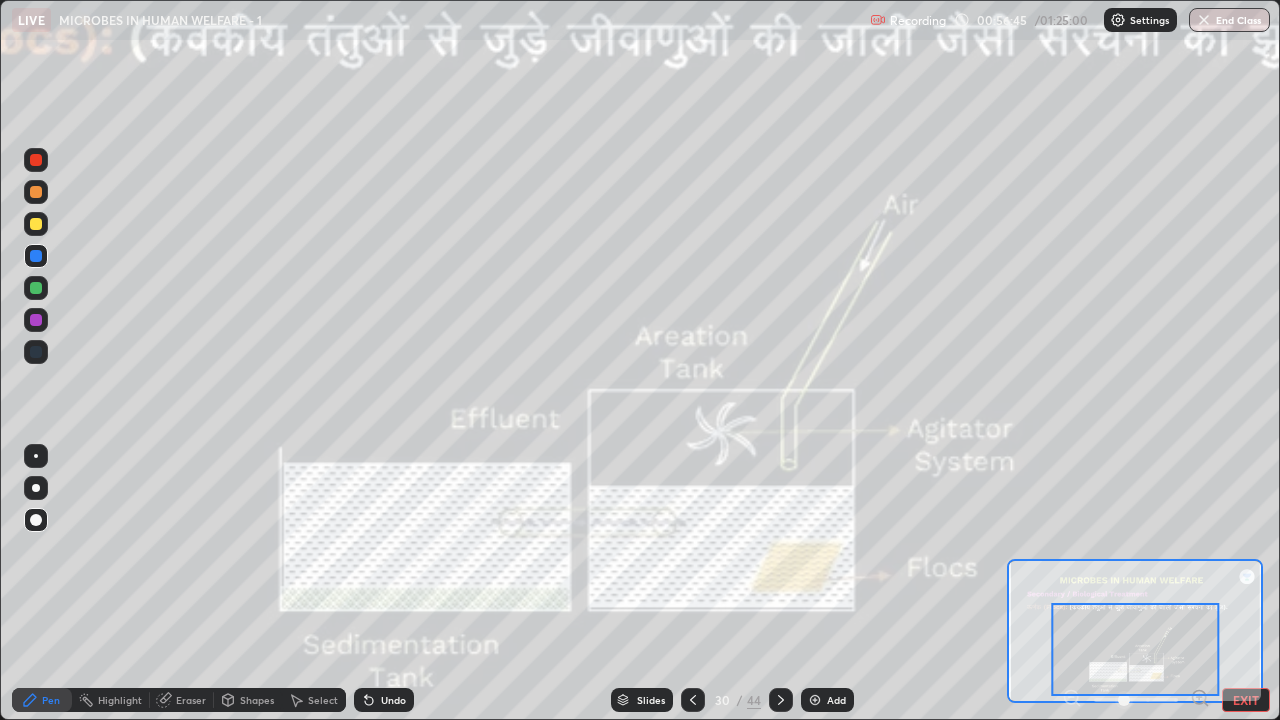 click at bounding box center [36, 256] 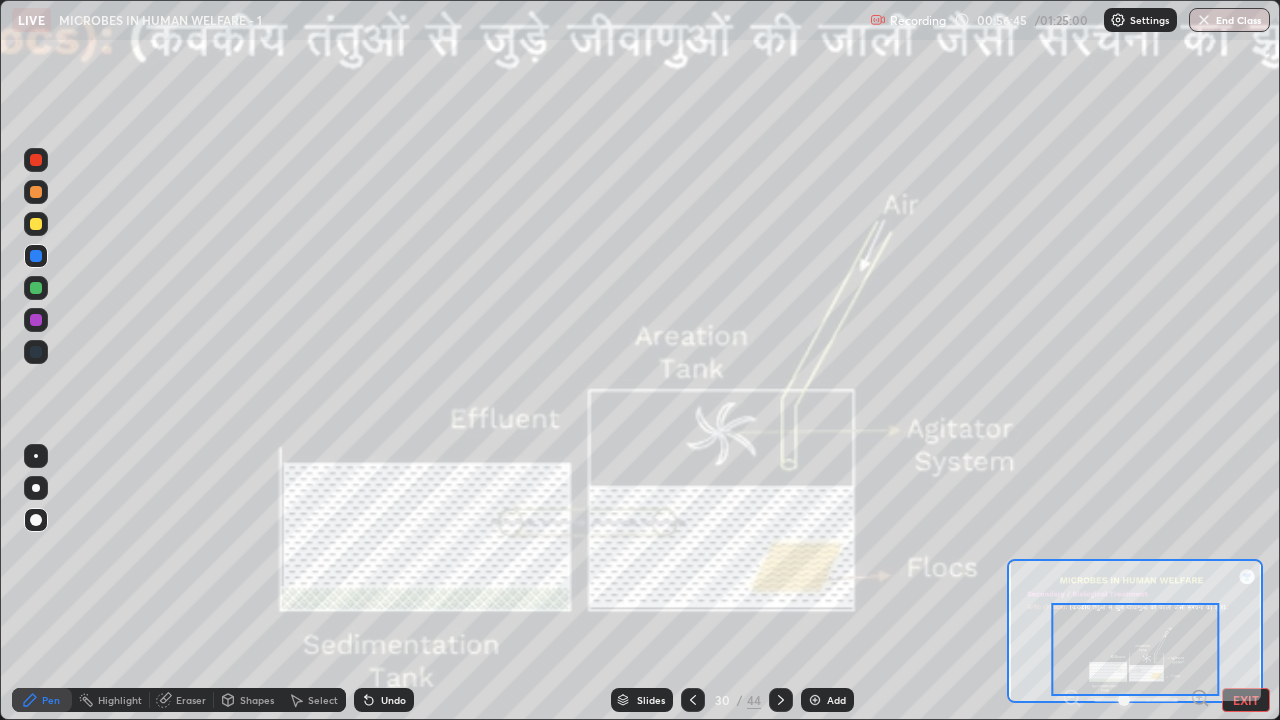 click at bounding box center (36, 288) 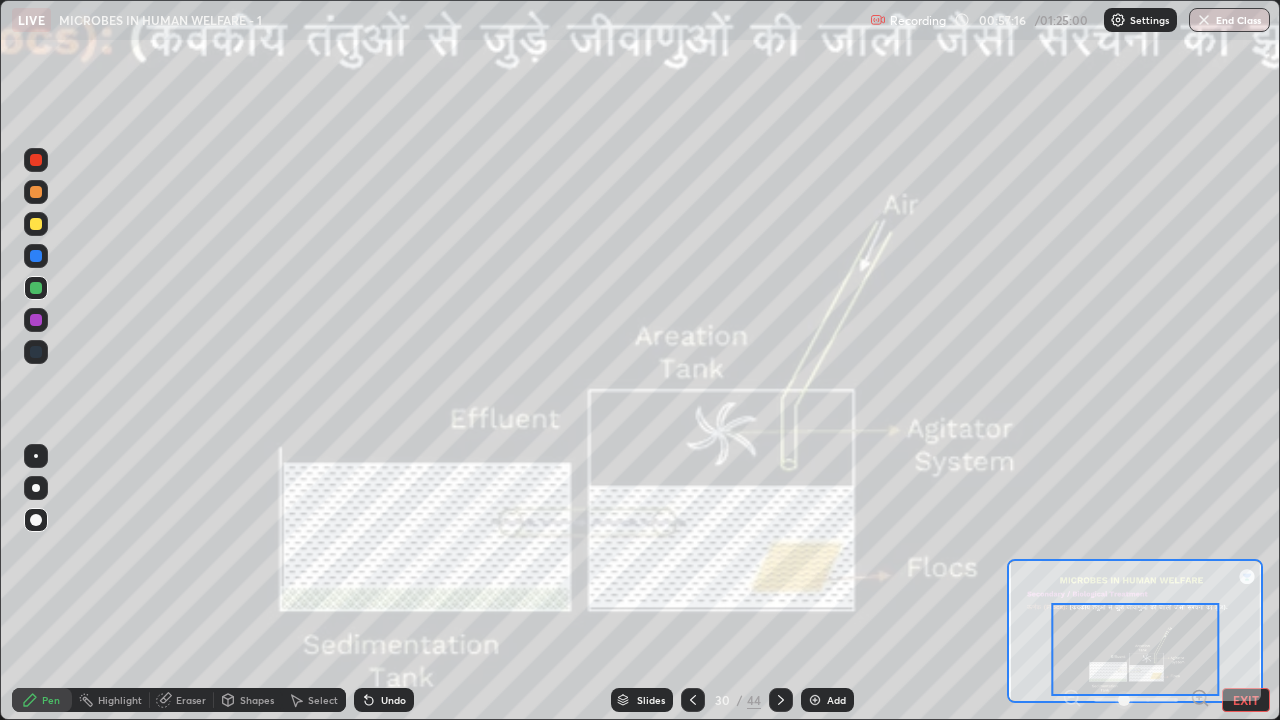 click 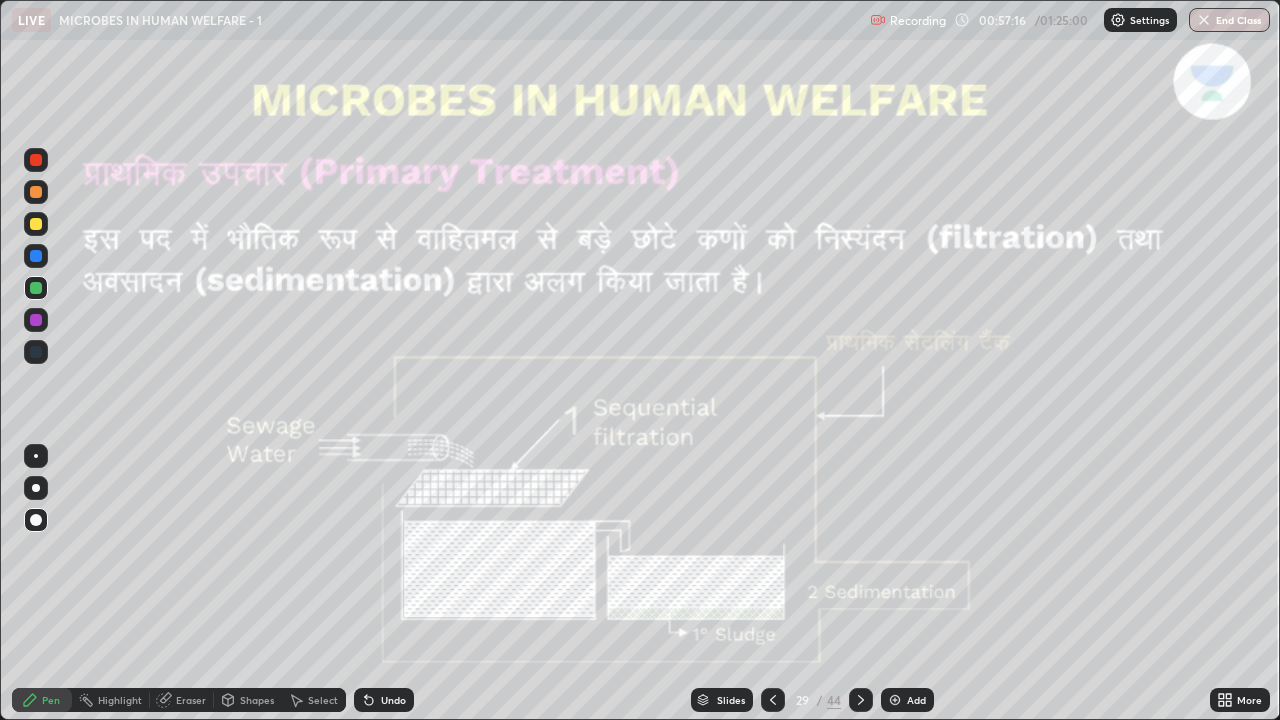 click on "Slides" at bounding box center (722, 700) 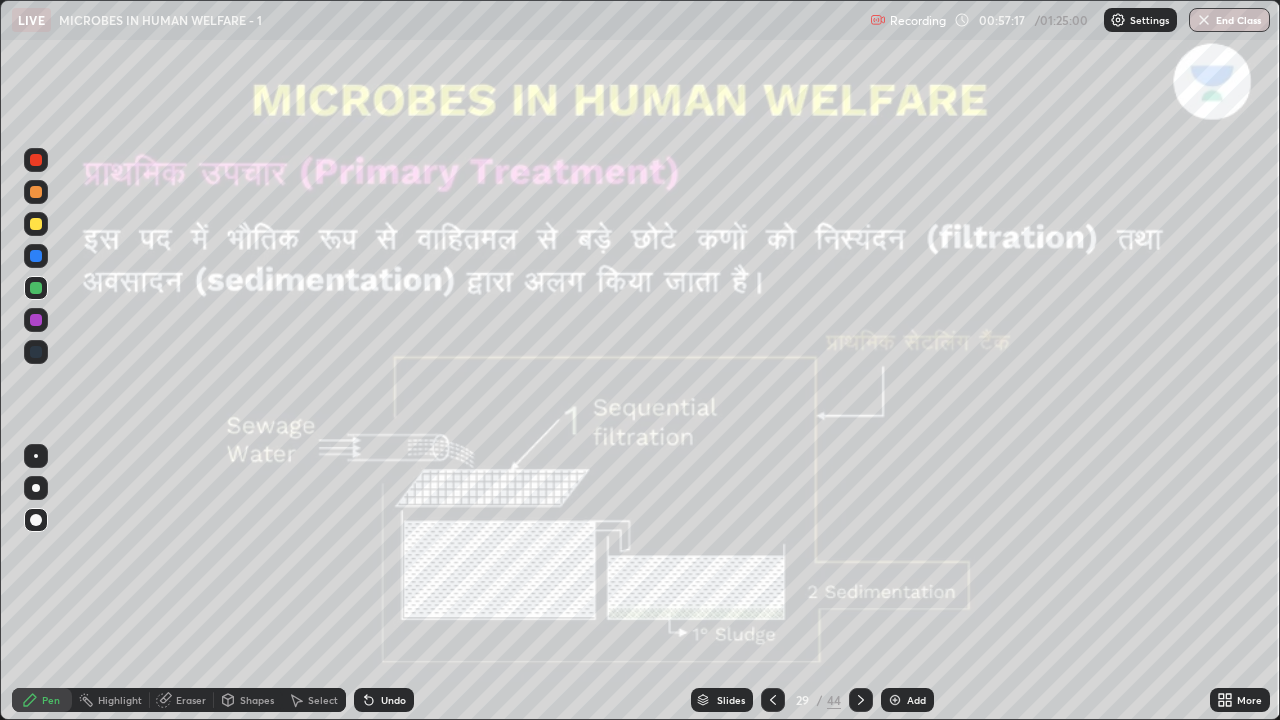 scroll, scrollTop: 1528, scrollLeft: 0, axis: vertical 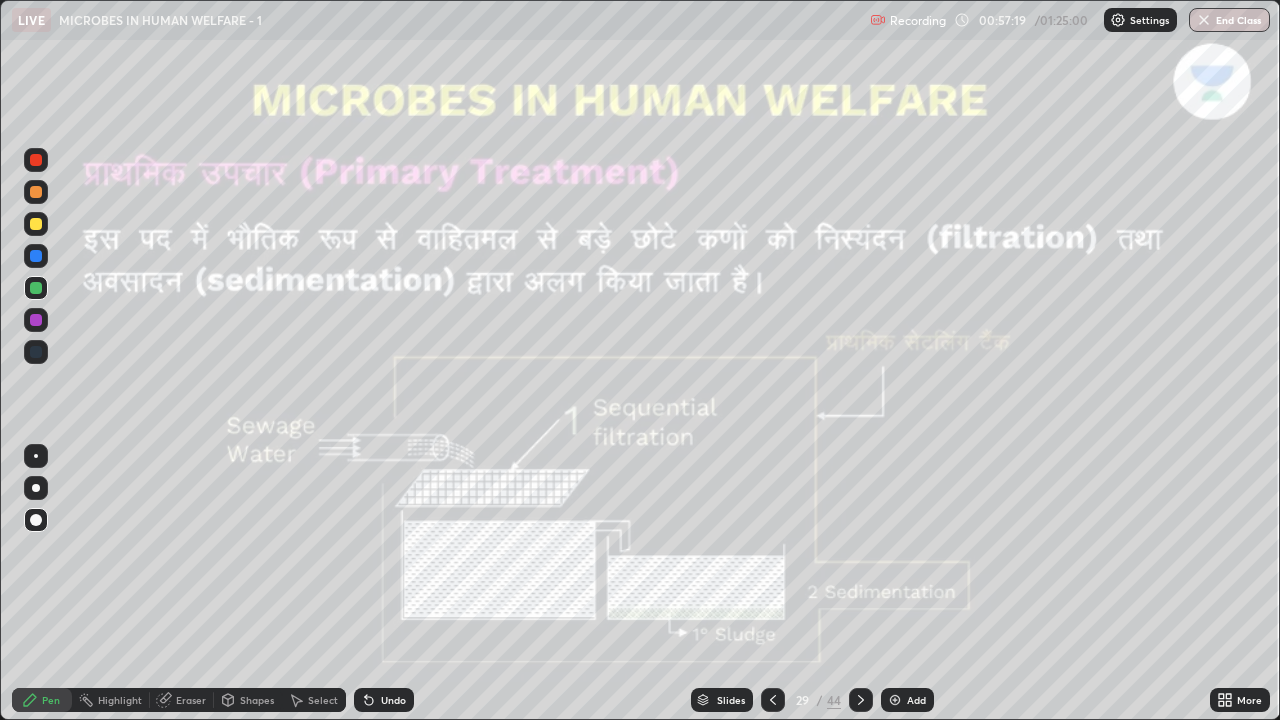 click 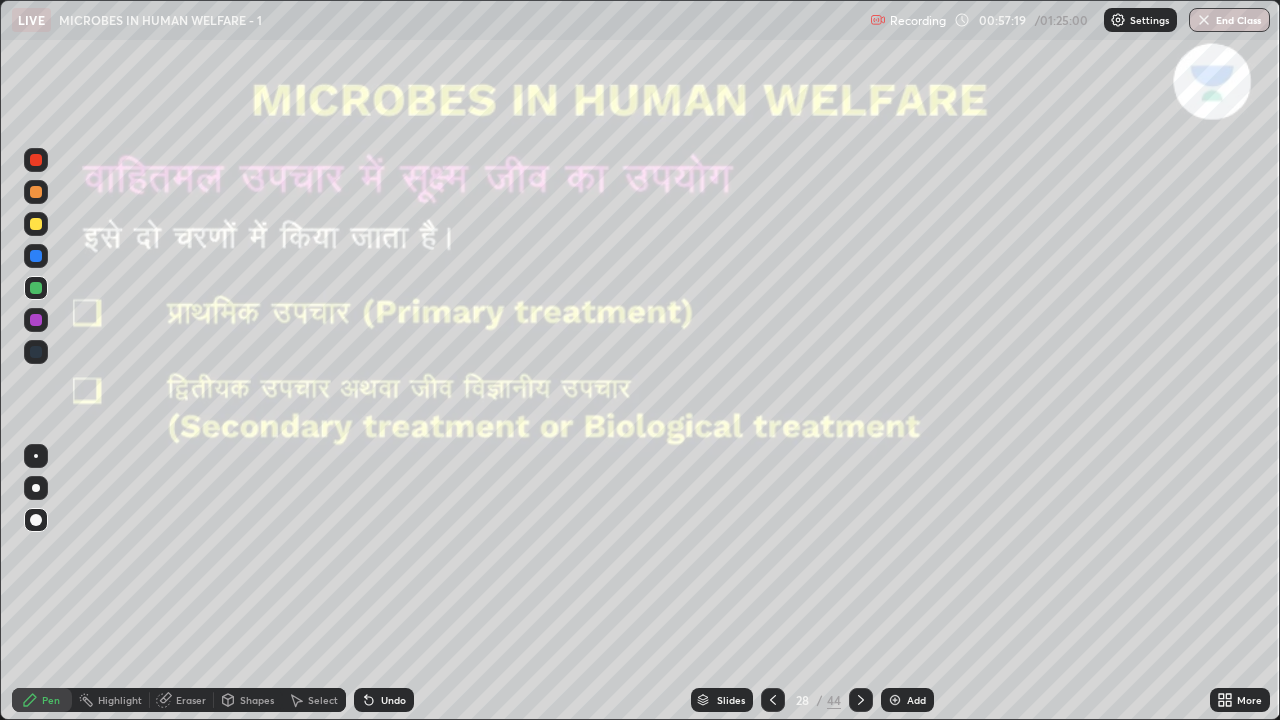 click 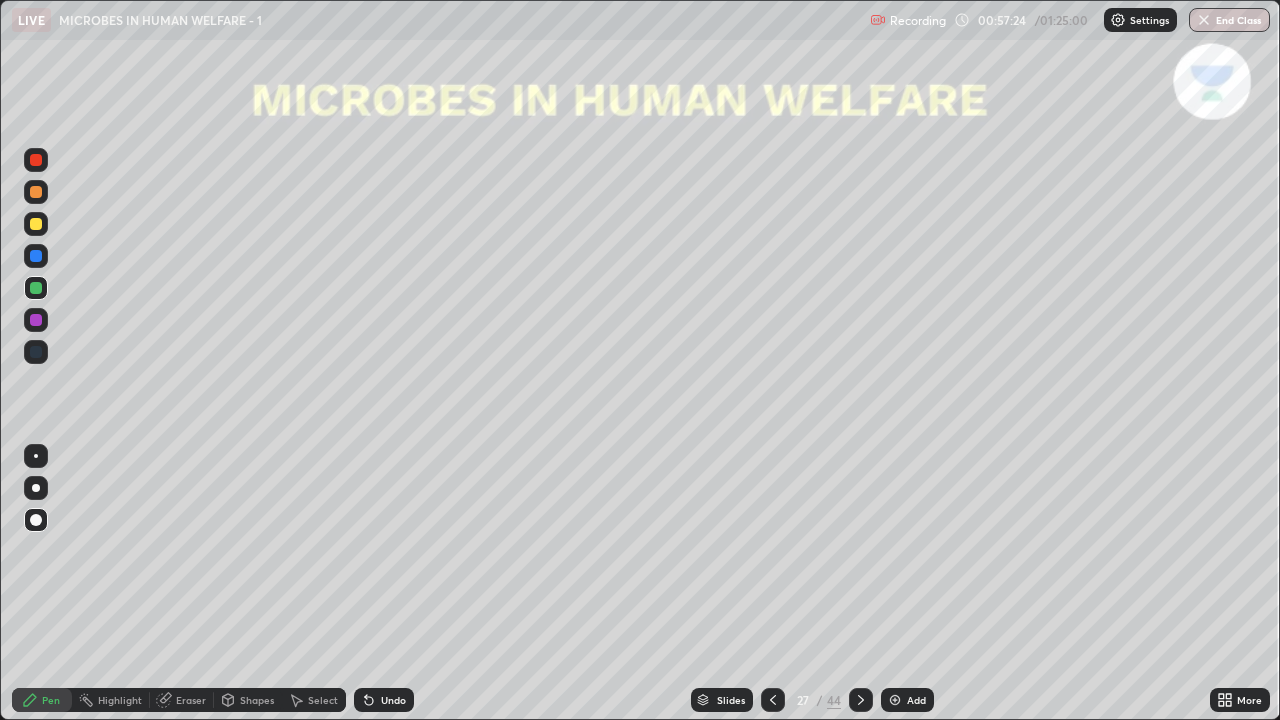 click 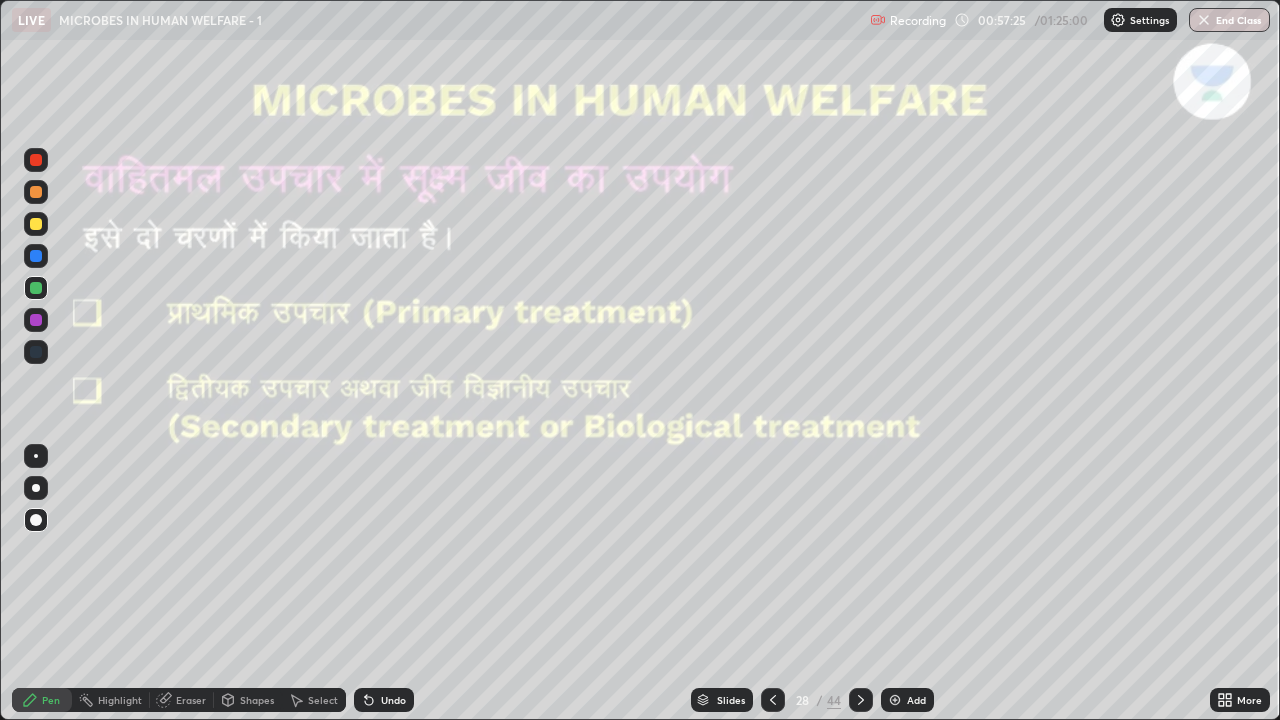 click 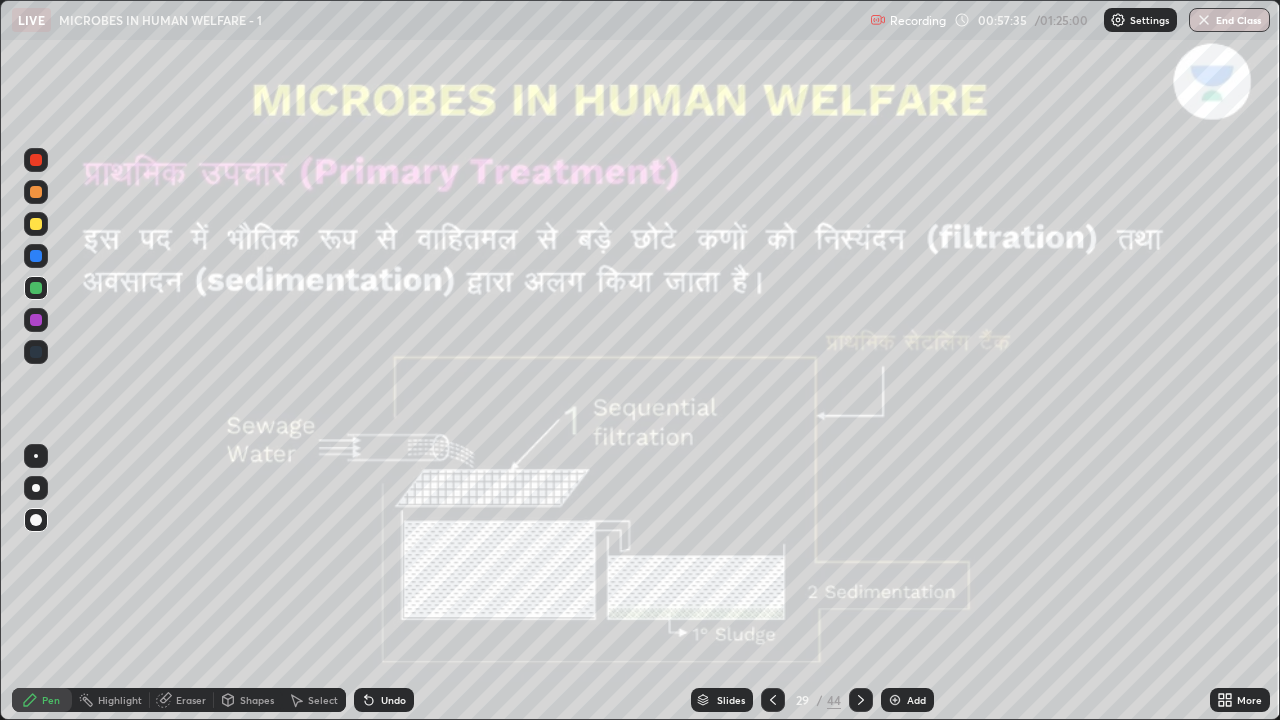 click 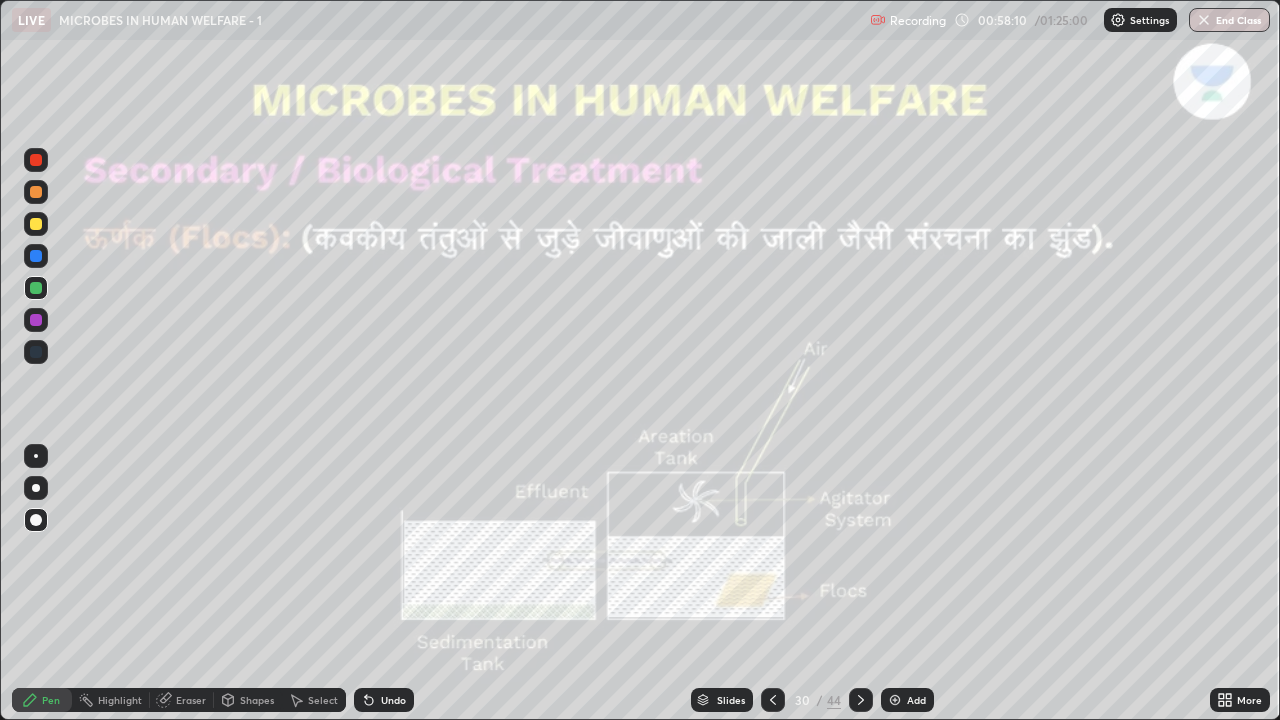 click on "Eraser" at bounding box center (191, 700) 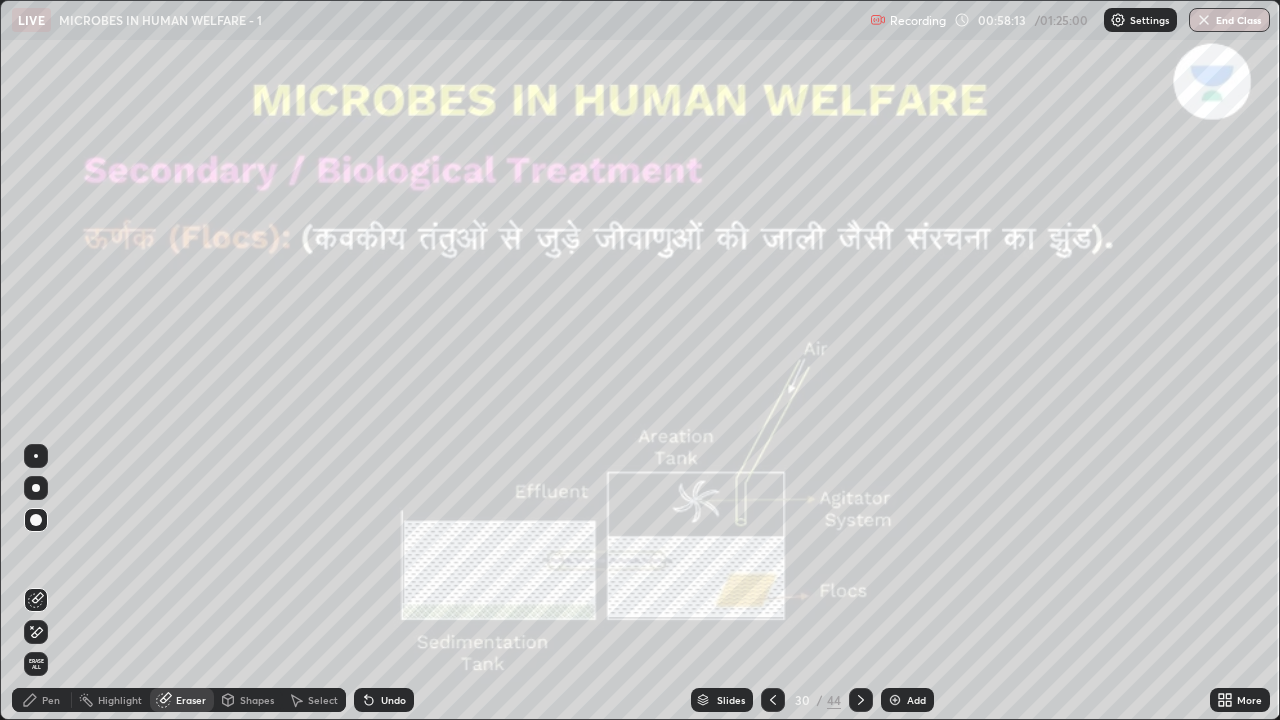 click on "Pen" at bounding box center [42, 700] 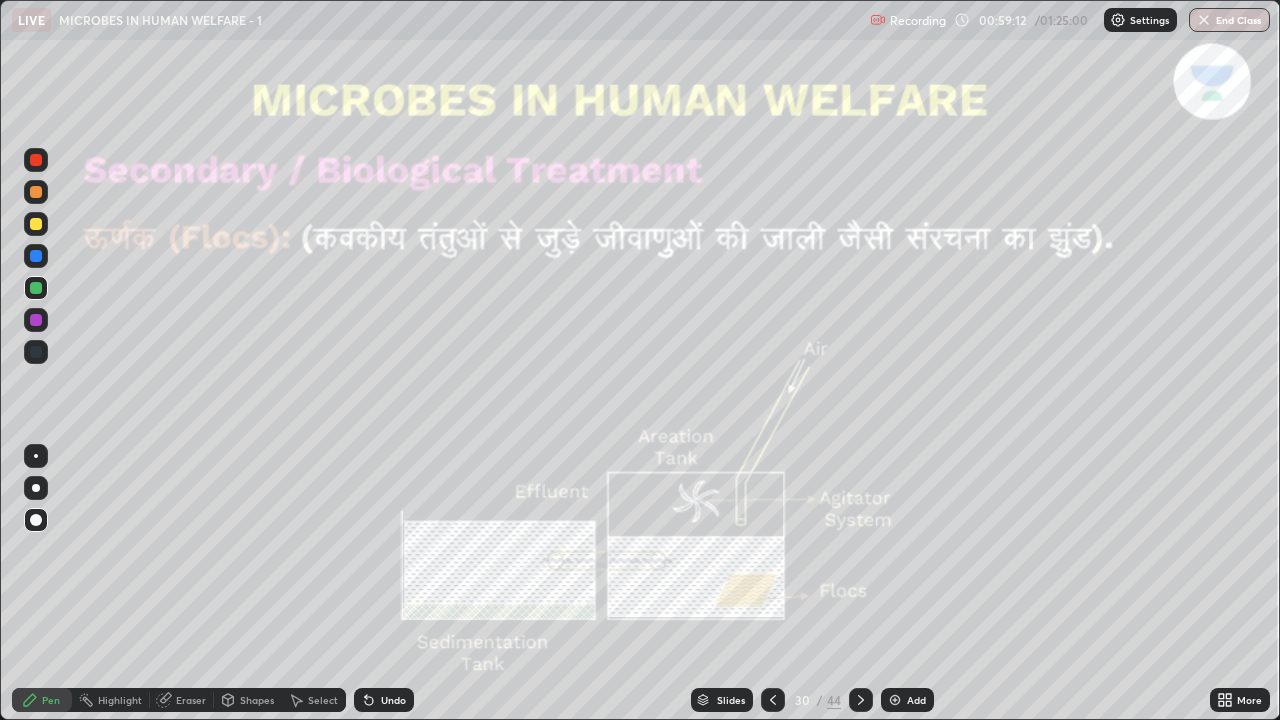 click at bounding box center (36, 224) 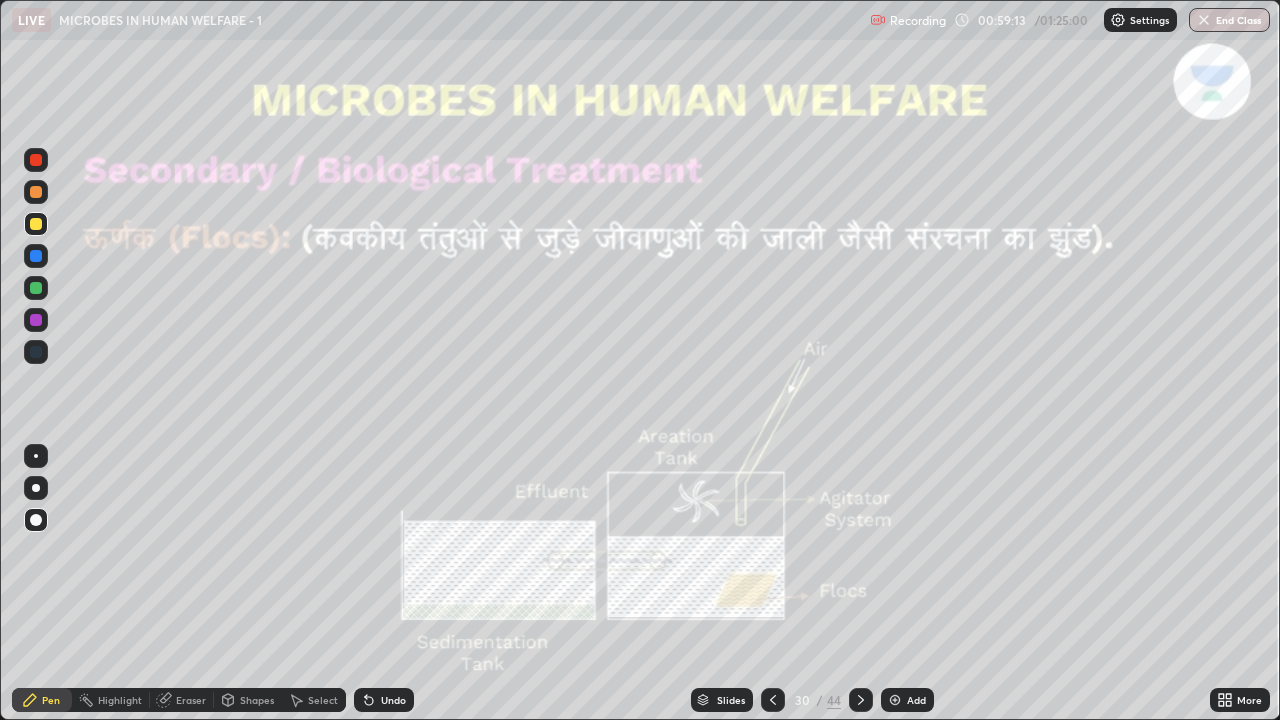 click at bounding box center [36, 288] 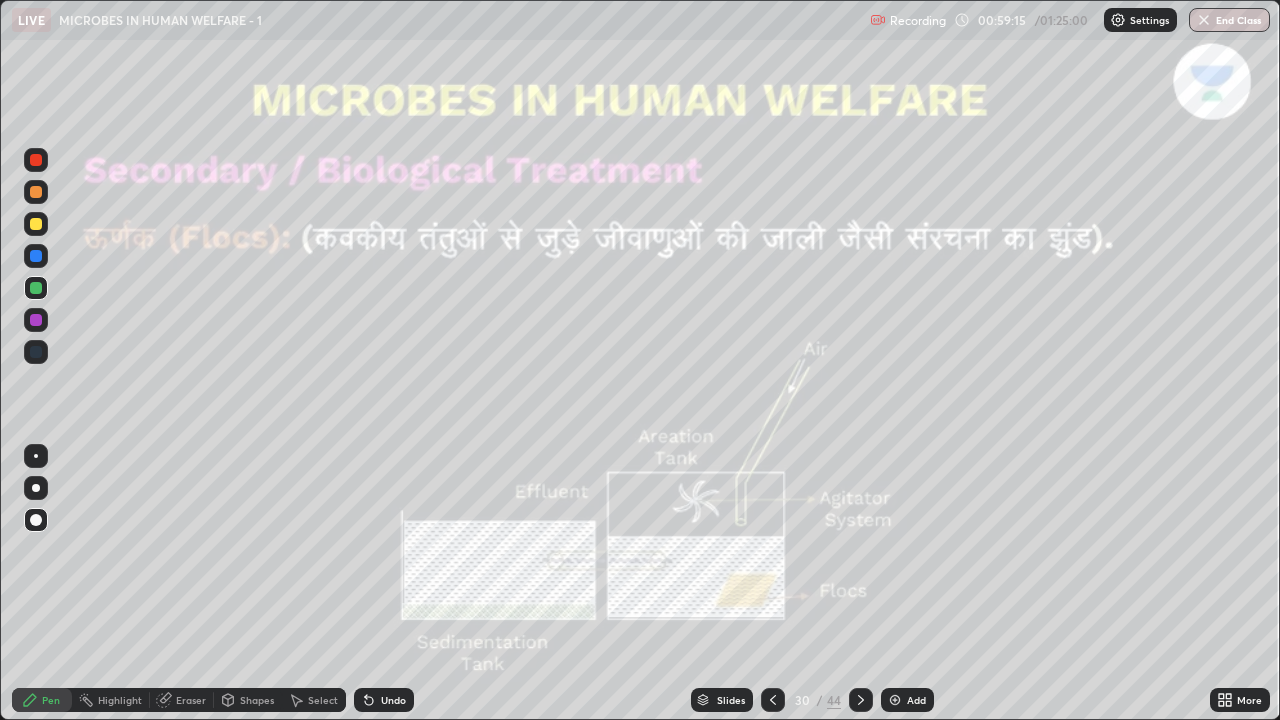 click at bounding box center (36, 224) 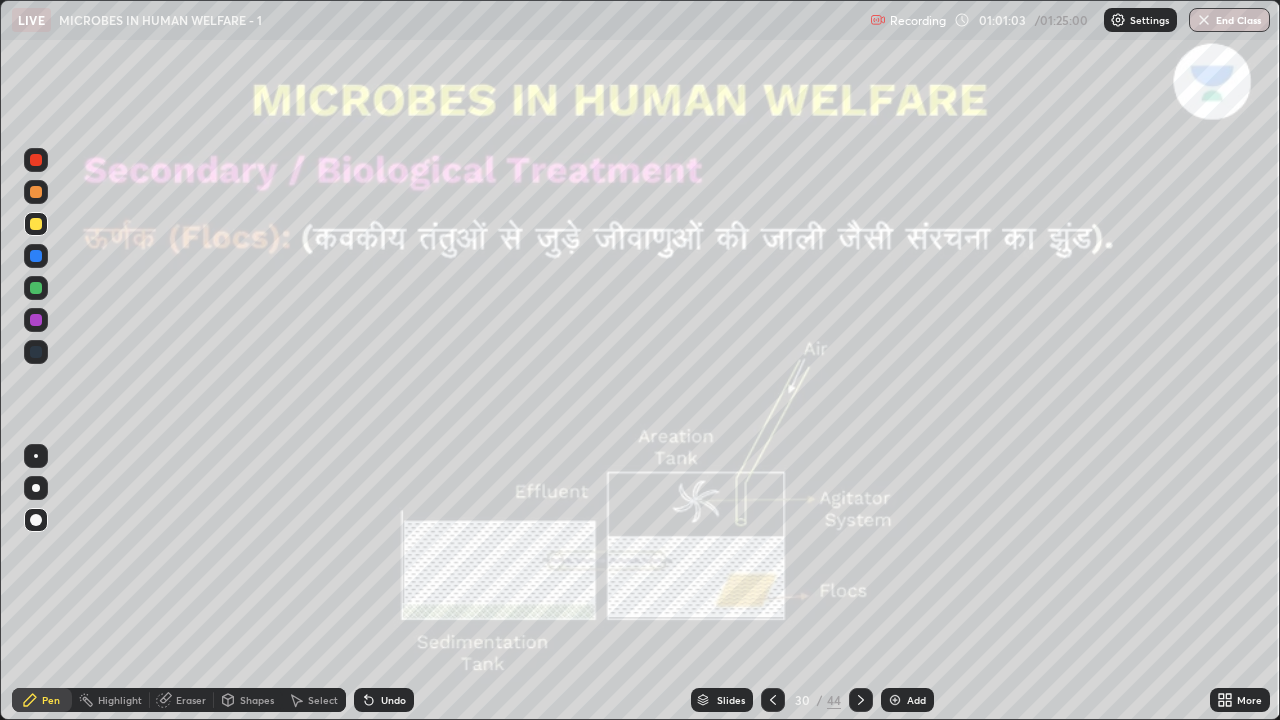 click on "Undo" at bounding box center [393, 700] 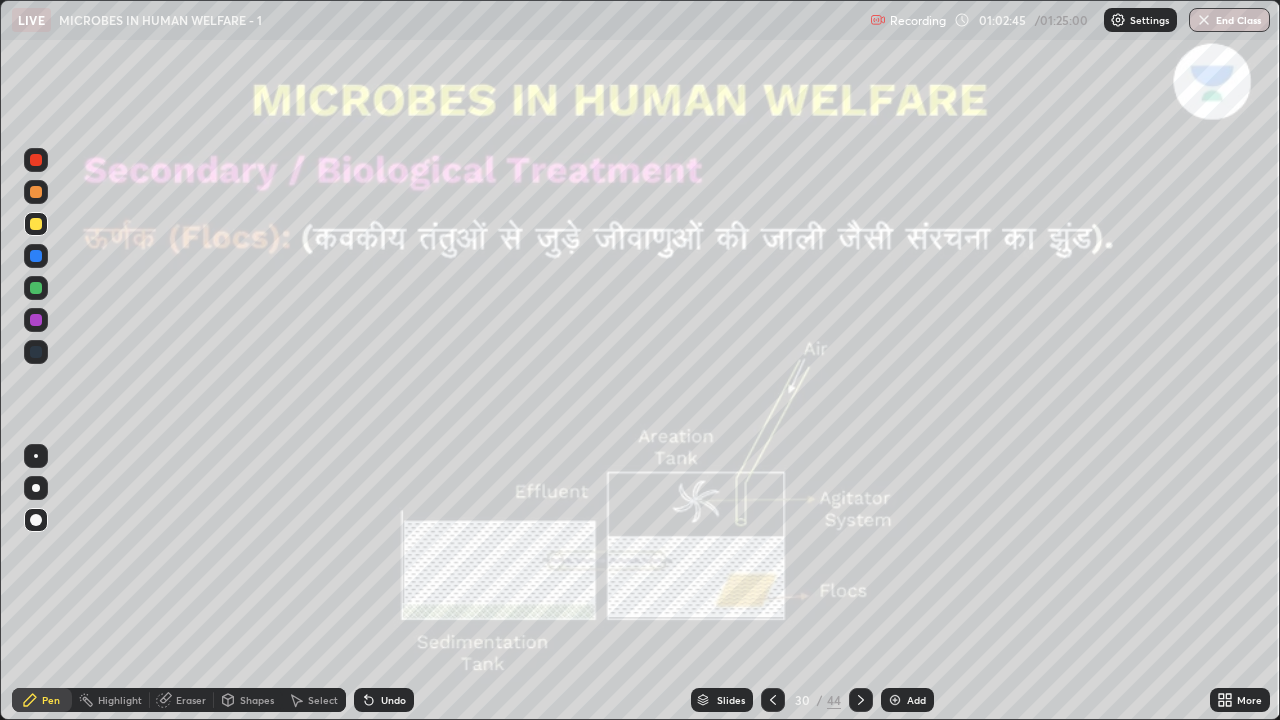 click 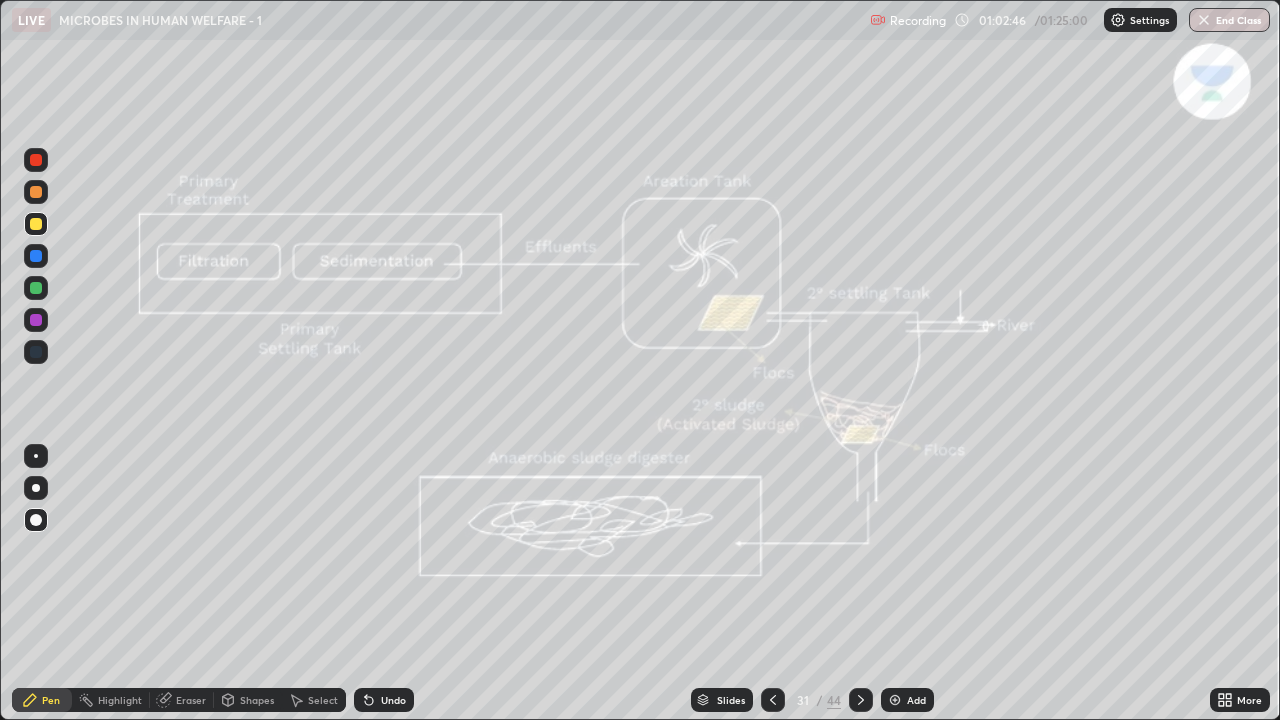 click 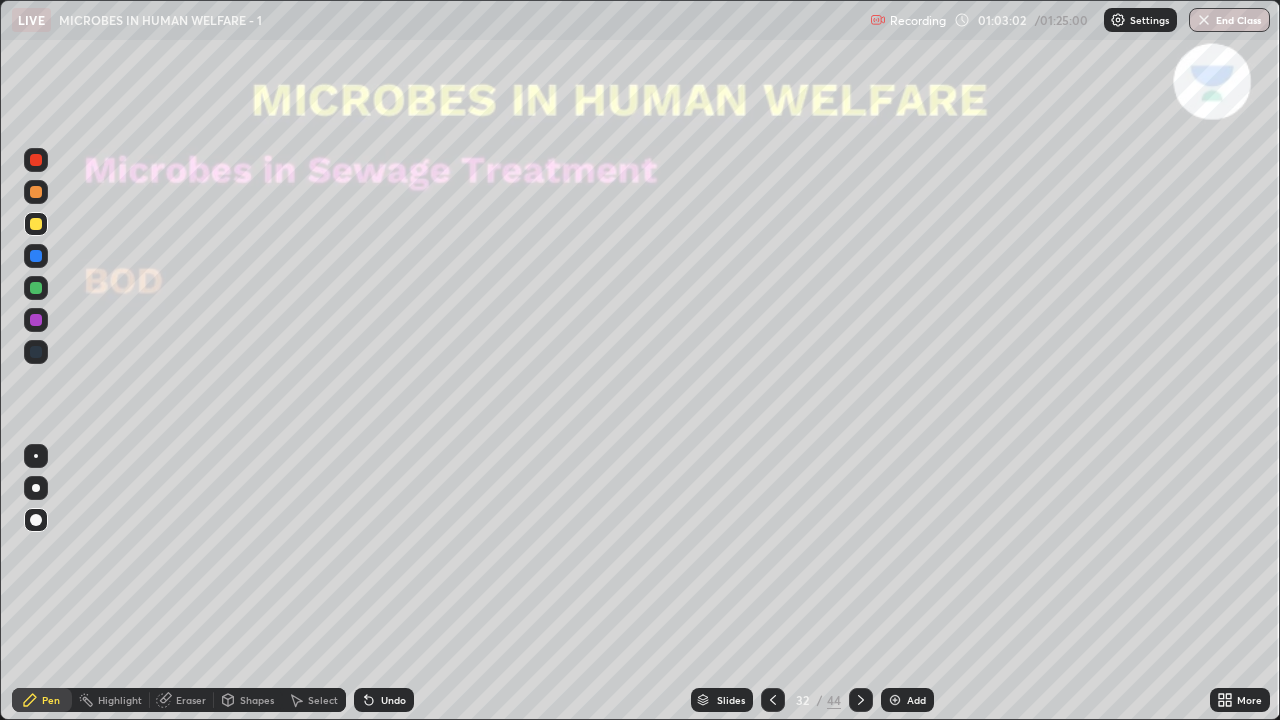 click on "Undo" at bounding box center (384, 700) 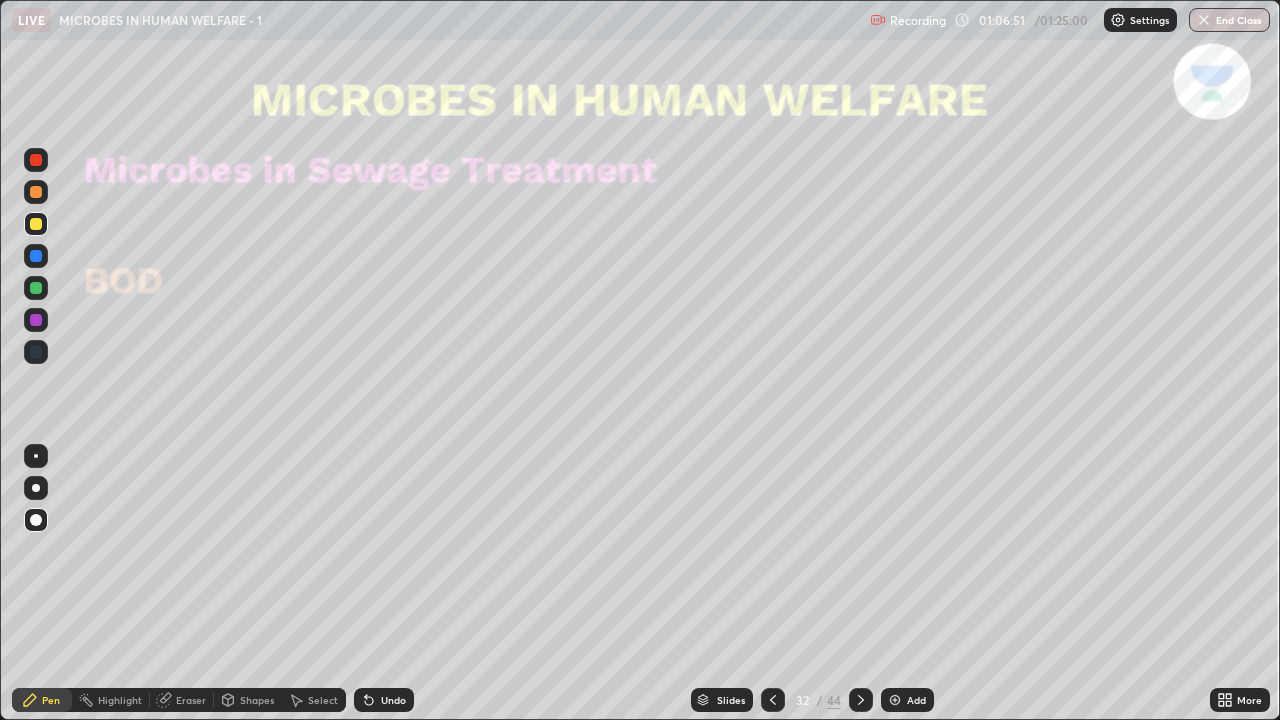 click 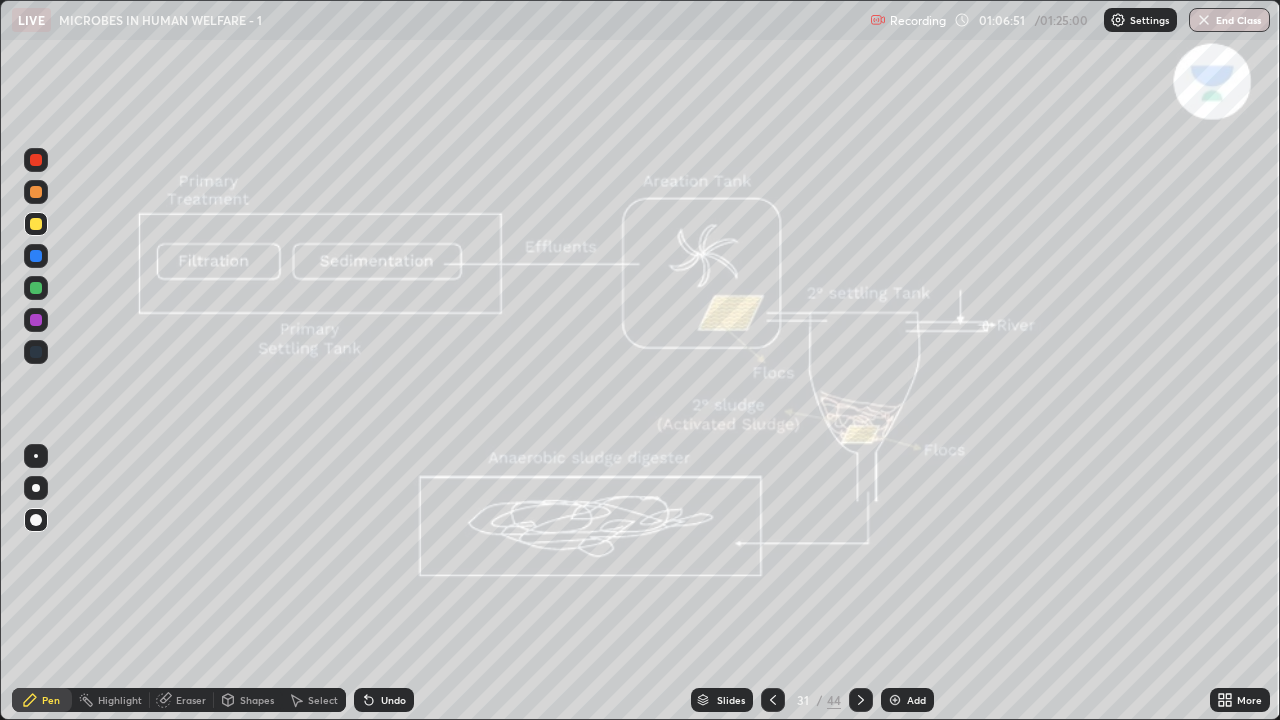 click 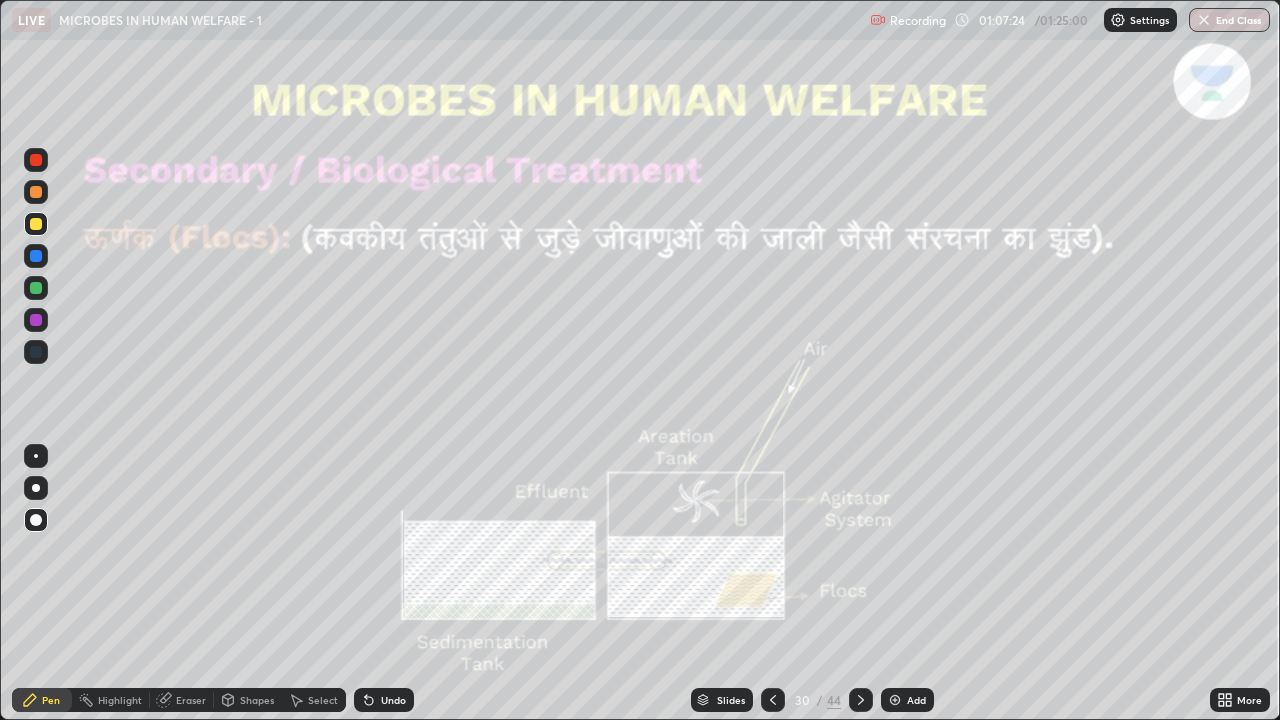 click 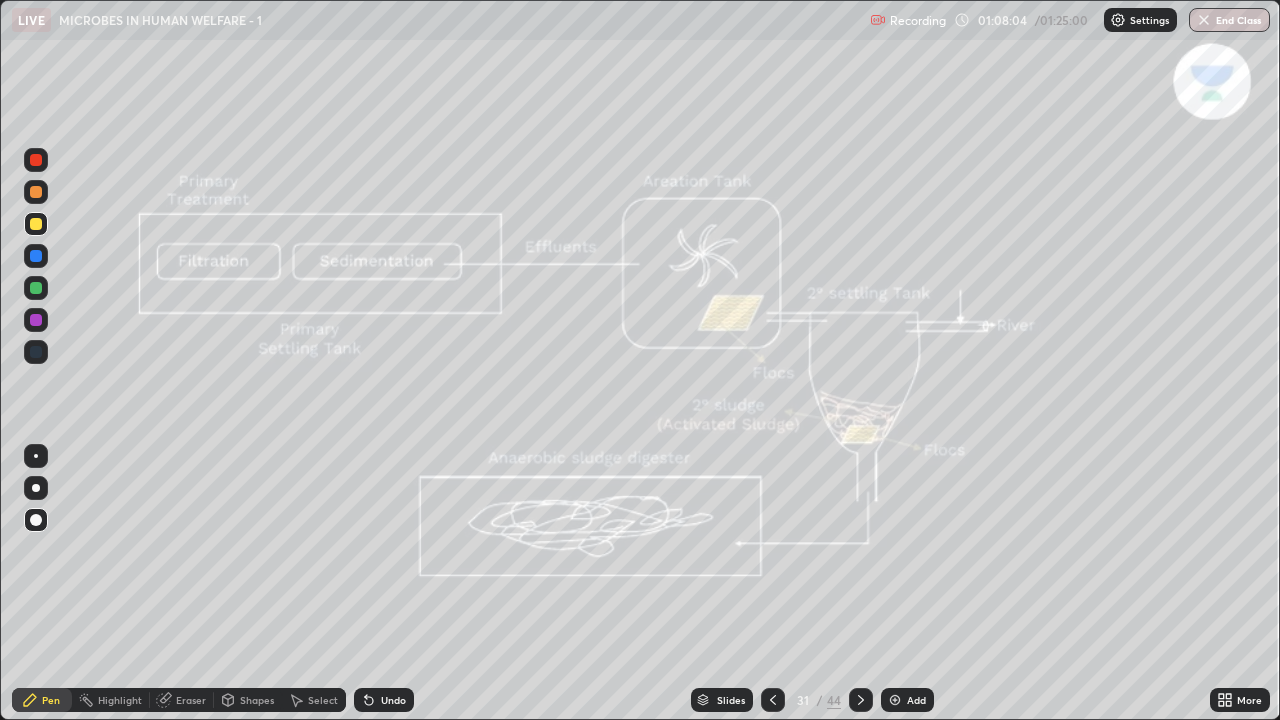 click 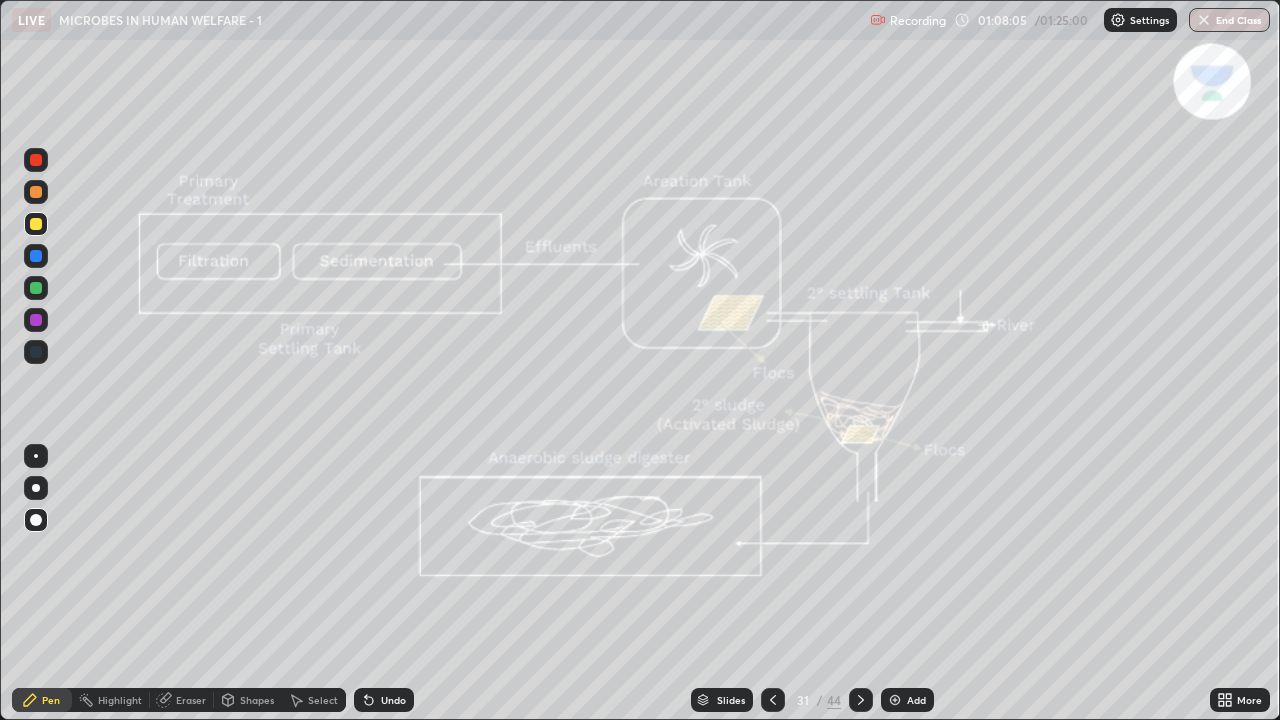 click on "Undo" at bounding box center [384, 700] 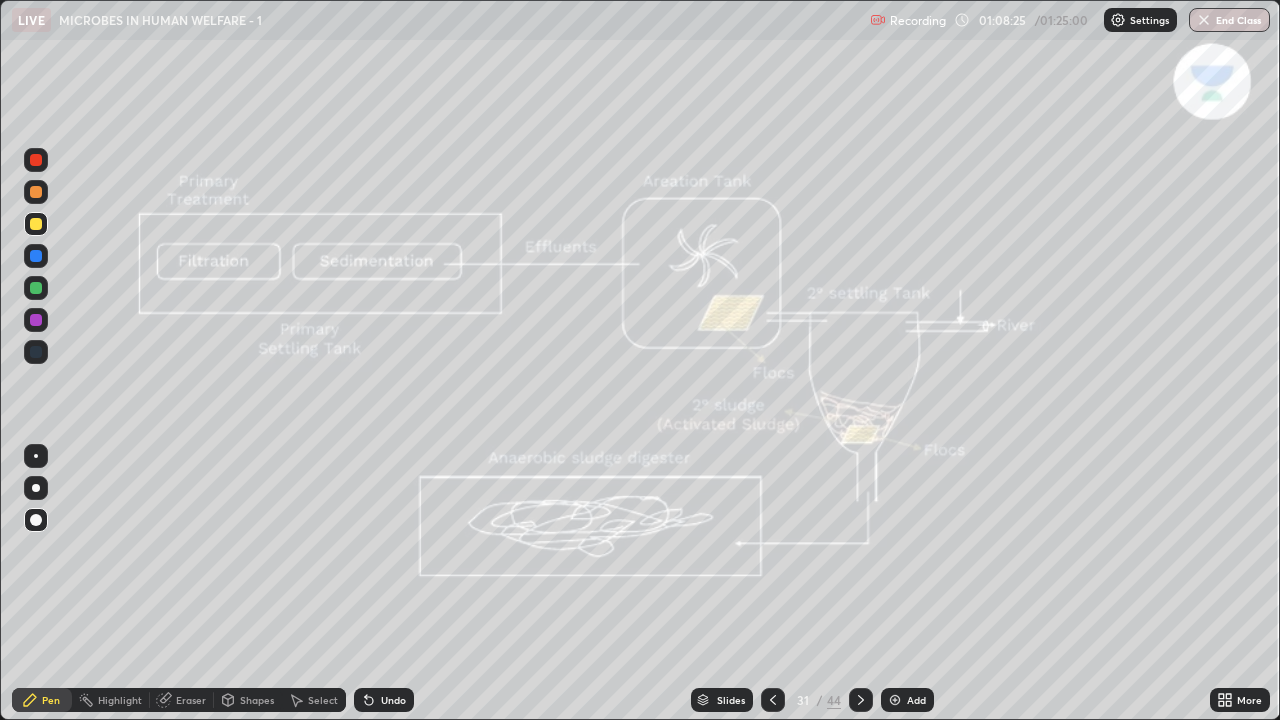 click on "Undo" at bounding box center [393, 700] 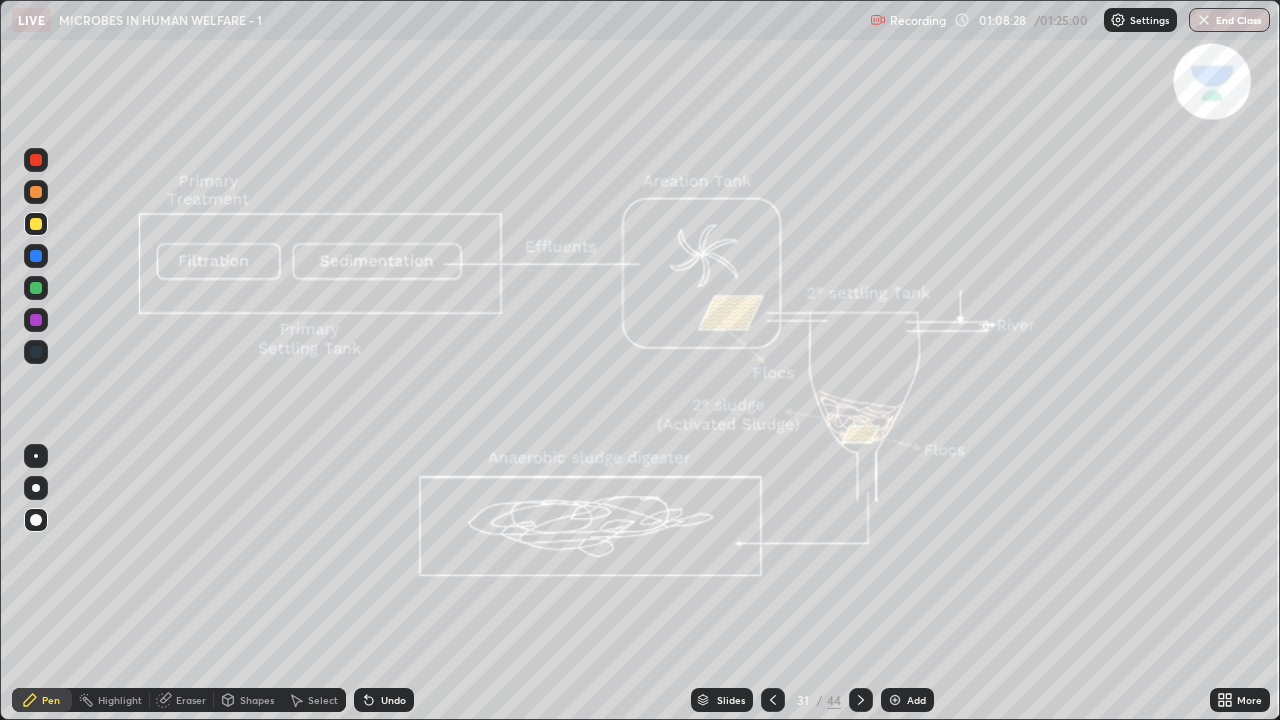 click at bounding box center [36, 488] 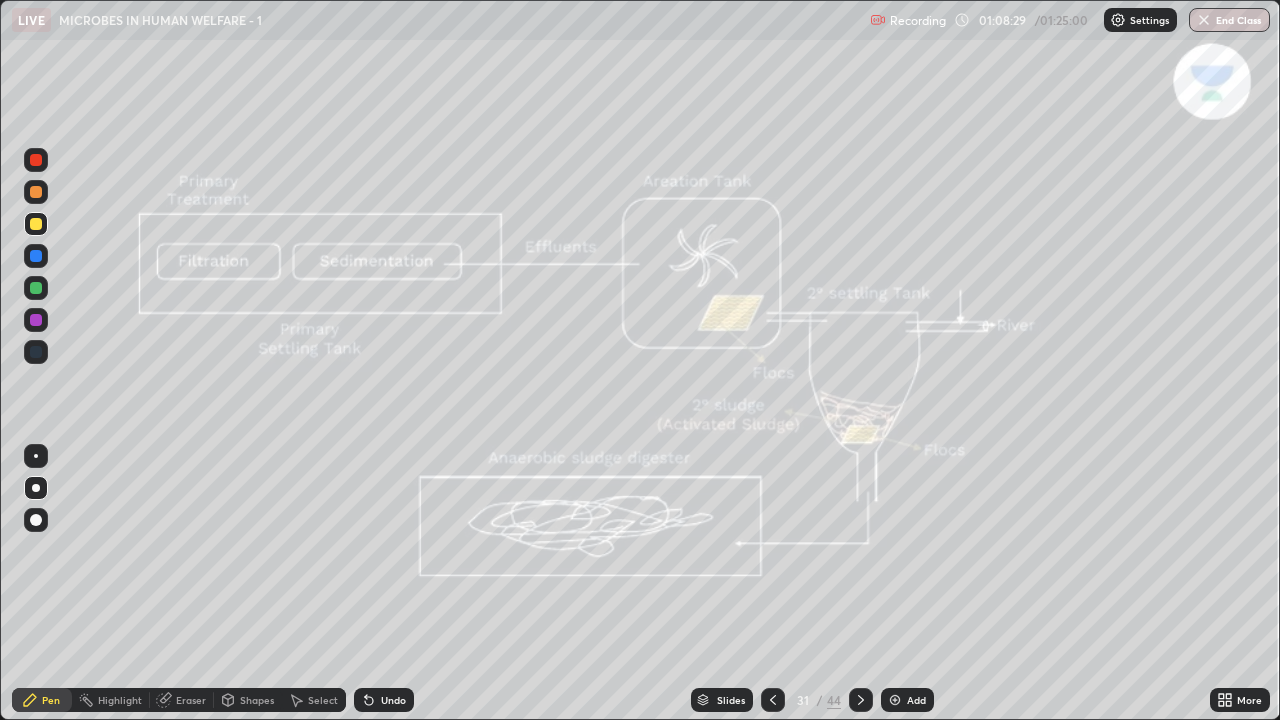 click at bounding box center (36, 456) 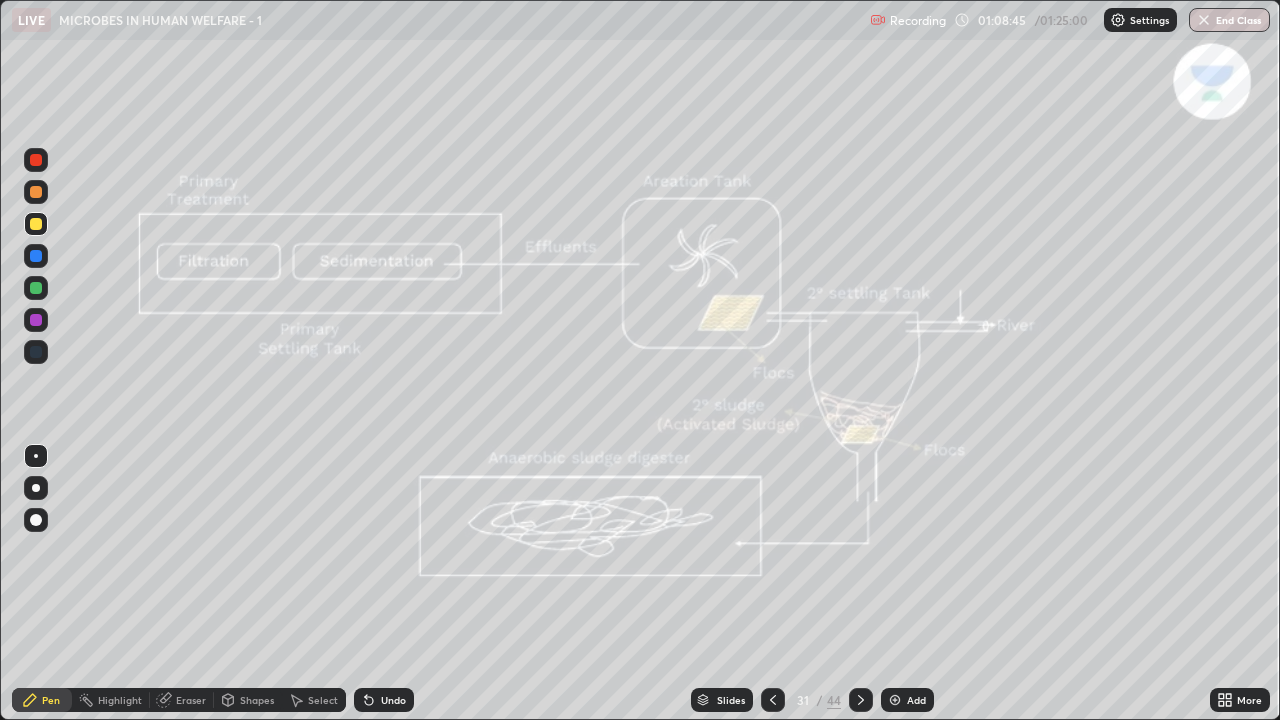 click 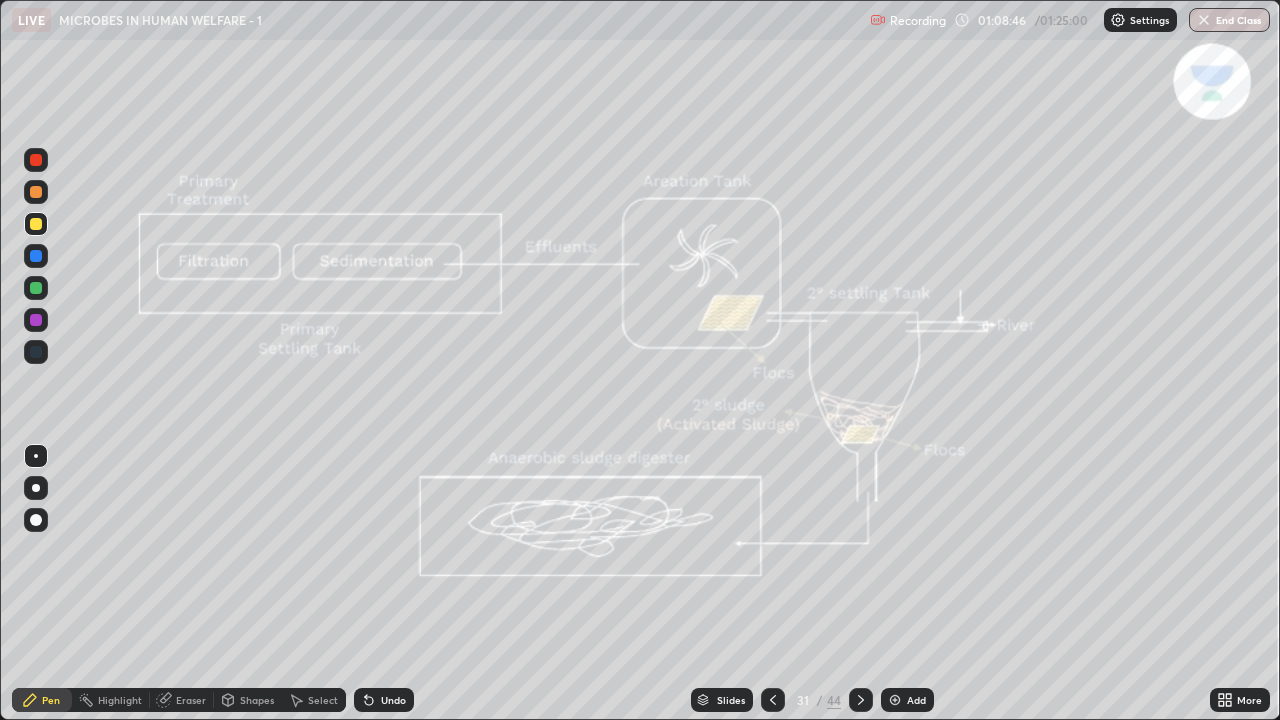 click 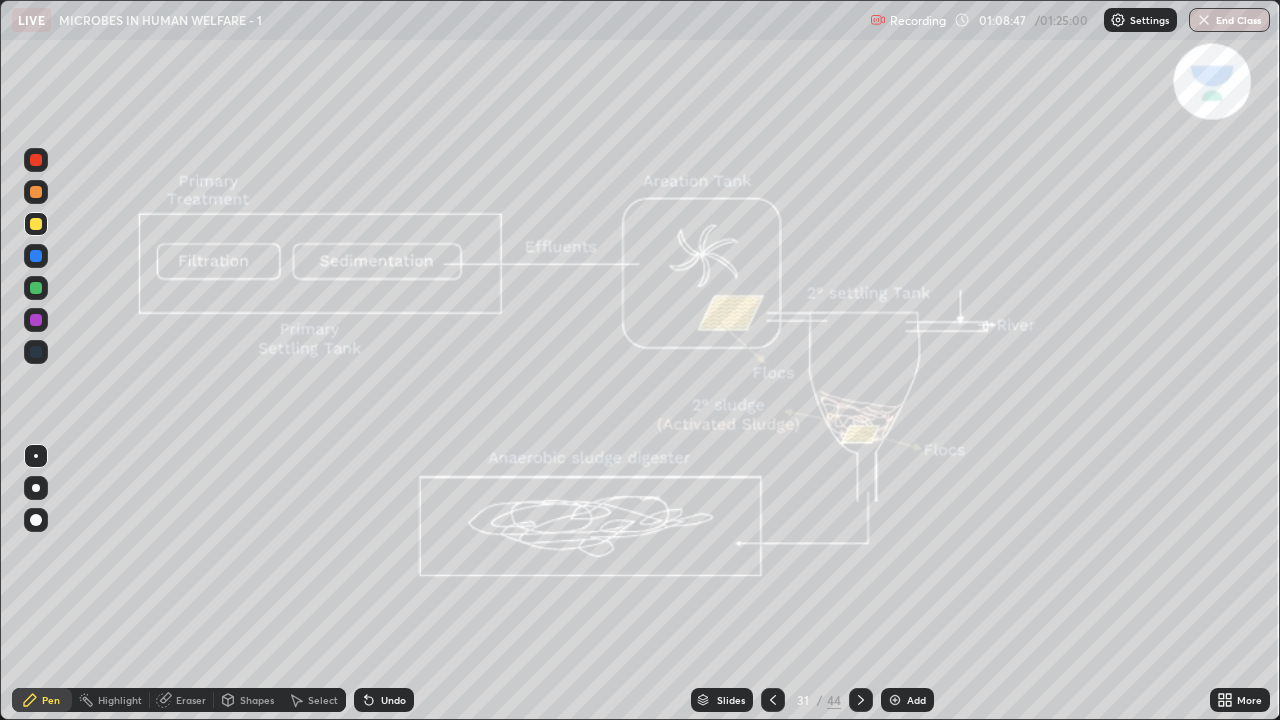 click 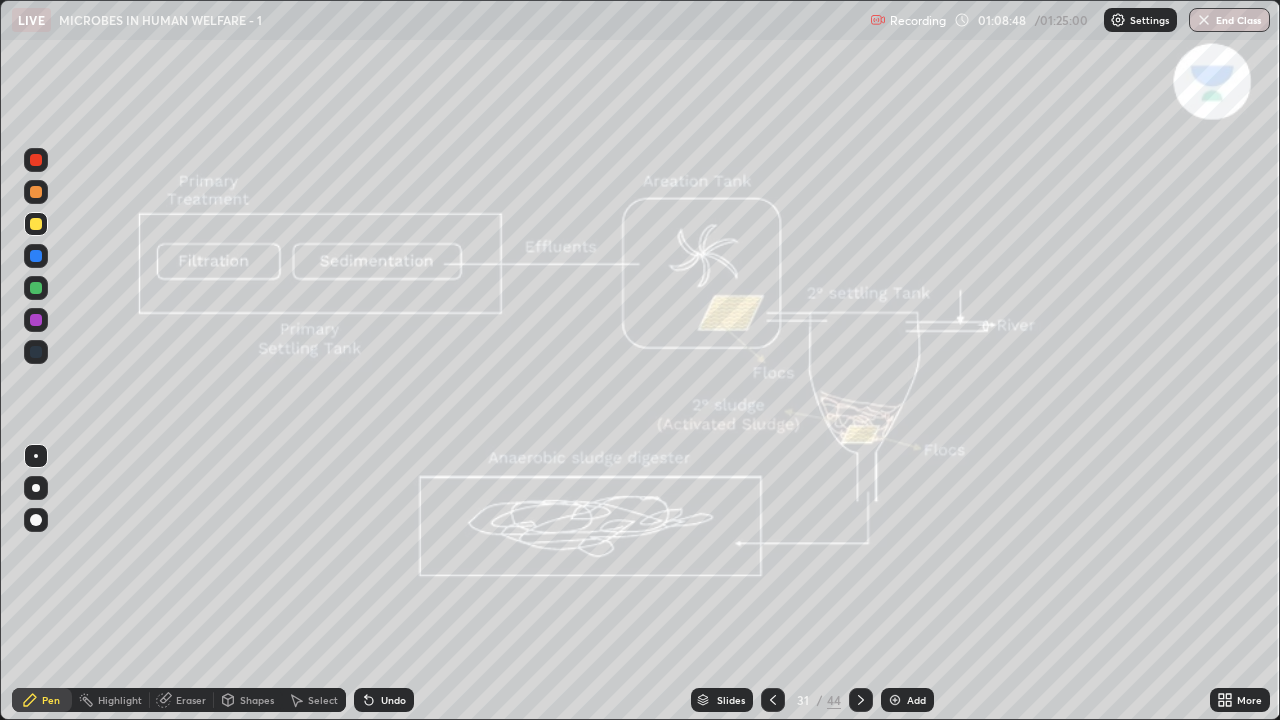click 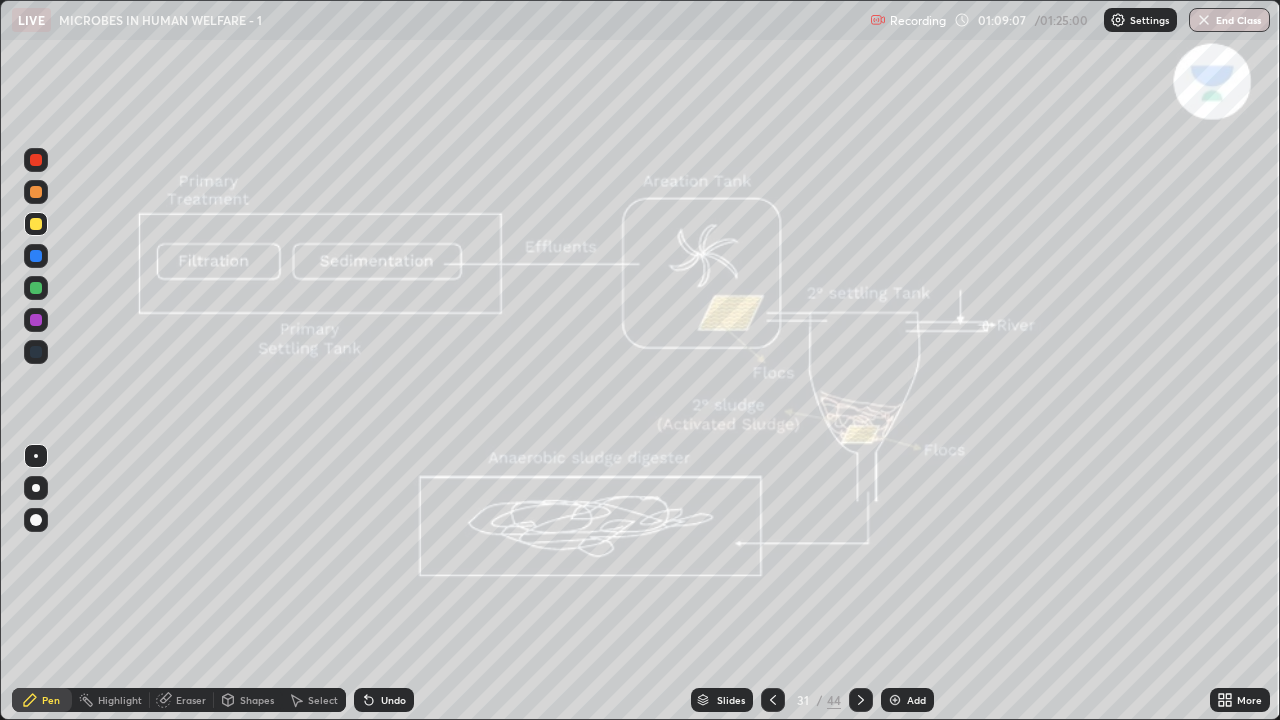 click on "Undo" at bounding box center (393, 700) 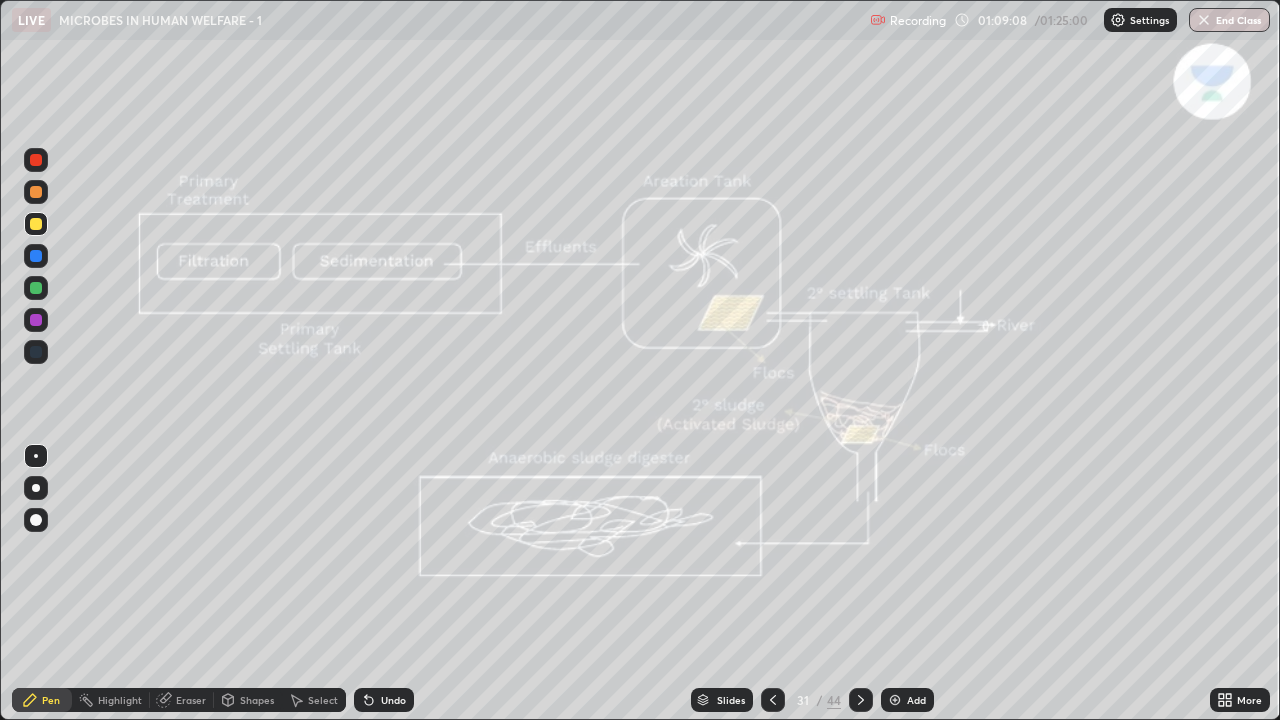 click 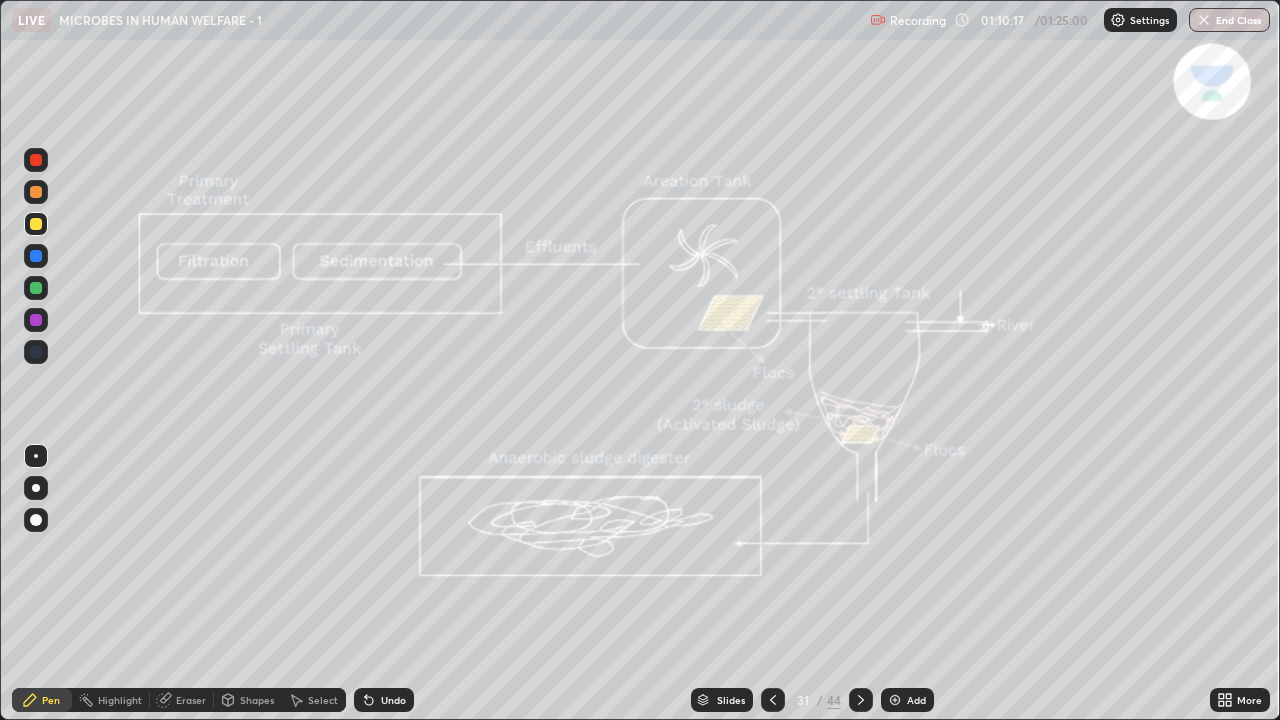 click on "Undo" at bounding box center [384, 700] 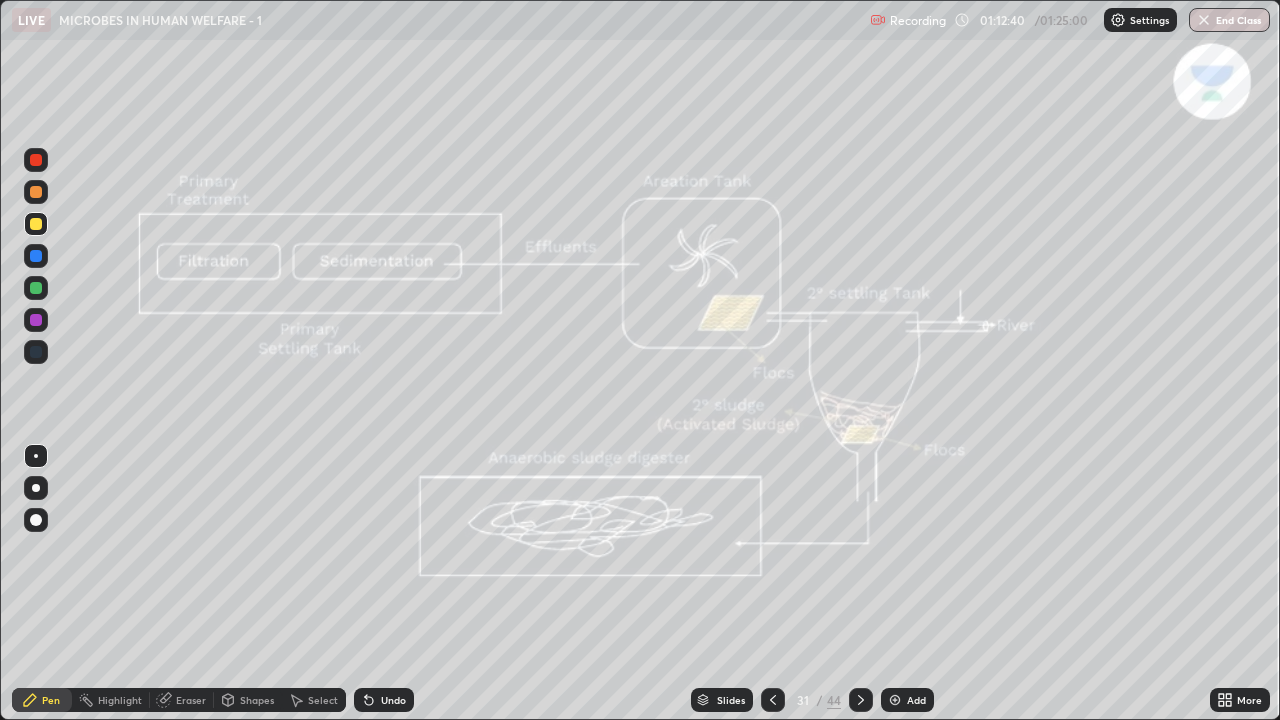 click 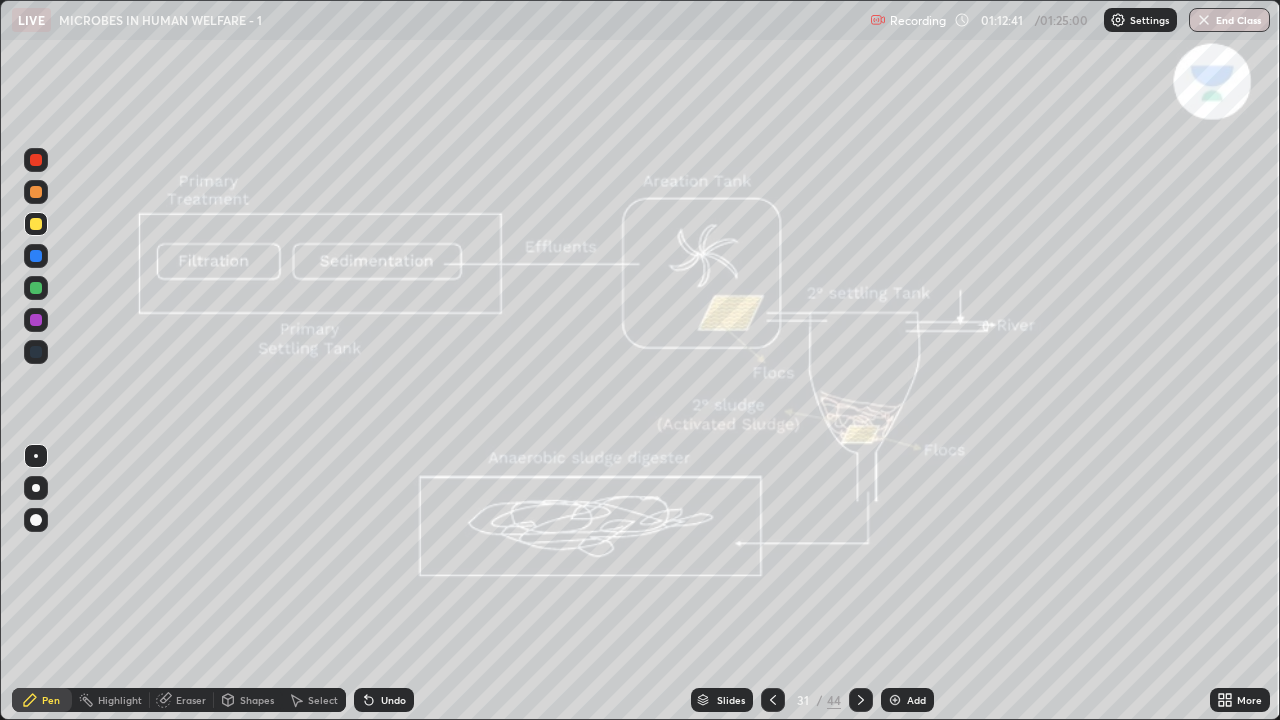click 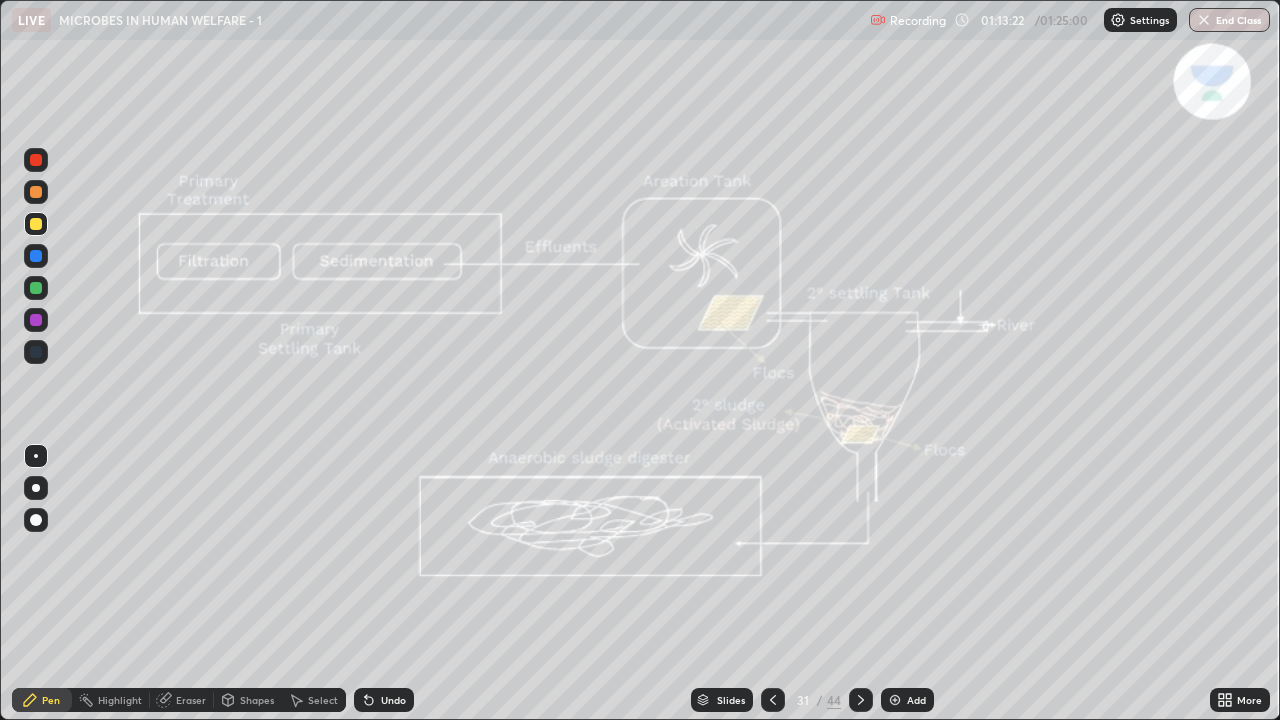 click 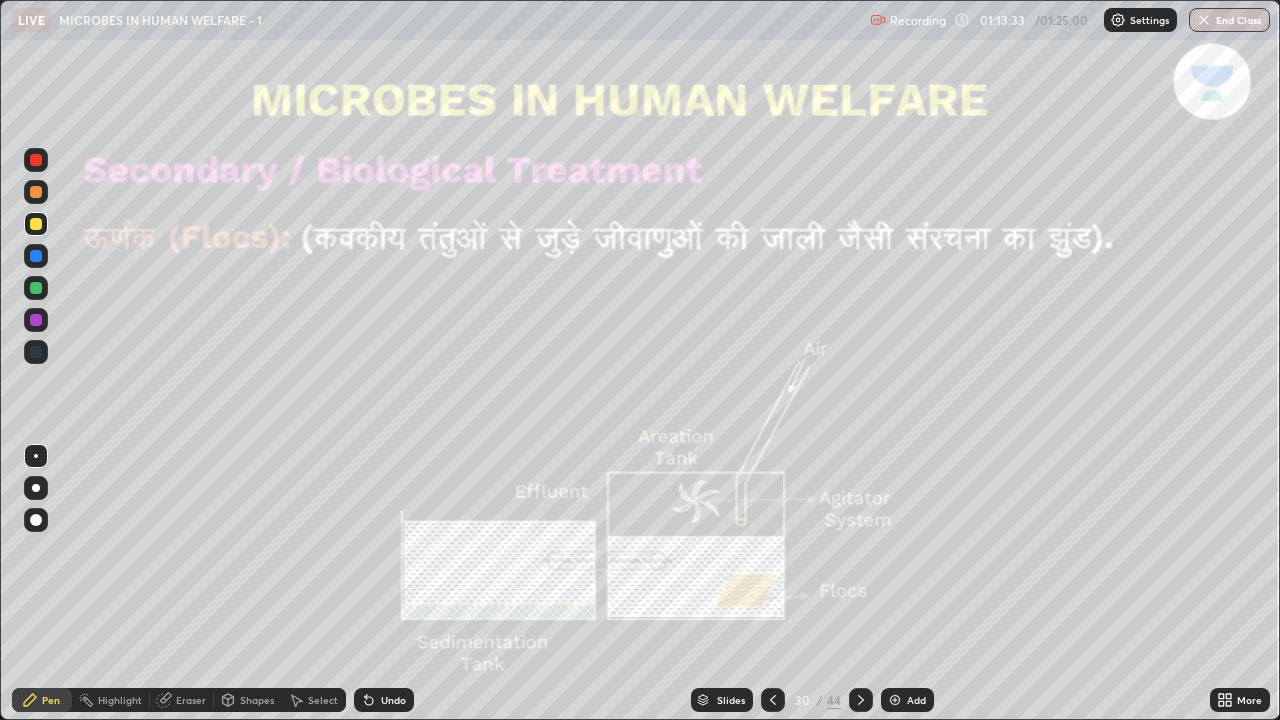 click at bounding box center (861, 700) 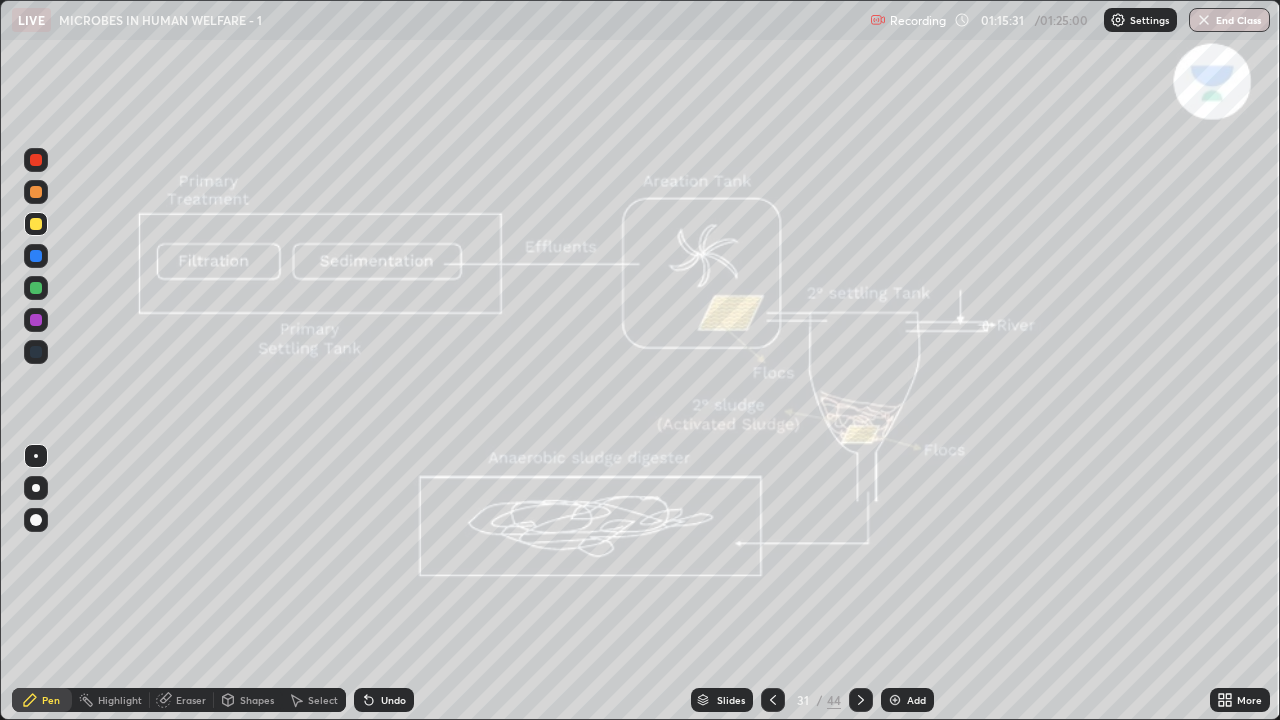 click on "Eraser" at bounding box center [191, 700] 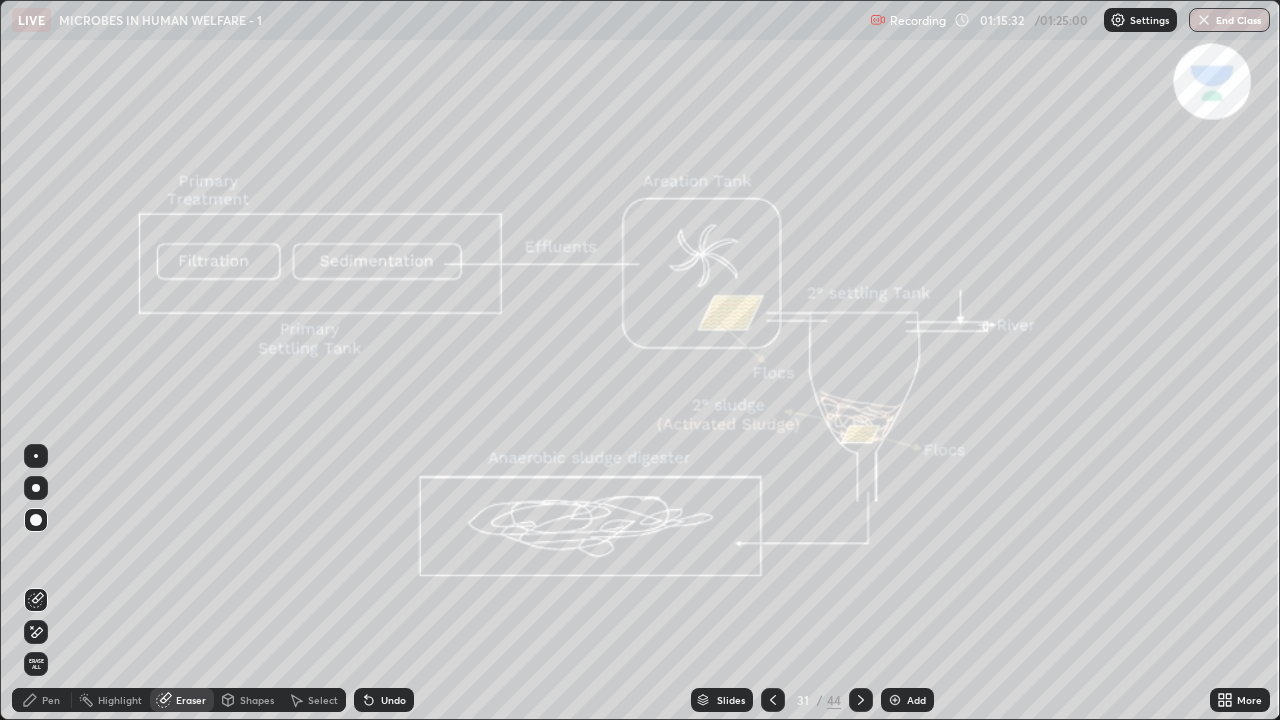 click 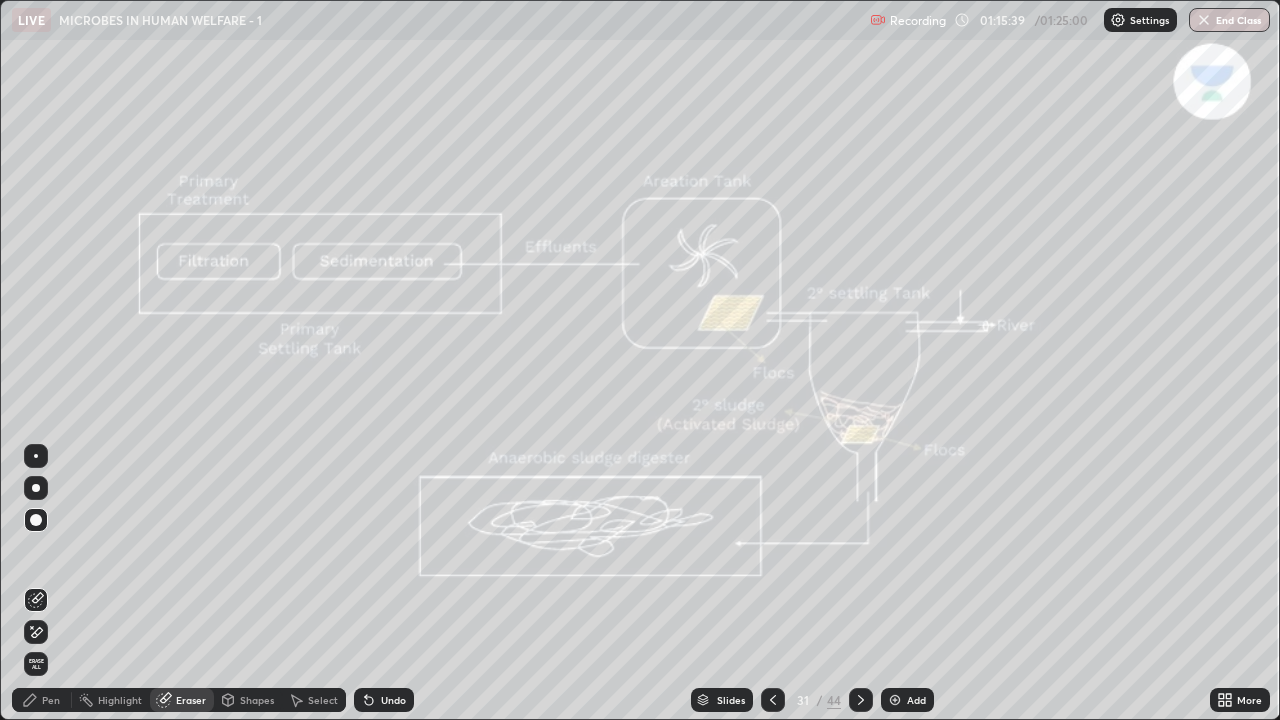 click on "Pen" at bounding box center (42, 700) 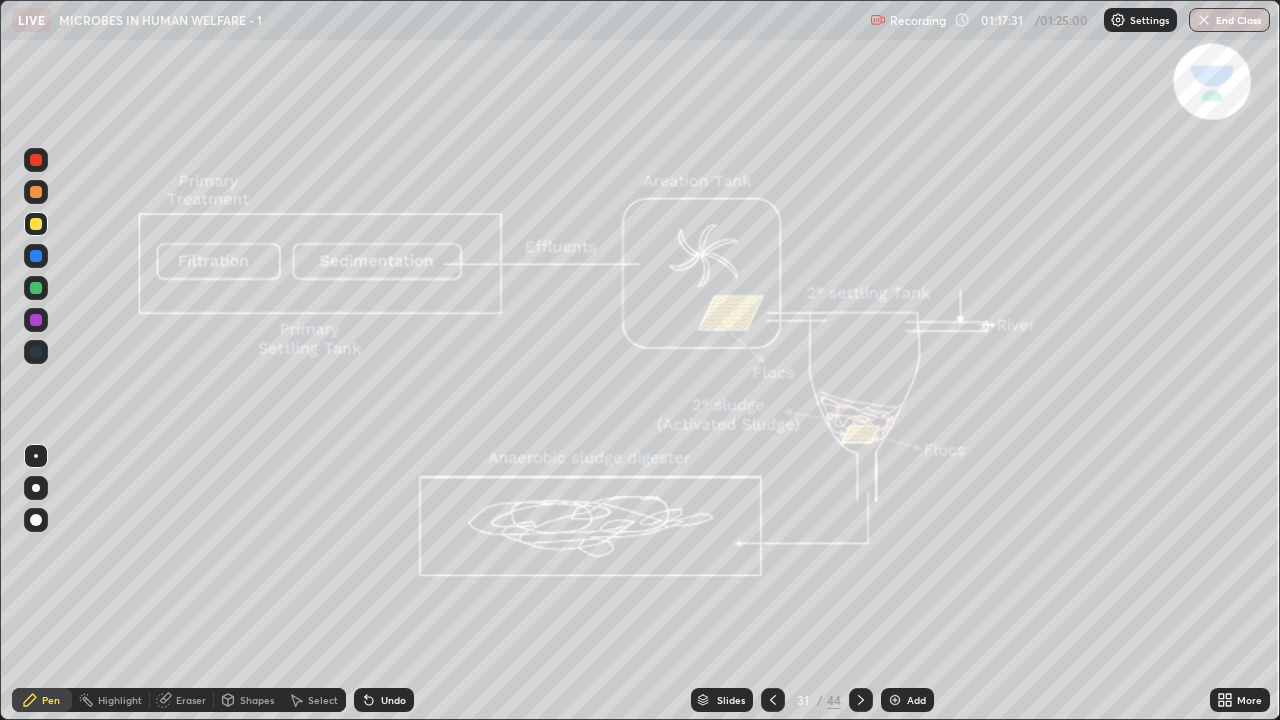 click 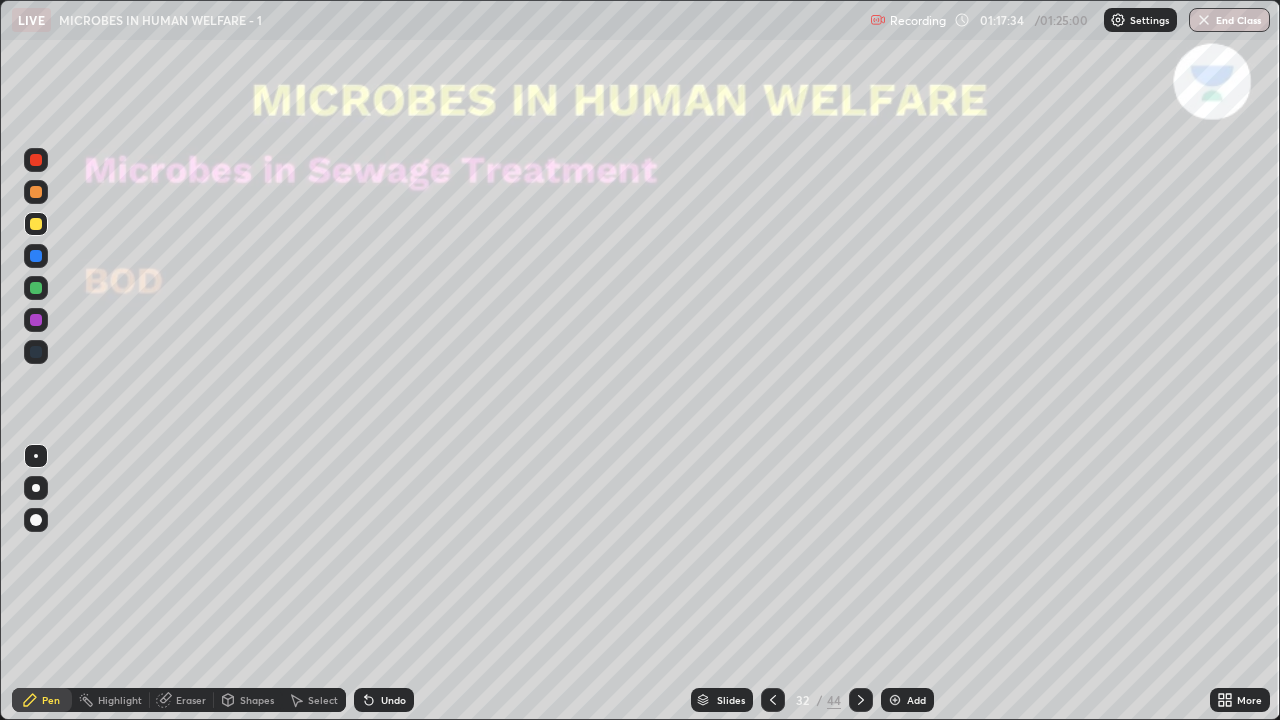 click at bounding box center (861, 700) 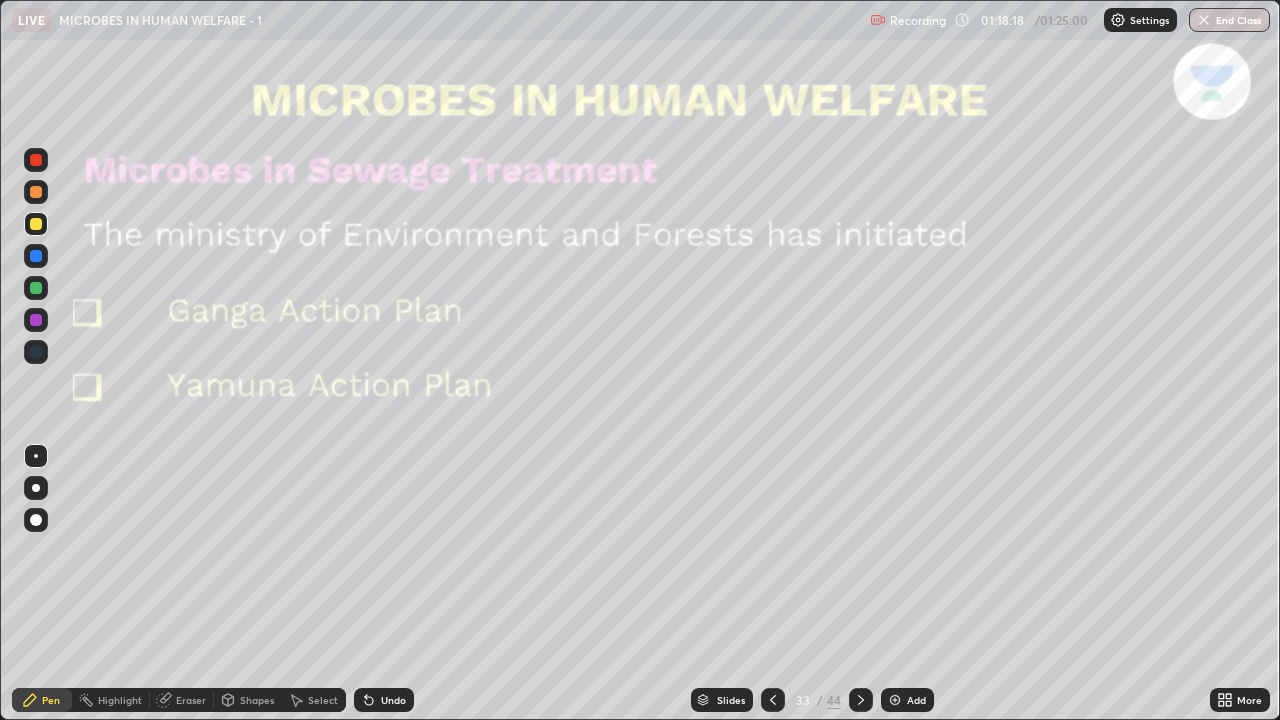 click 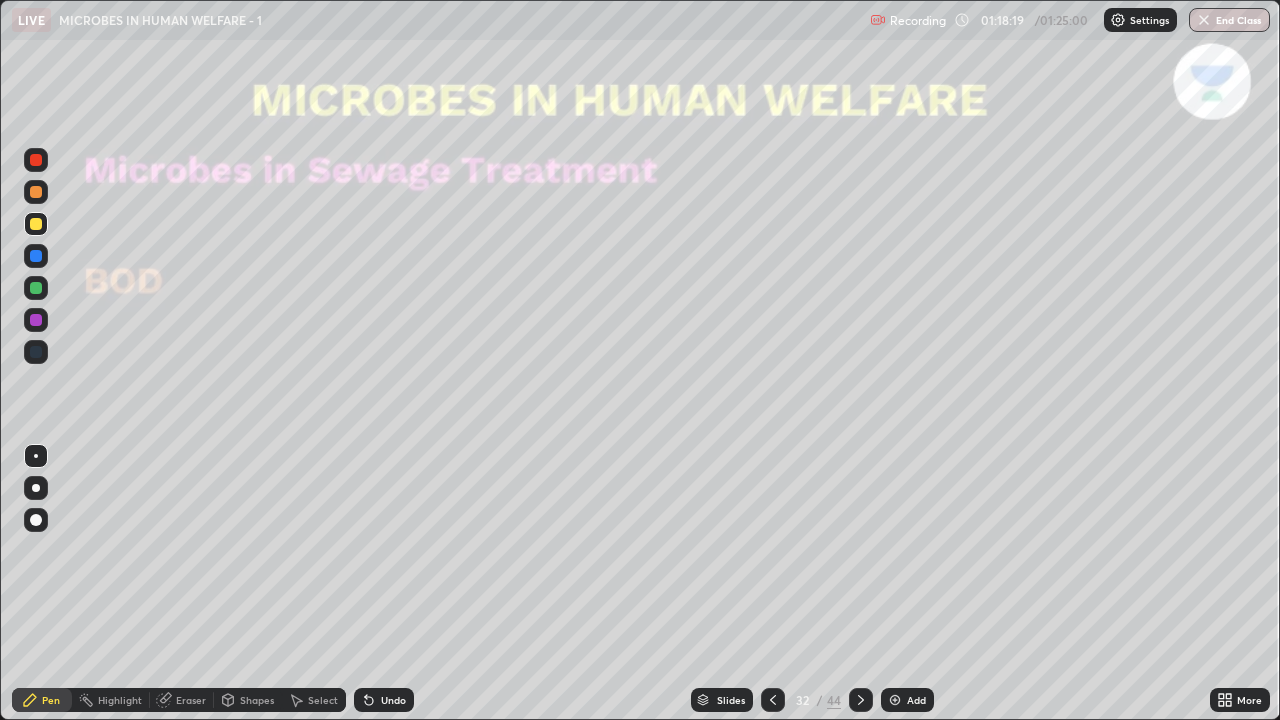 click 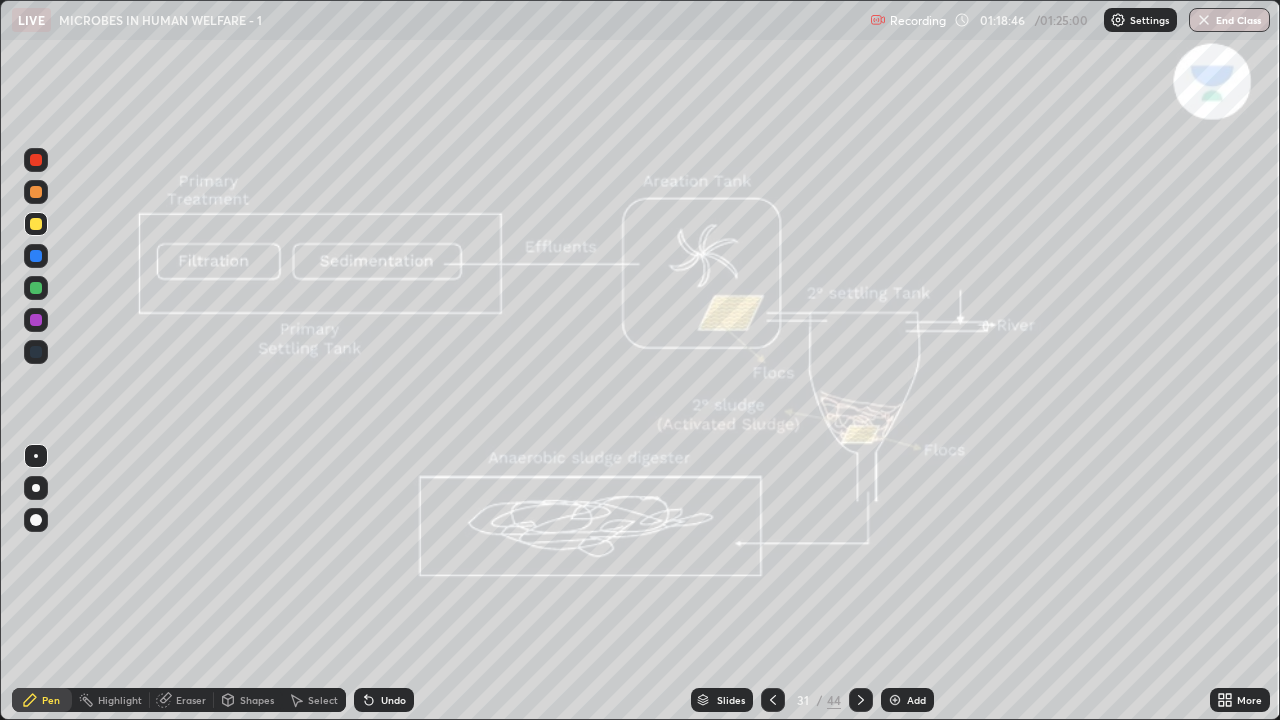 click 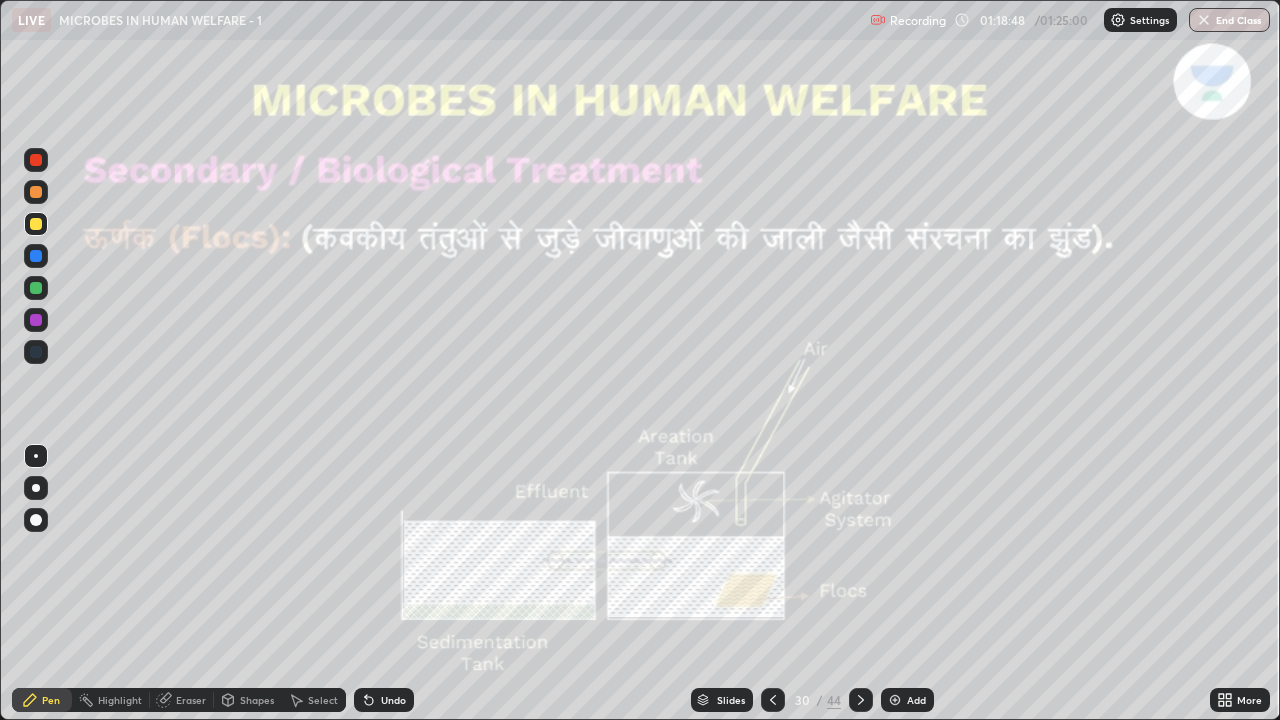 click 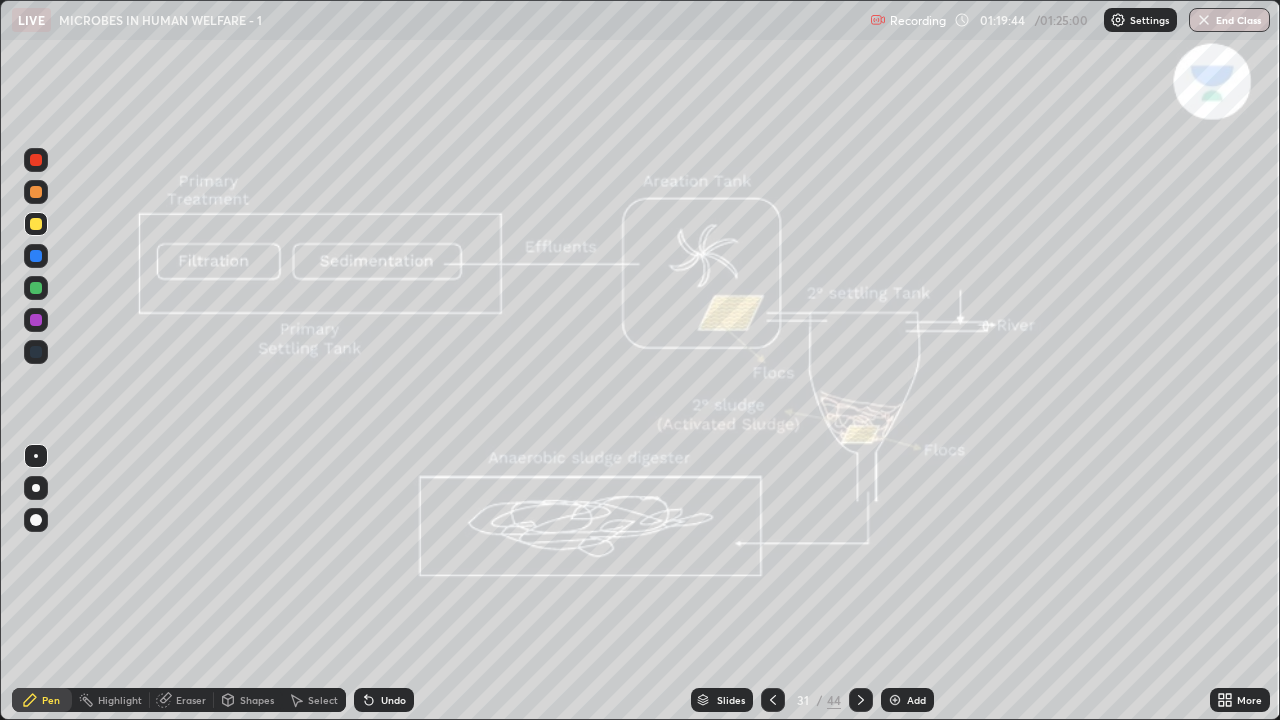 click 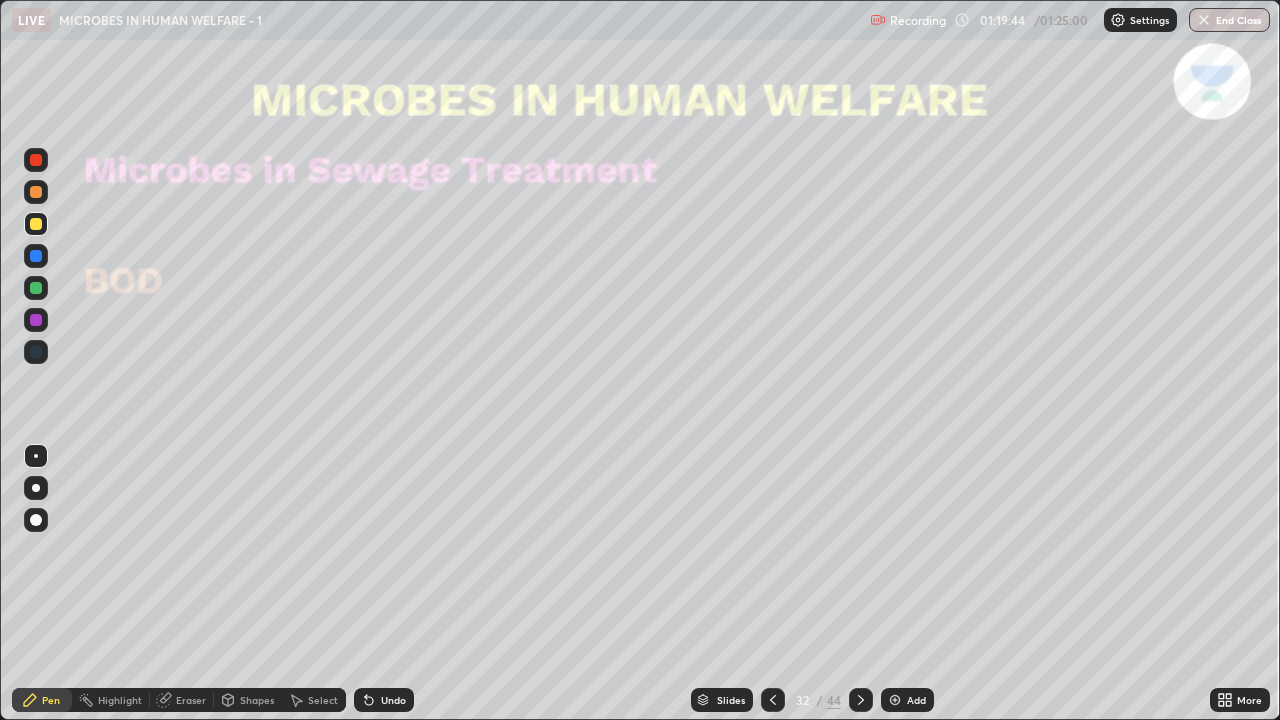 click 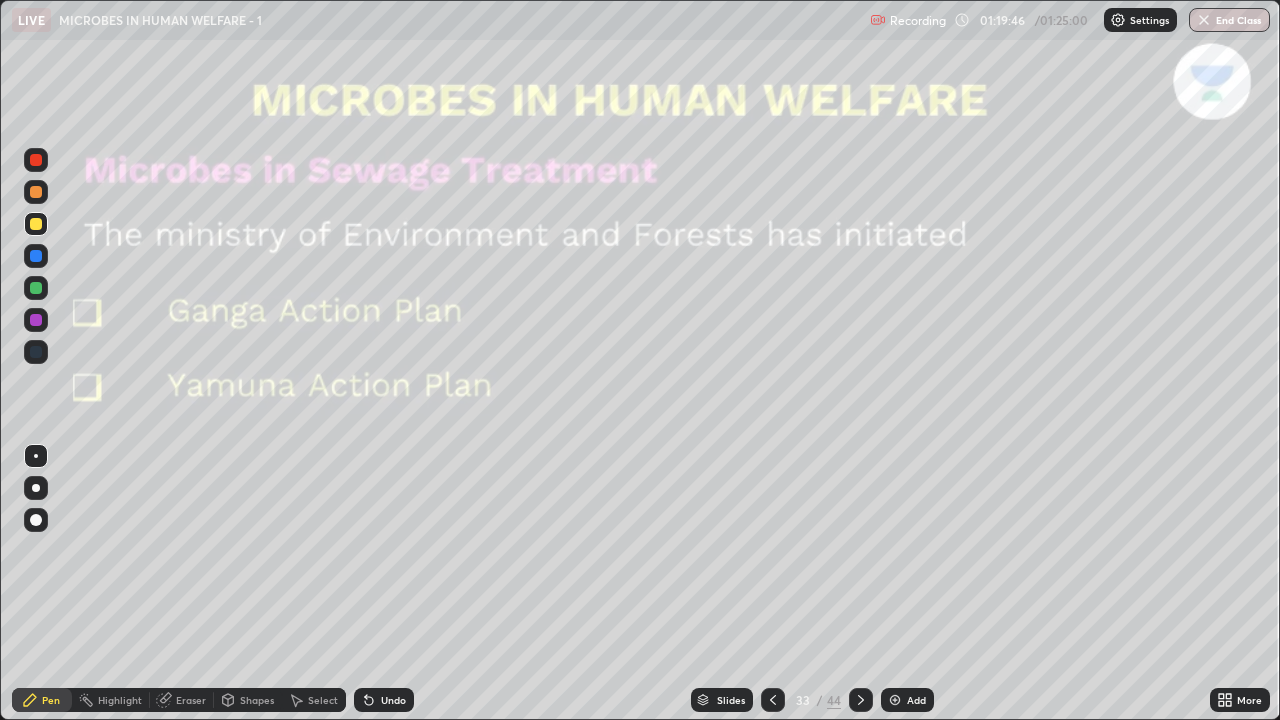 click at bounding box center [861, 700] 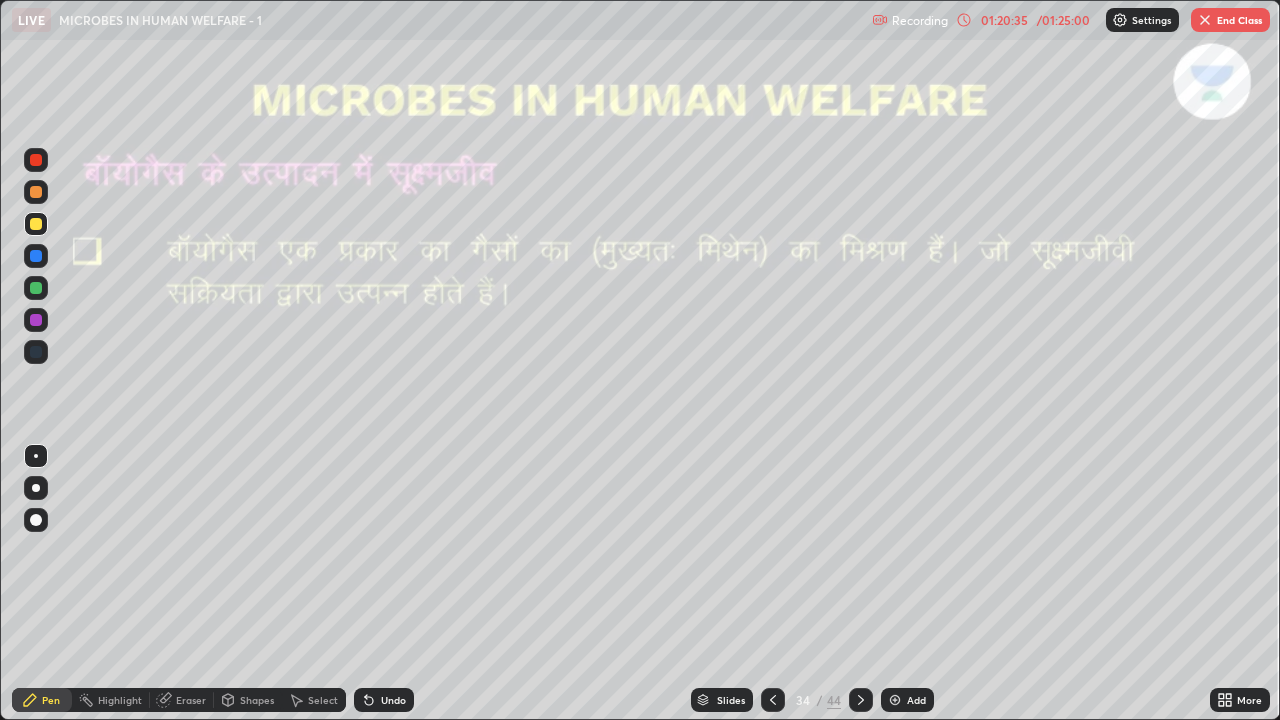 click 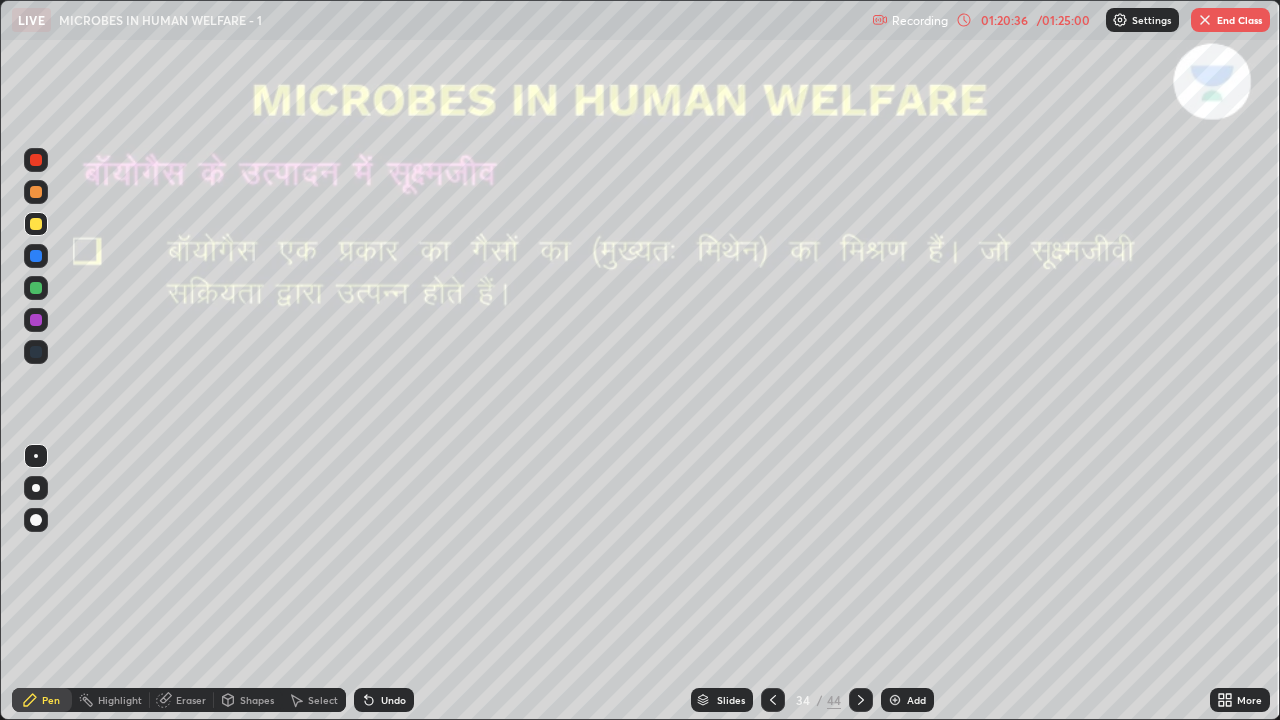 click 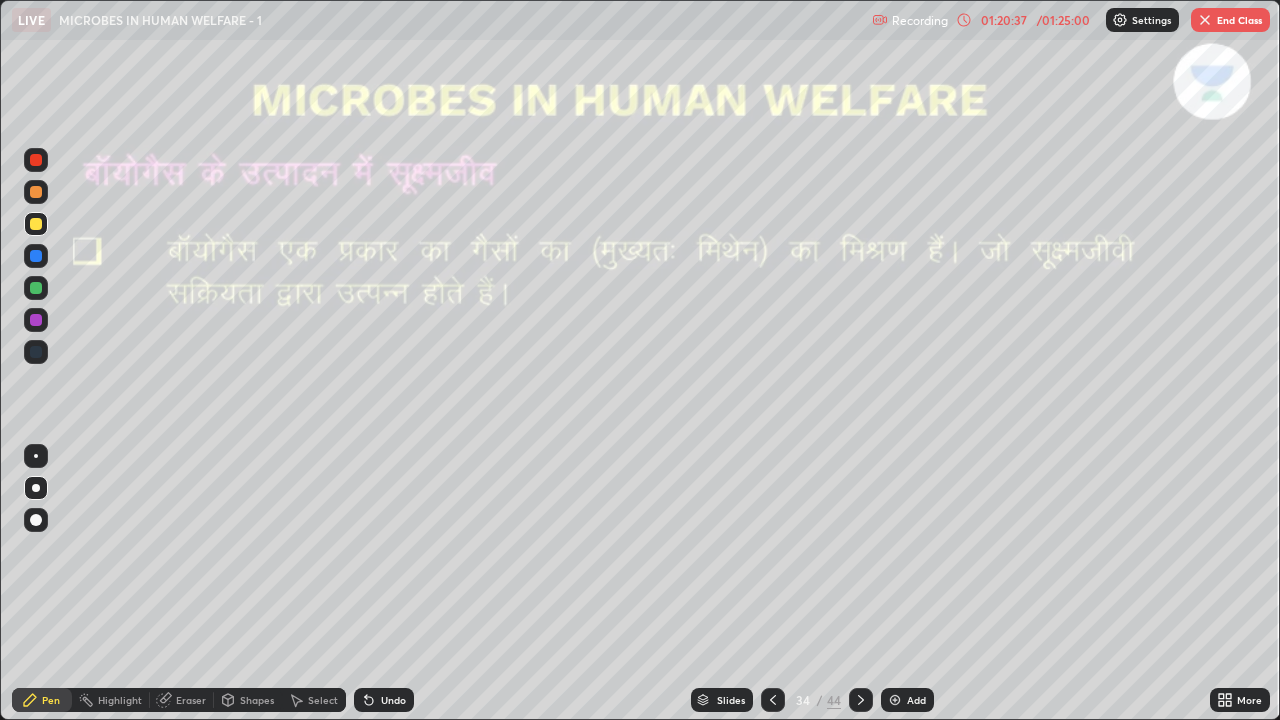 click at bounding box center [36, 320] 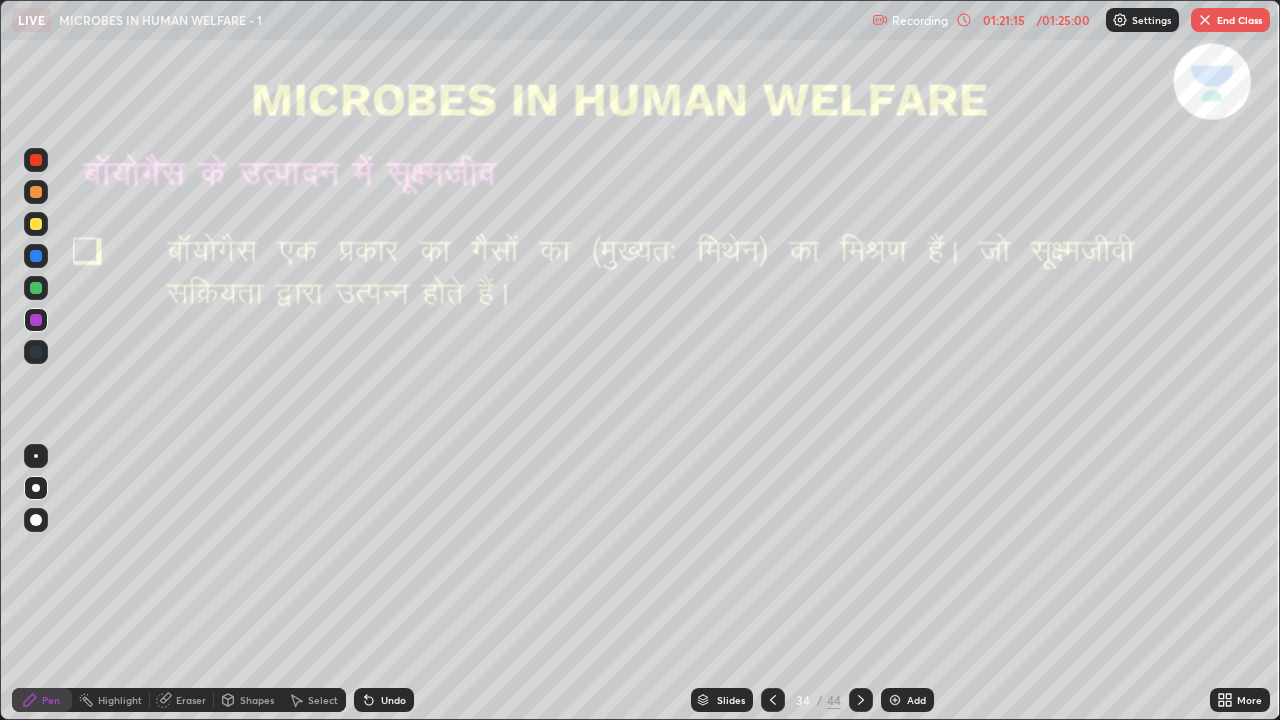 click 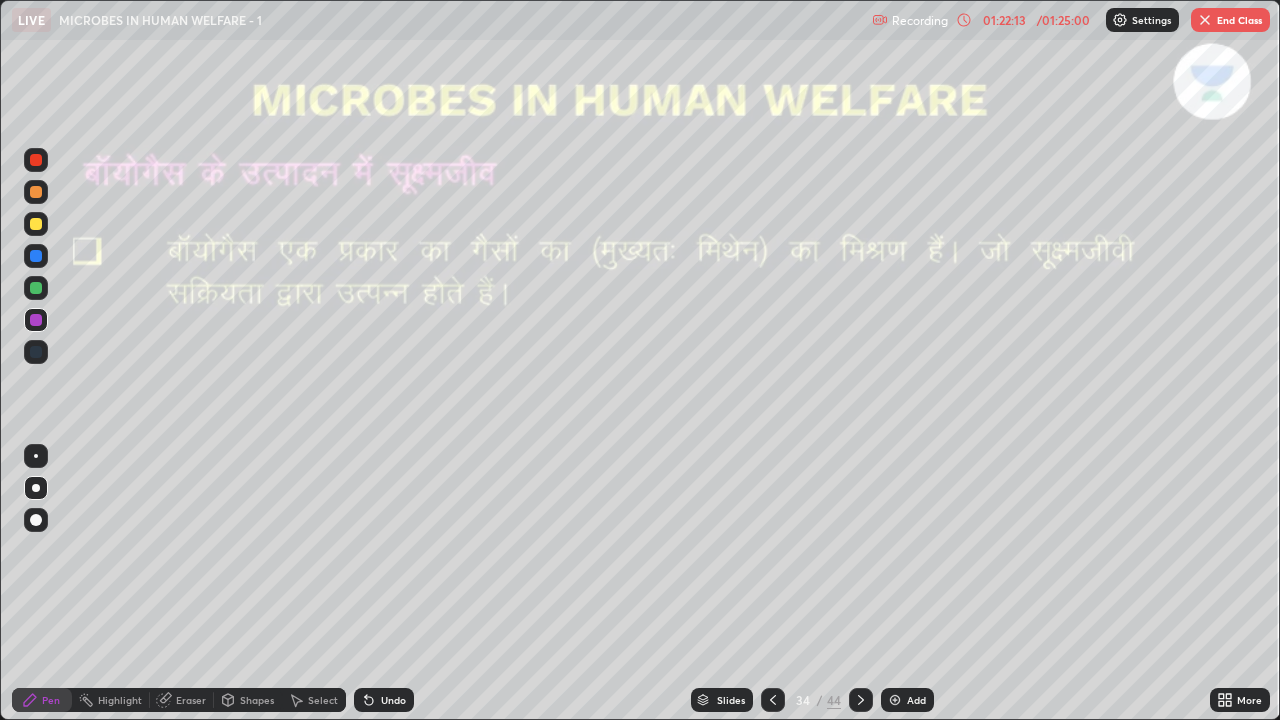 click 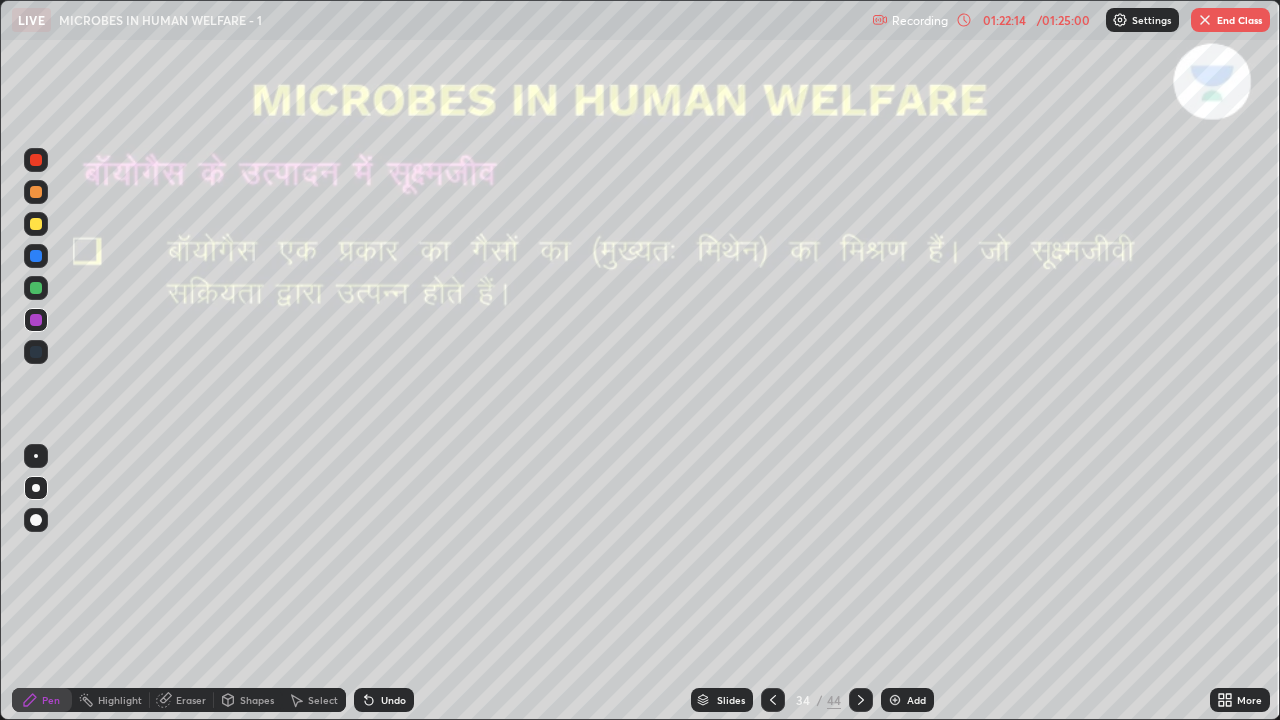 click 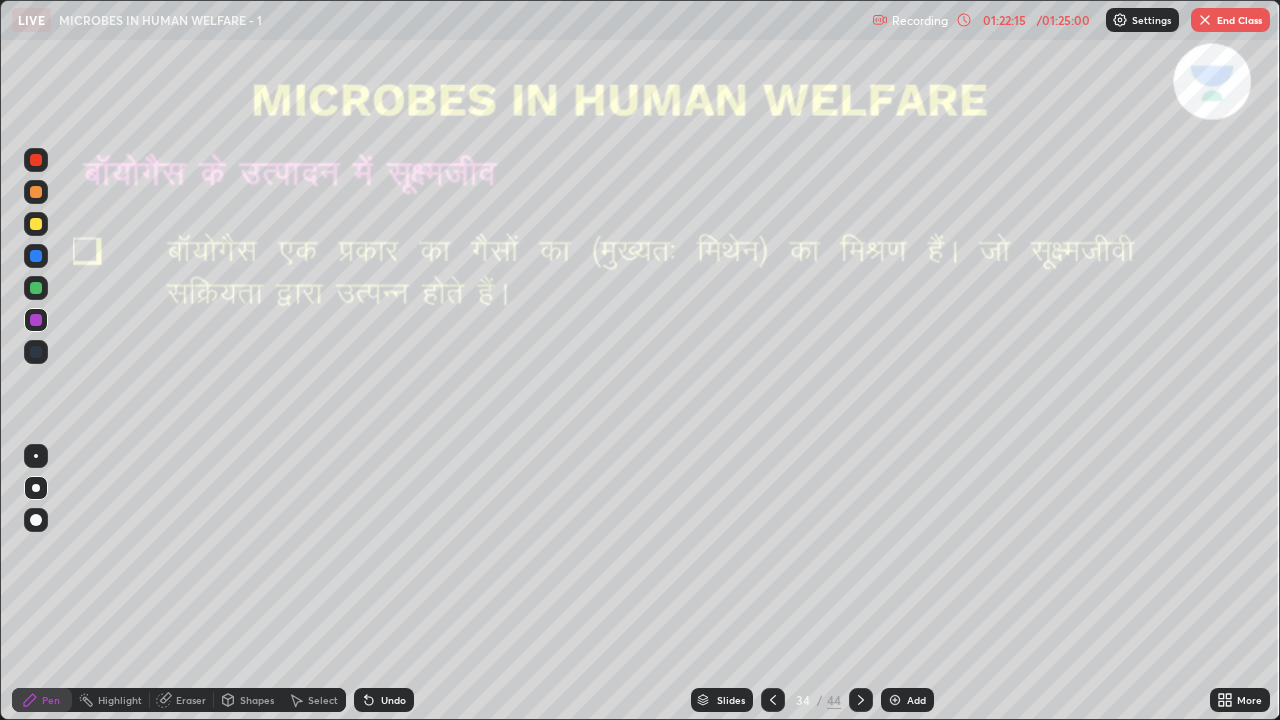 click 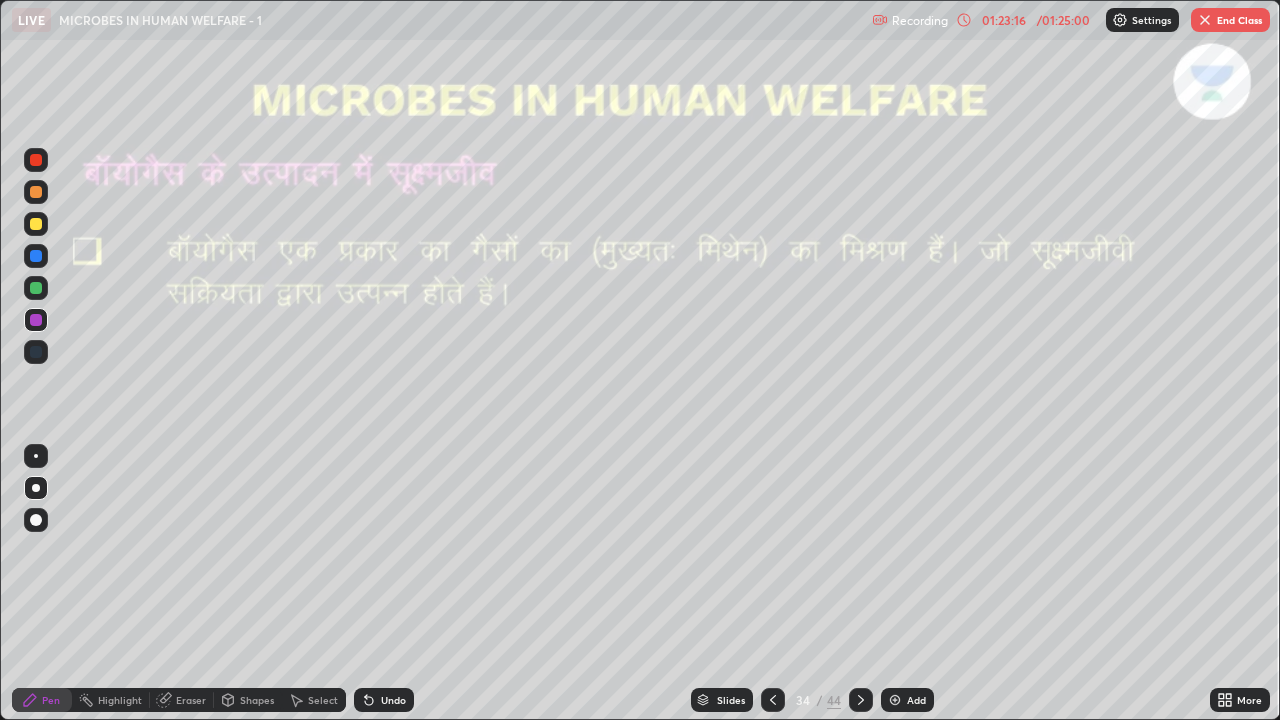 click 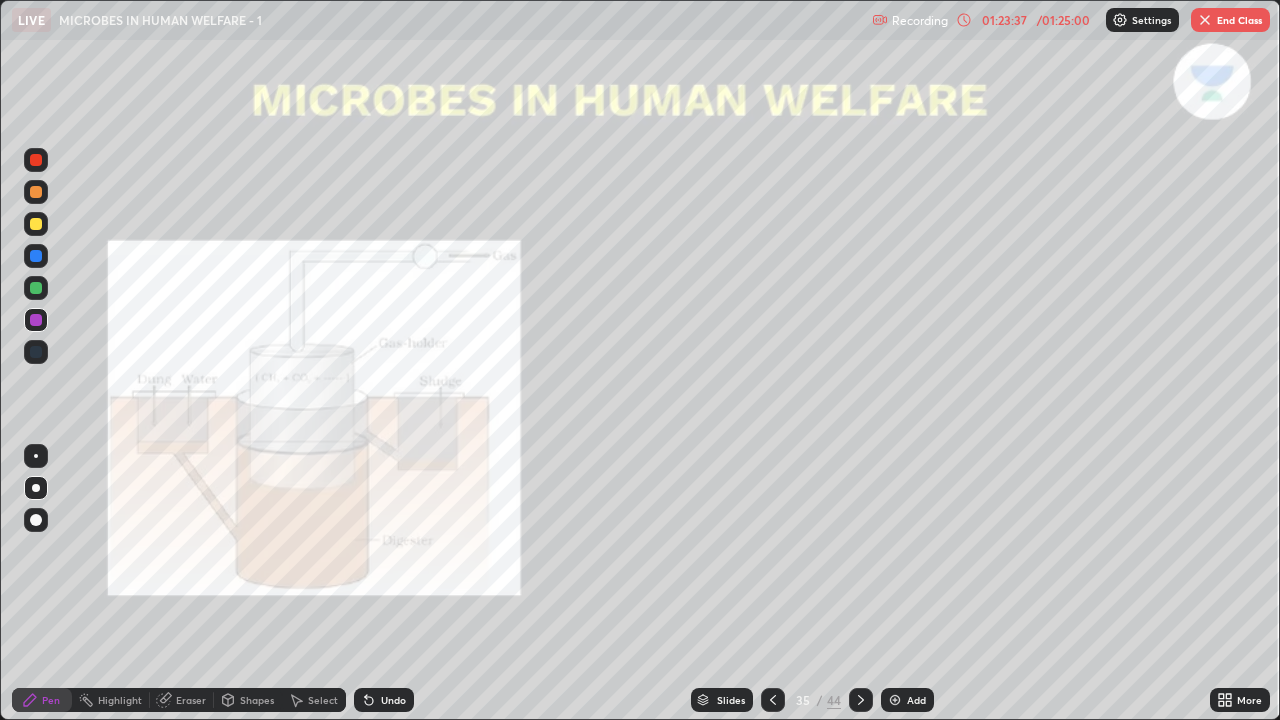 click 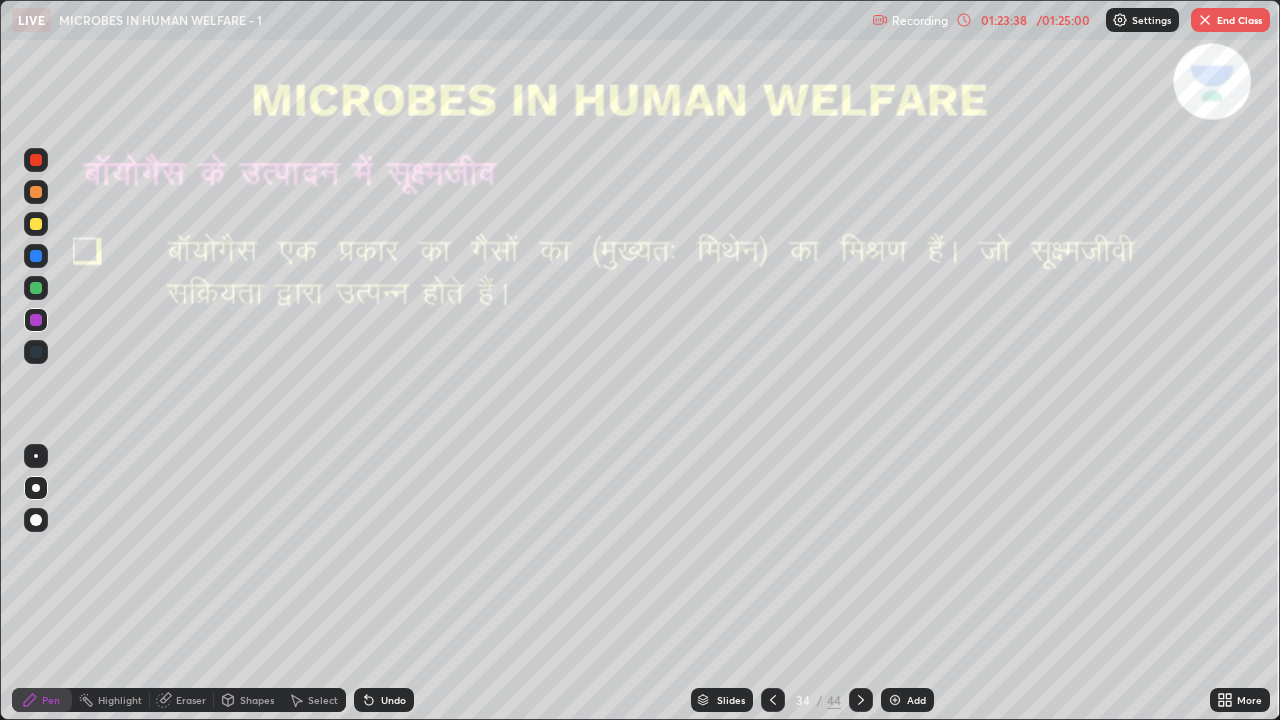 click 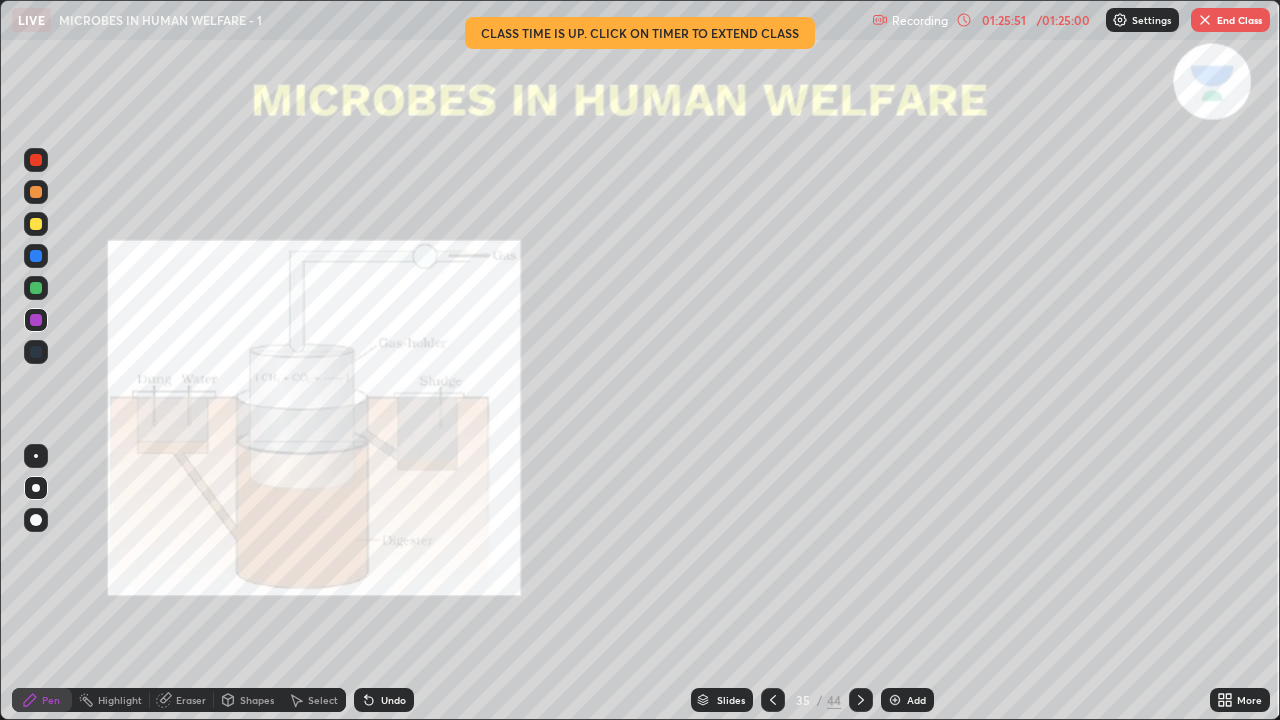 click 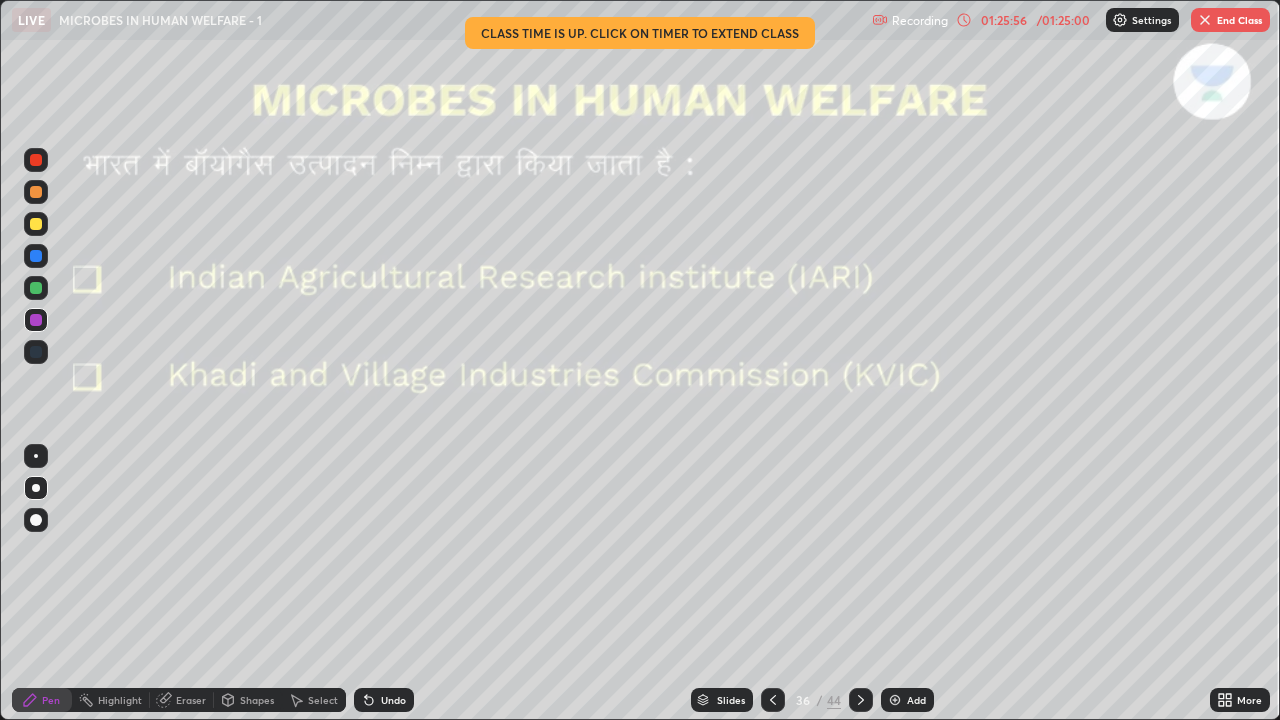 click on "Undo" at bounding box center (393, 700) 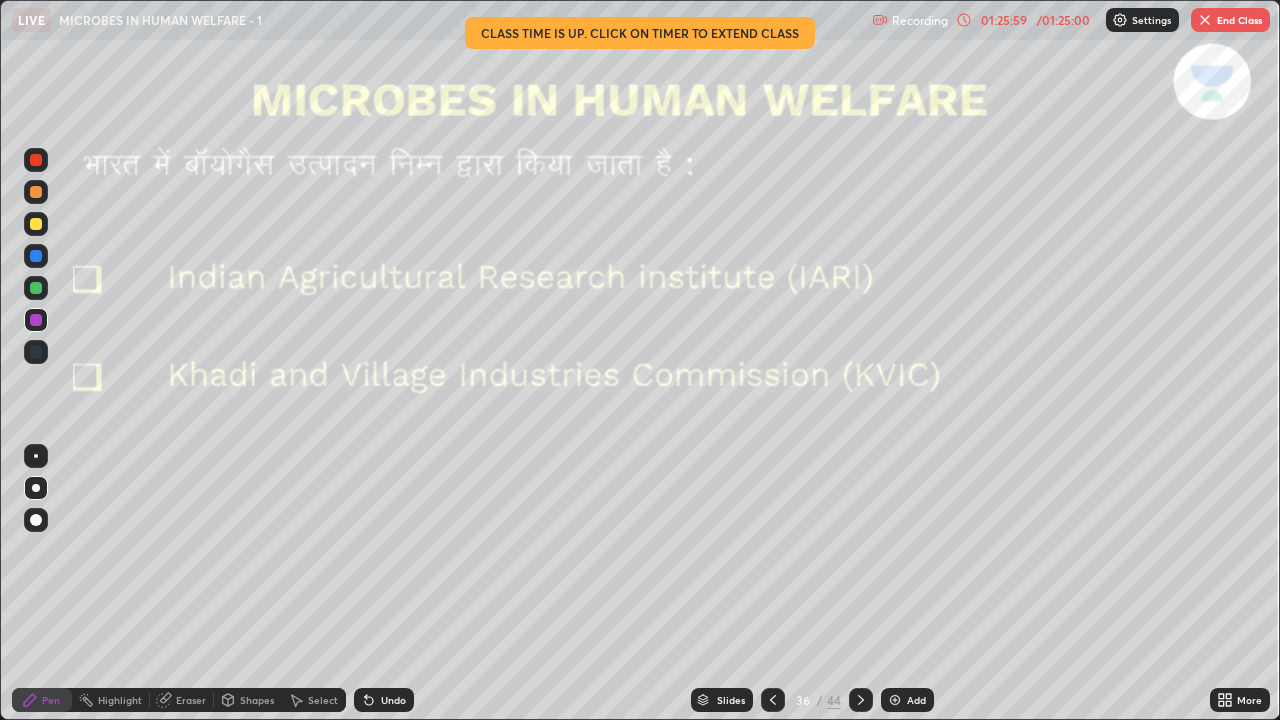 click on "Undo" at bounding box center [393, 700] 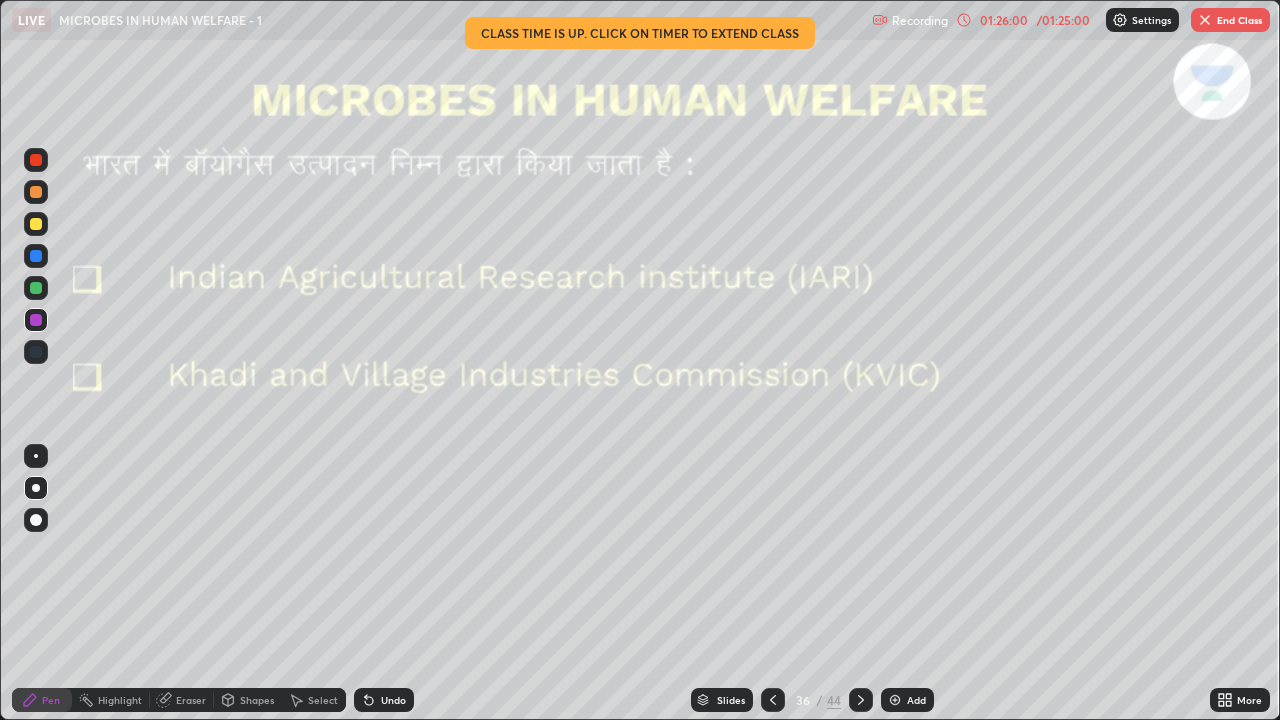 click 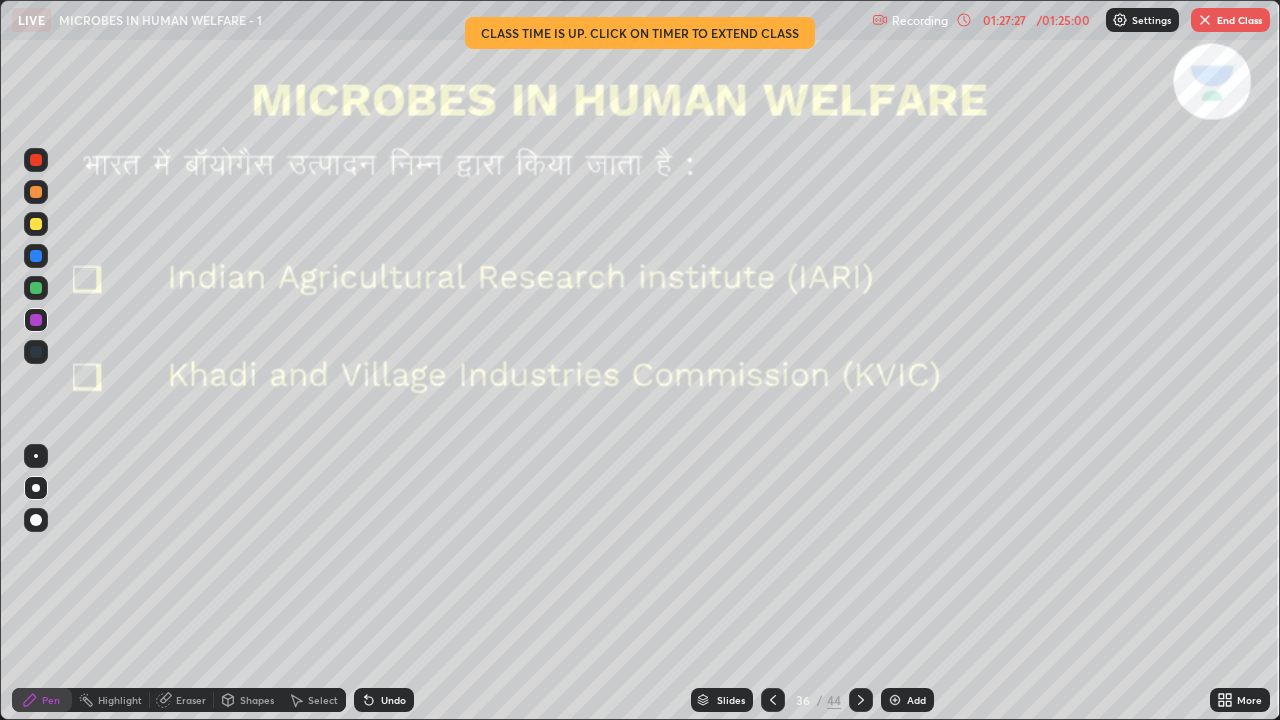 click 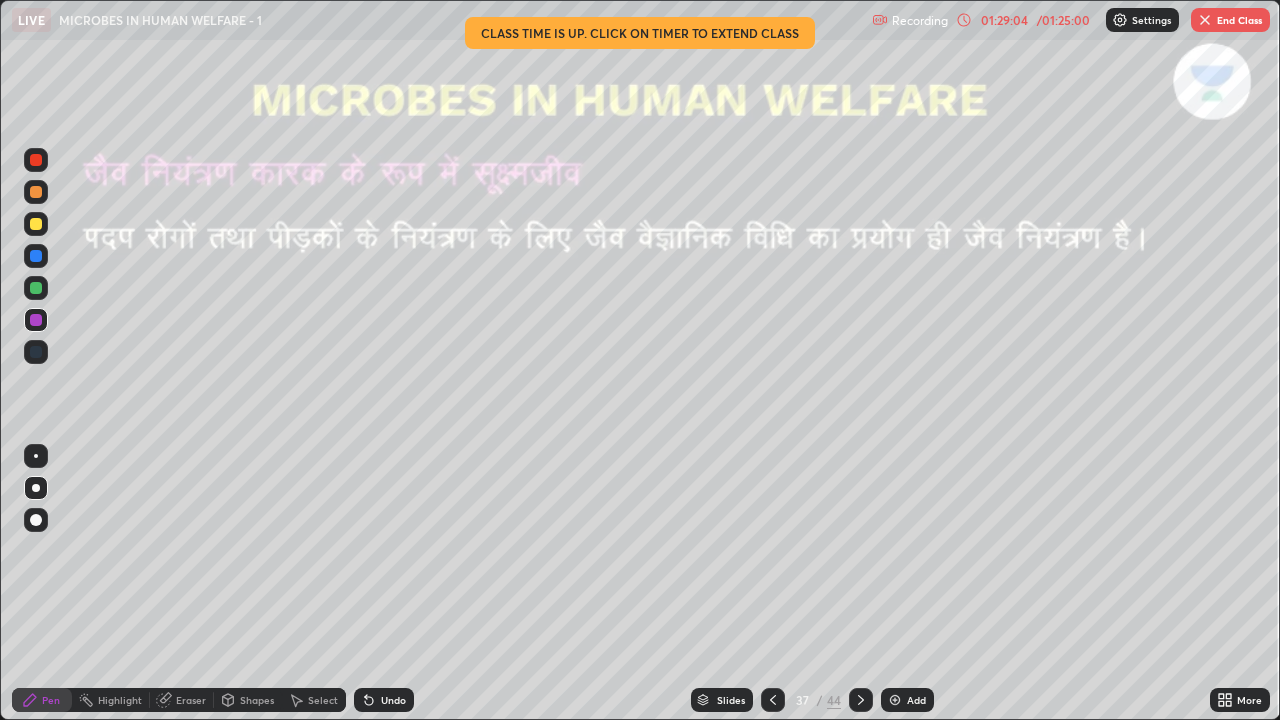 click 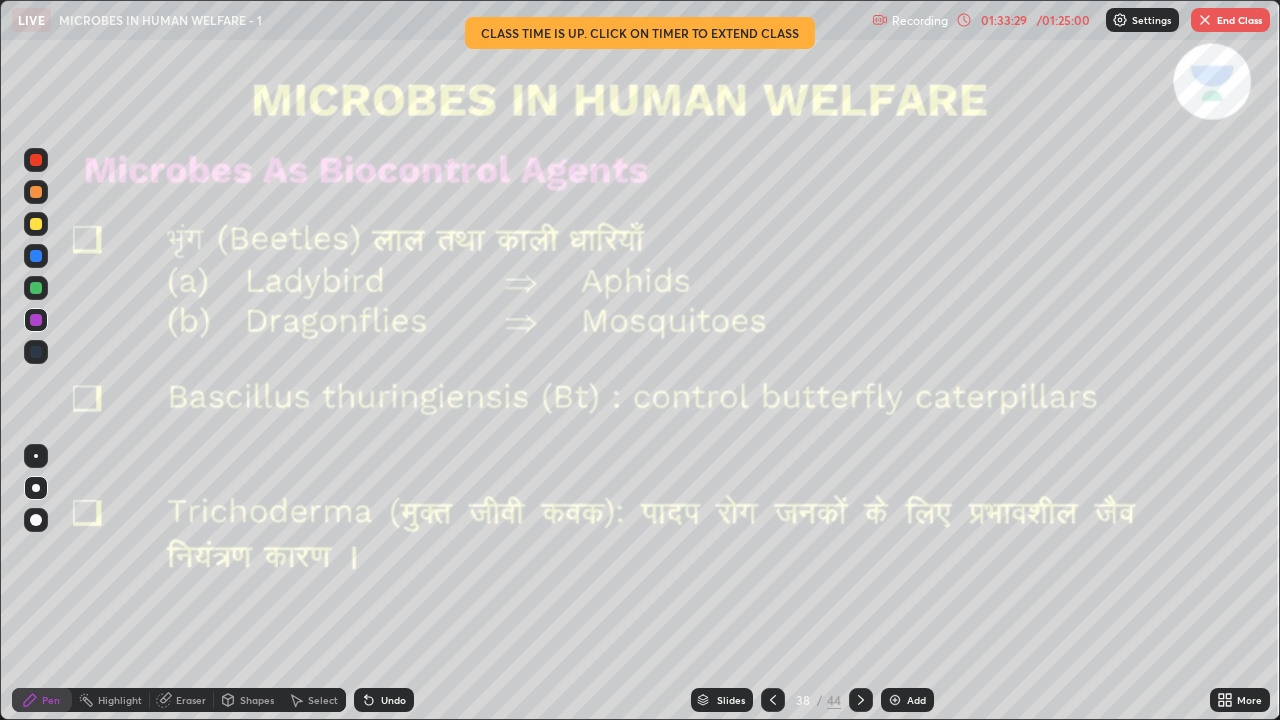 click 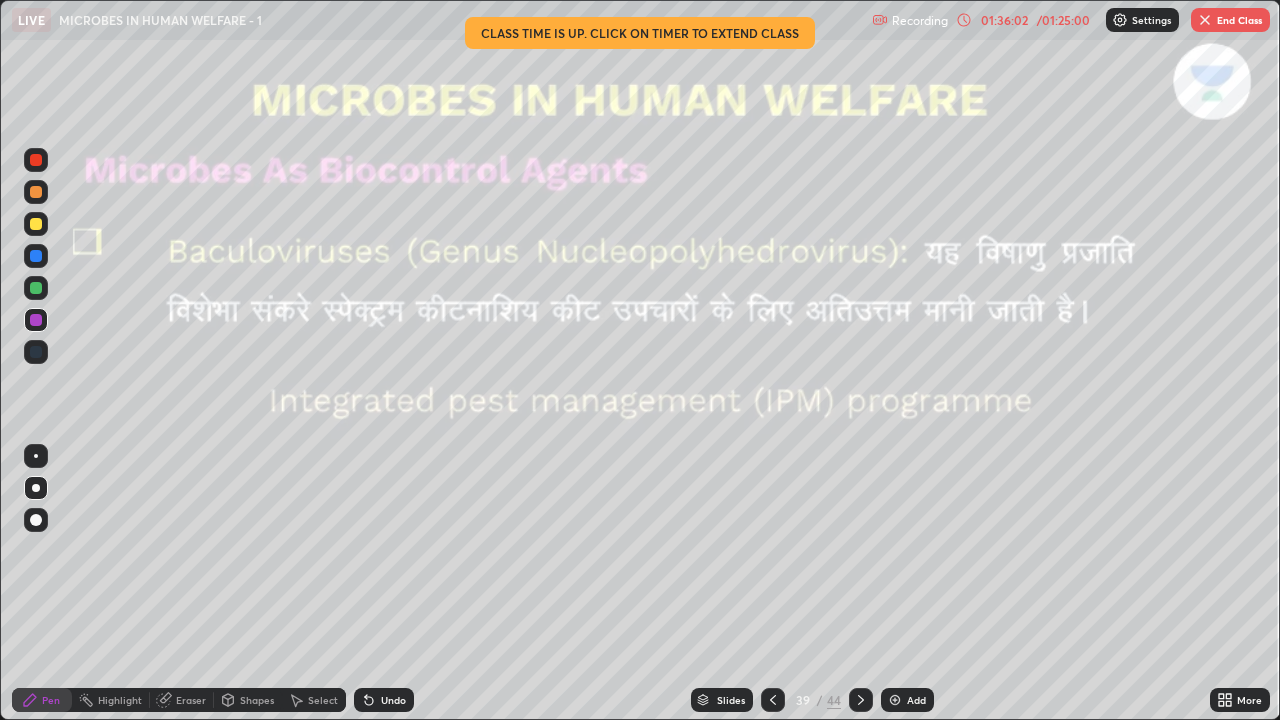 click 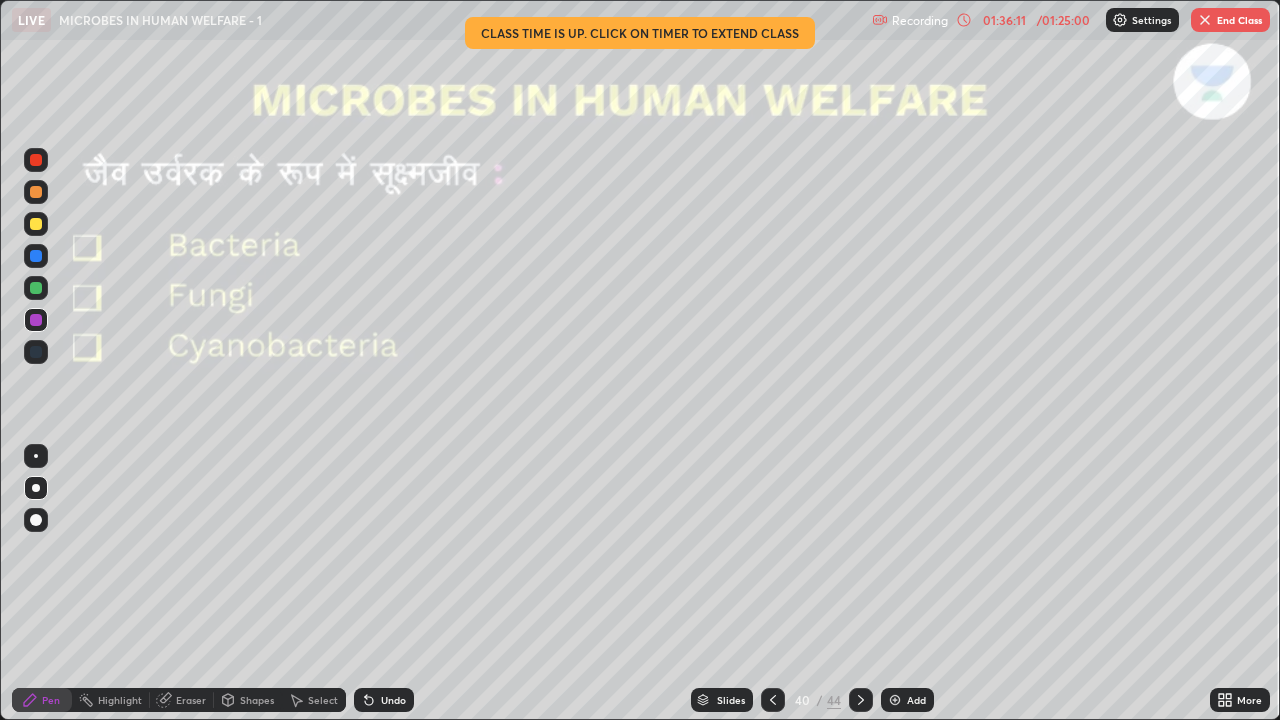 click at bounding box center (861, 700) 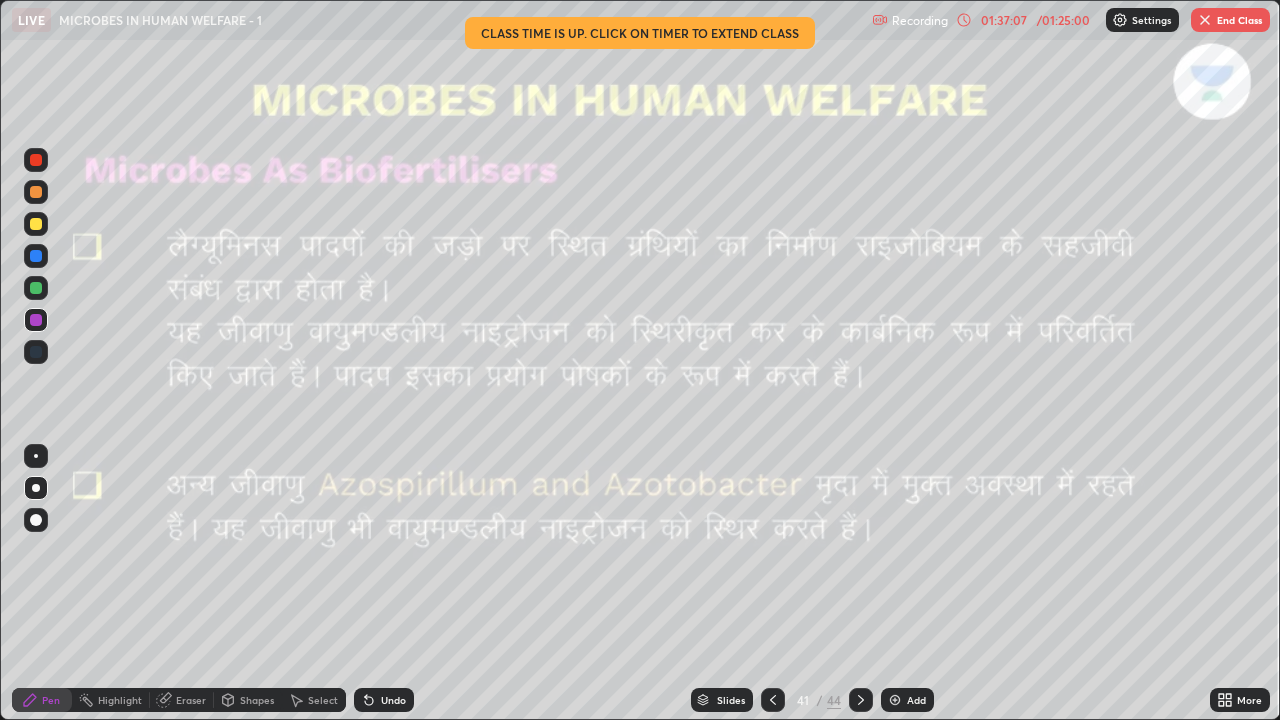 click at bounding box center [36, 288] 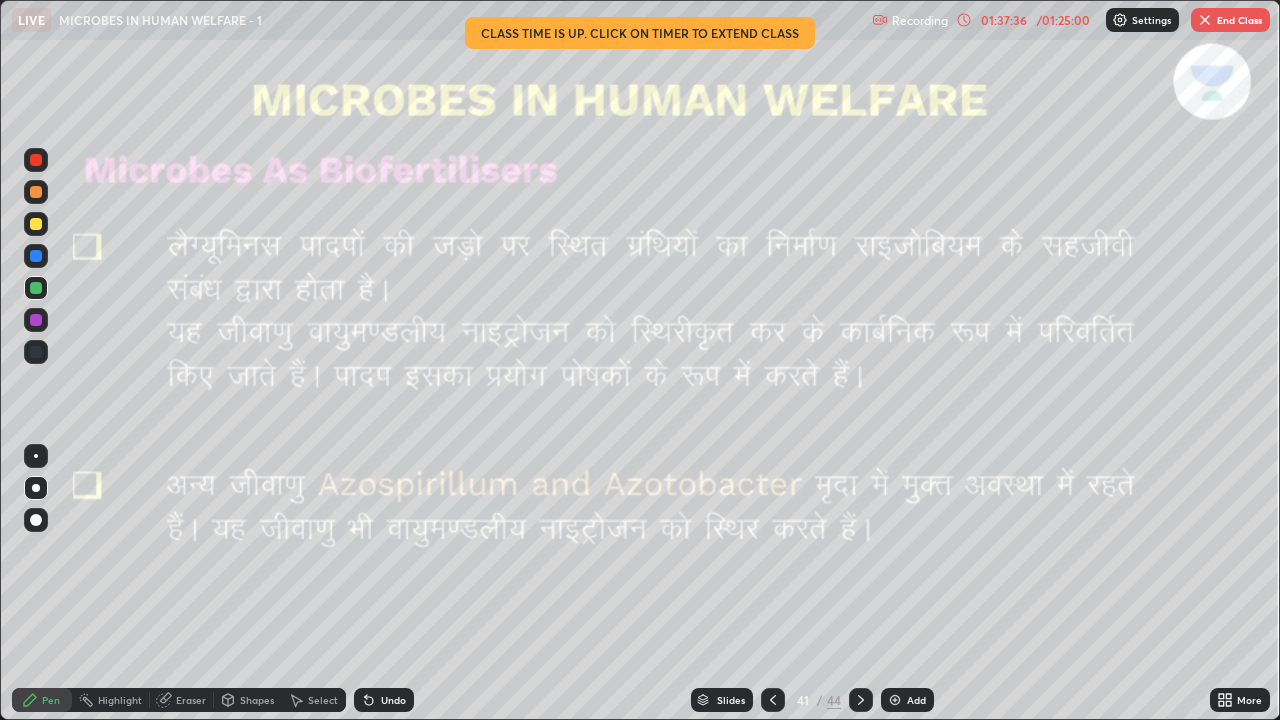 click on "Undo" at bounding box center (393, 700) 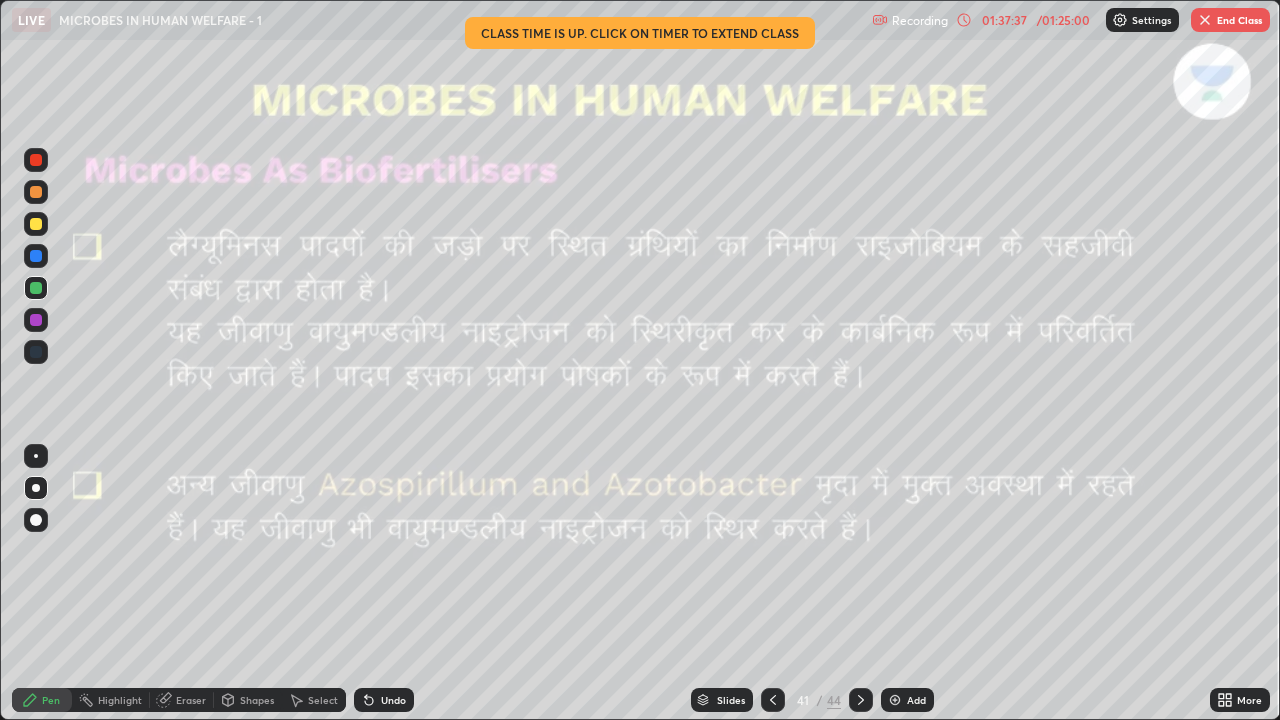 click on "Undo" at bounding box center (393, 700) 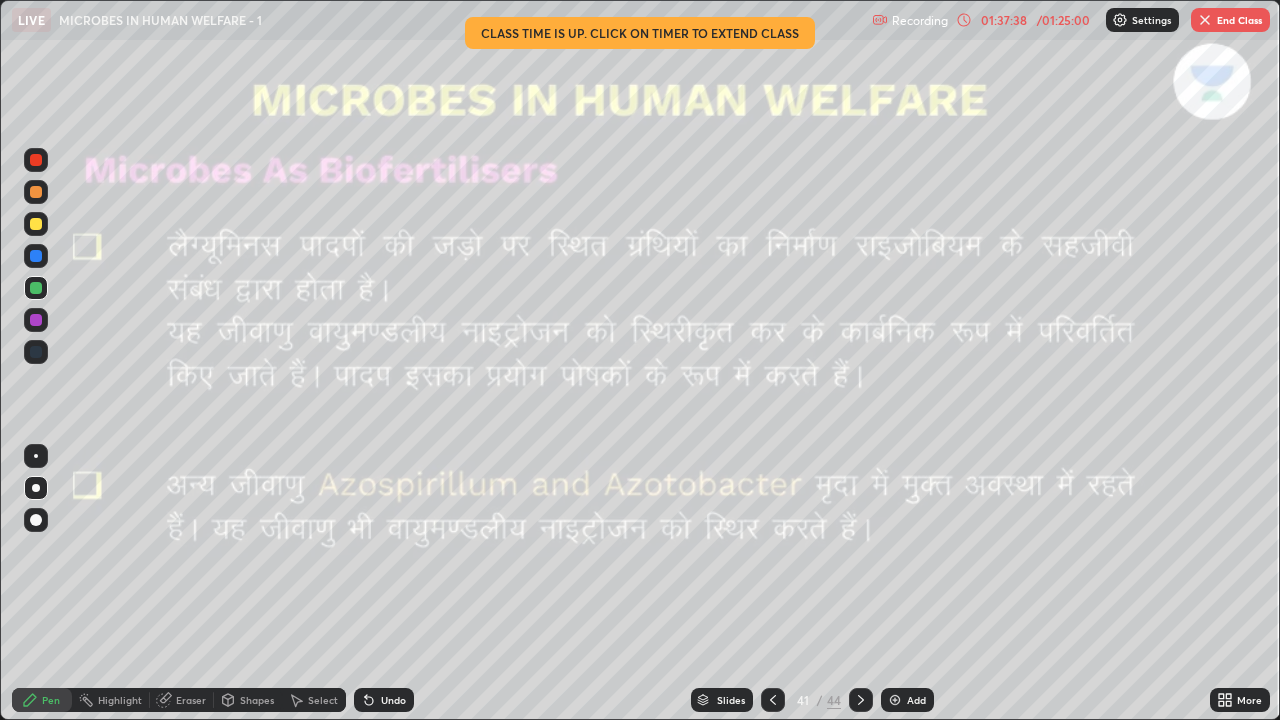 click on "Undo" at bounding box center (384, 700) 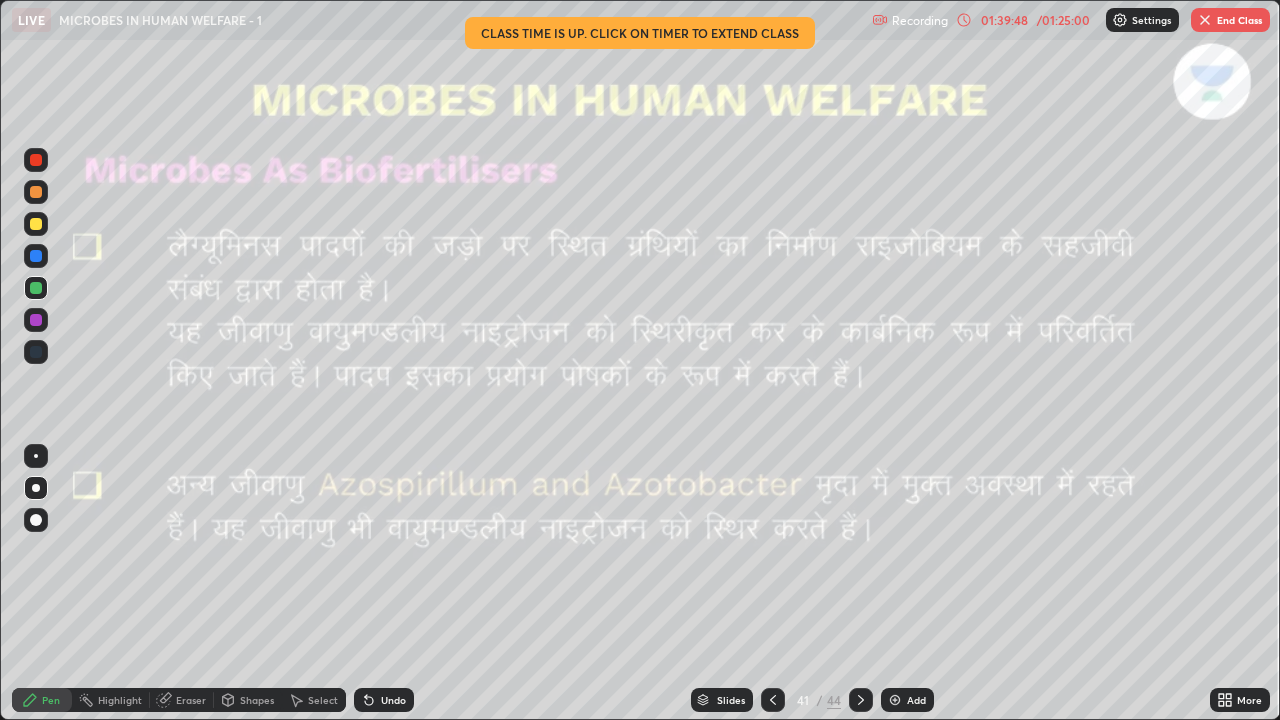 click 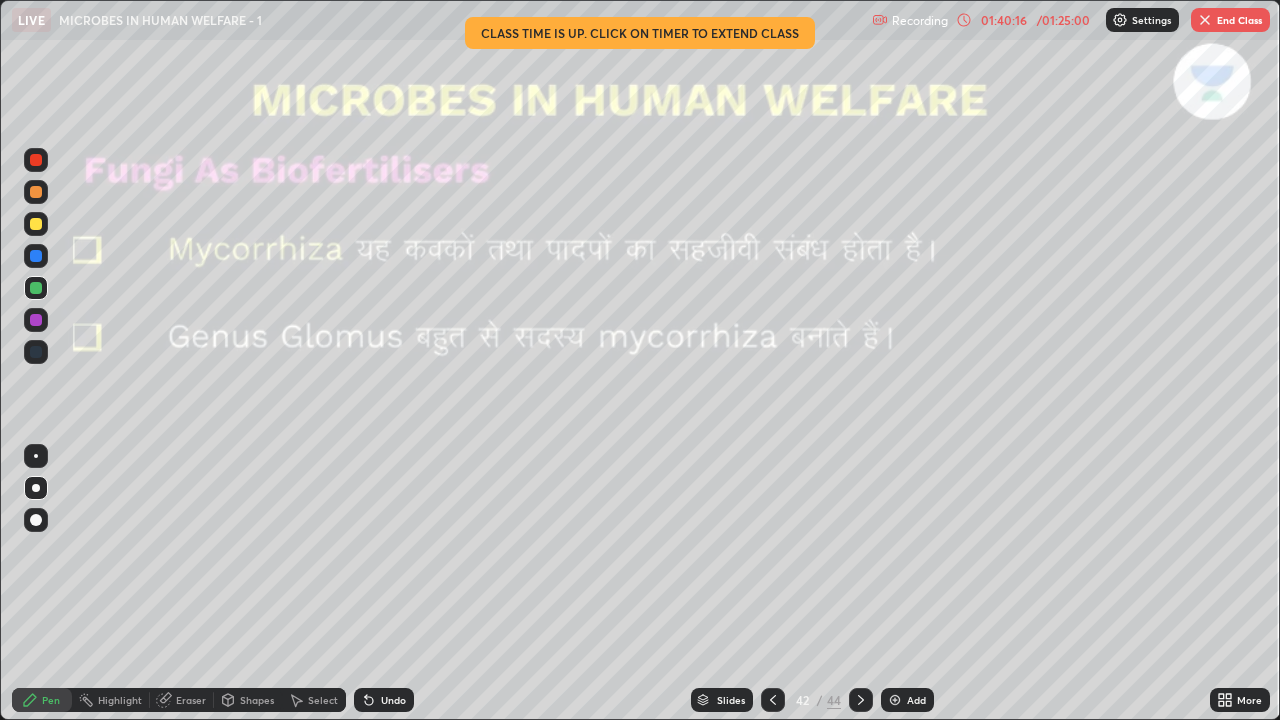 click on "01:40:16" at bounding box center (1004, 20) 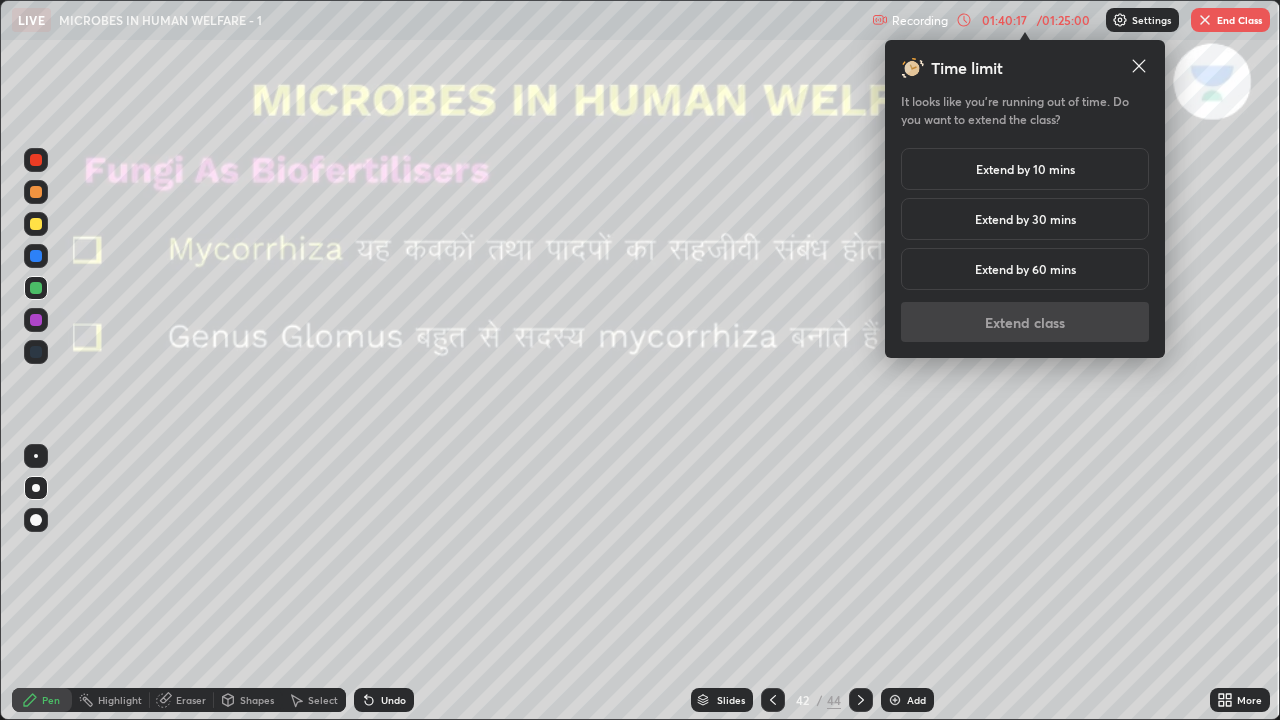 click on "Extend by 10 mins" at bounding box center [1025, 169] 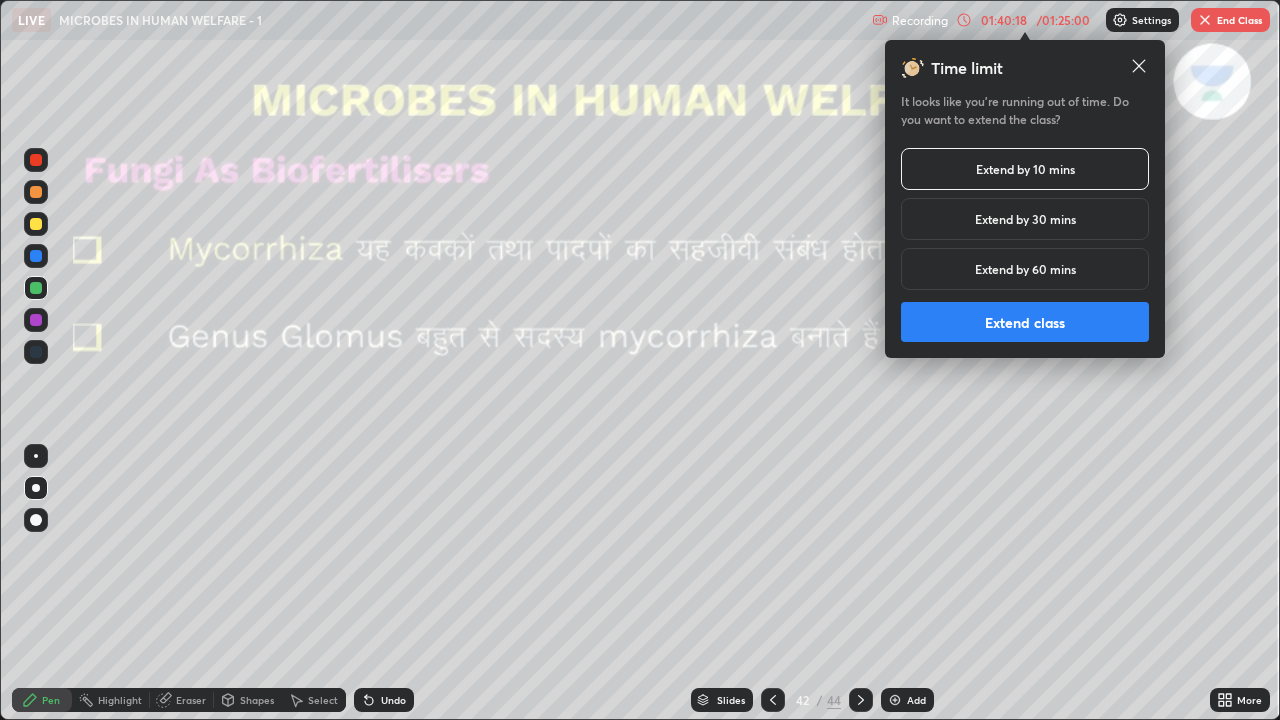 click on "Extend class" at bounding box center (1025, 322) 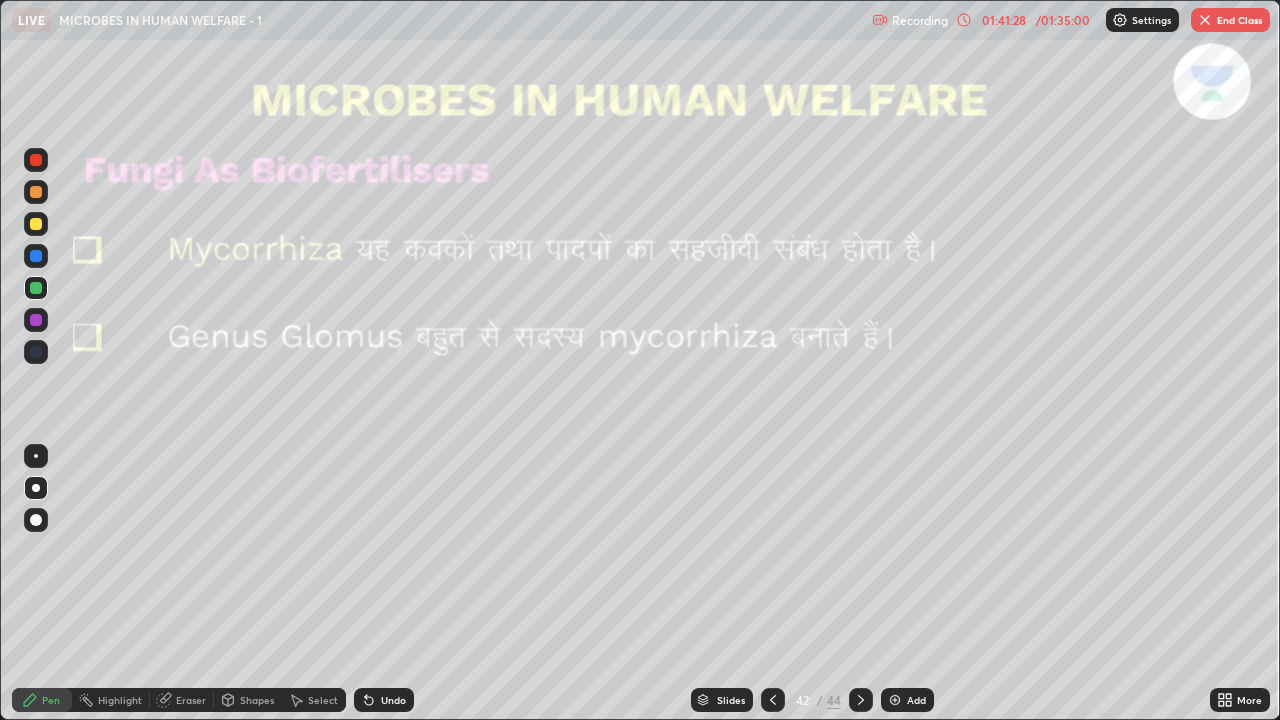 click 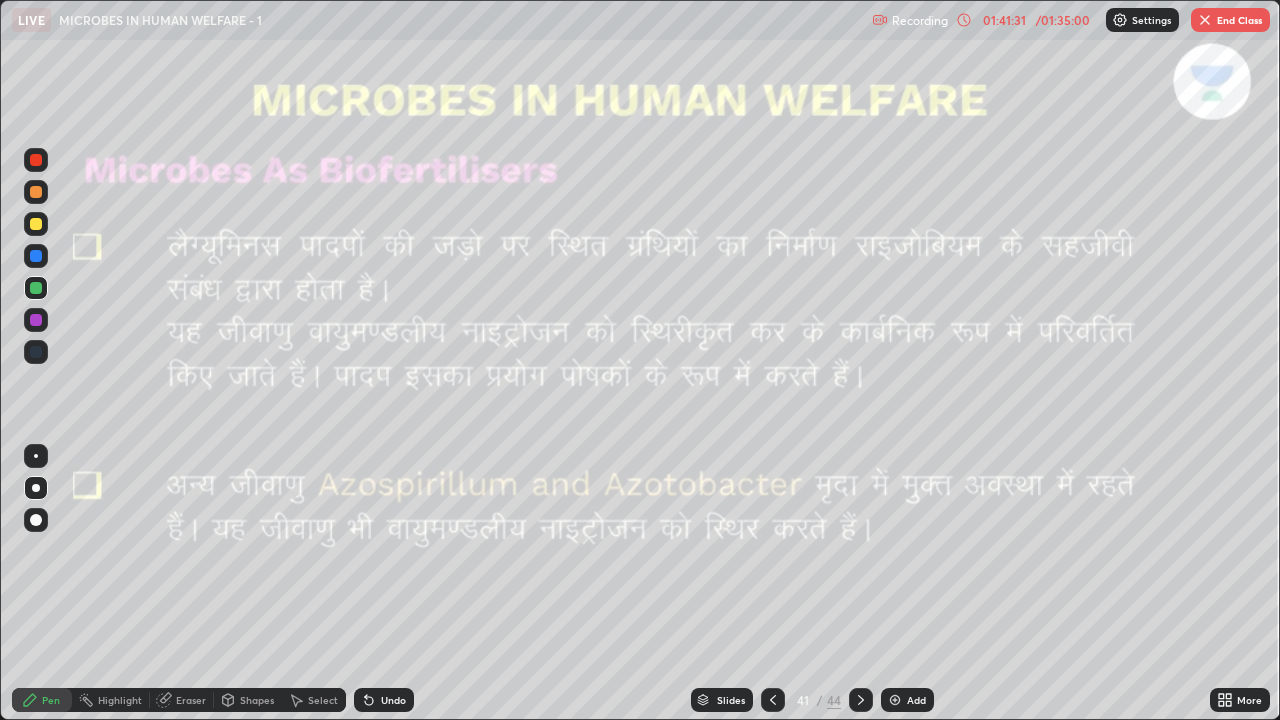 click 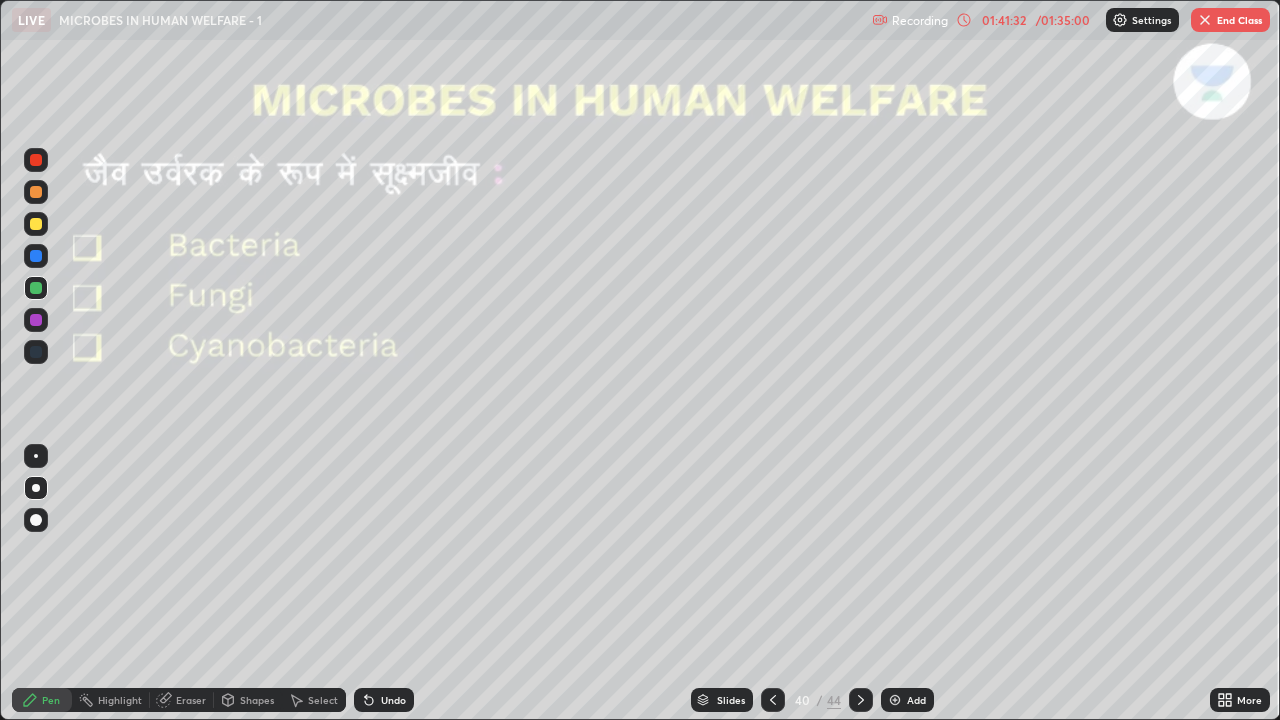 click 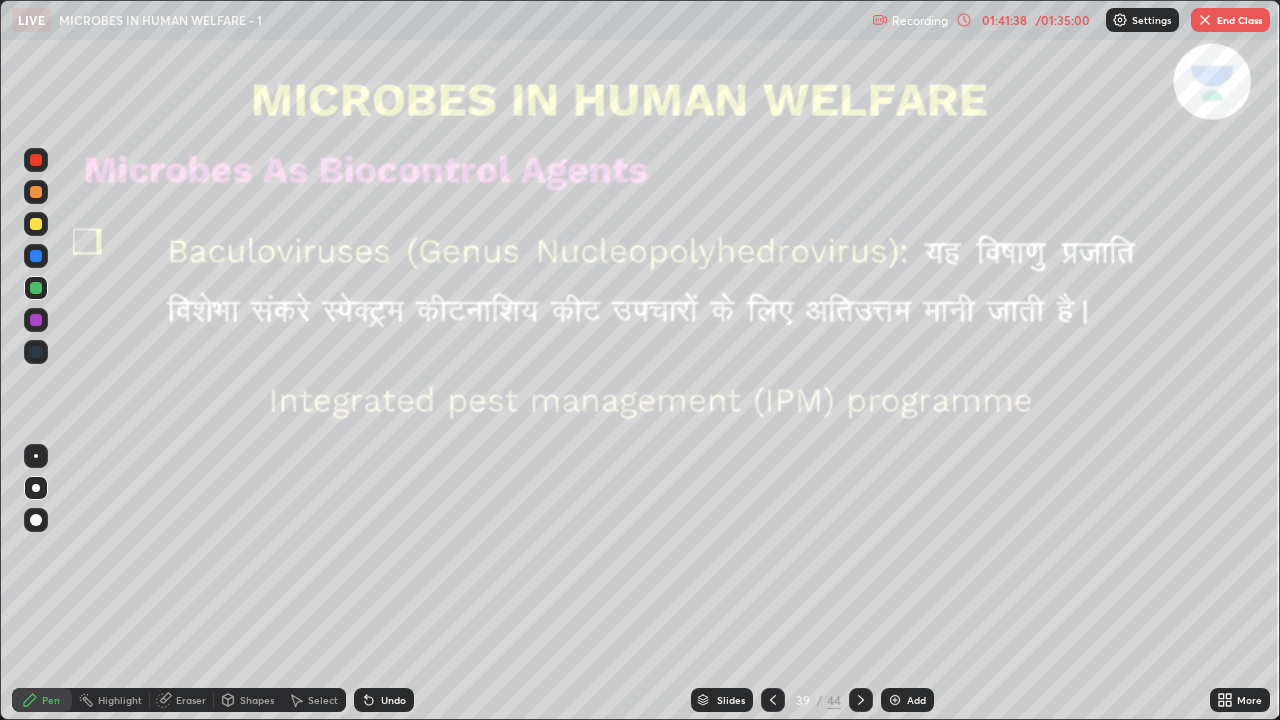 click at bounding box center [861, 700] 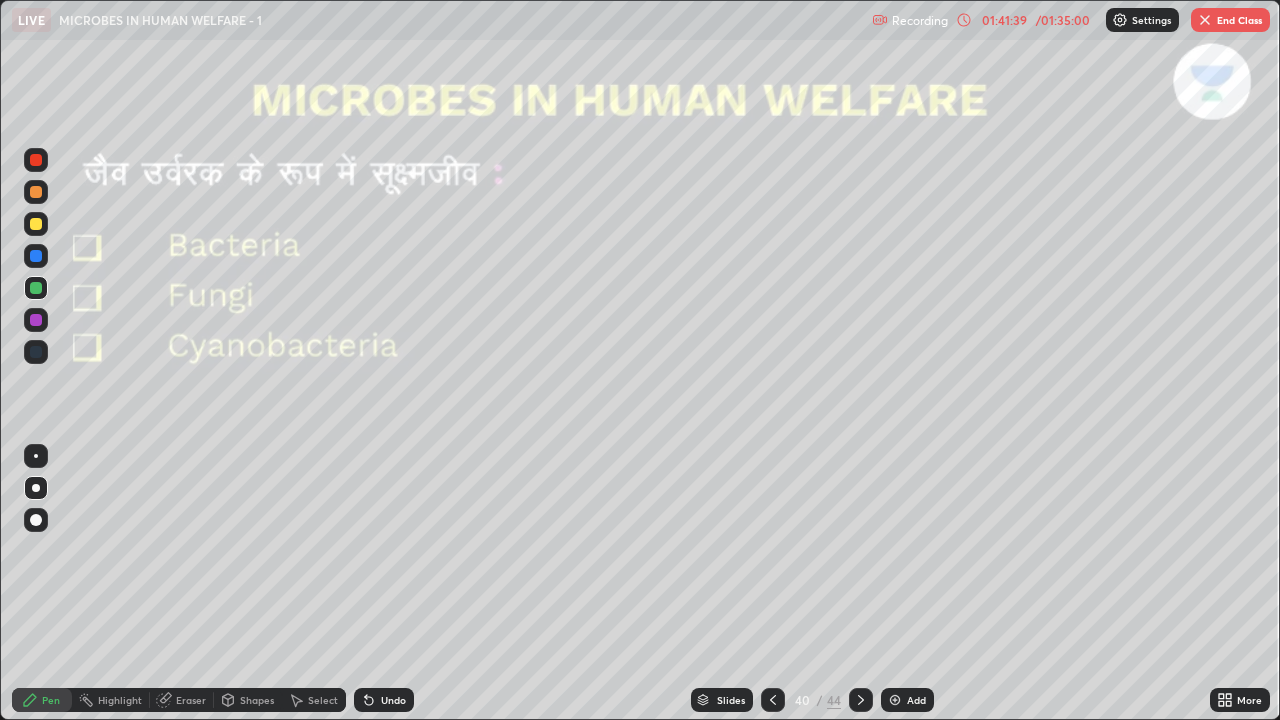 click at bounding box center (861, 700) 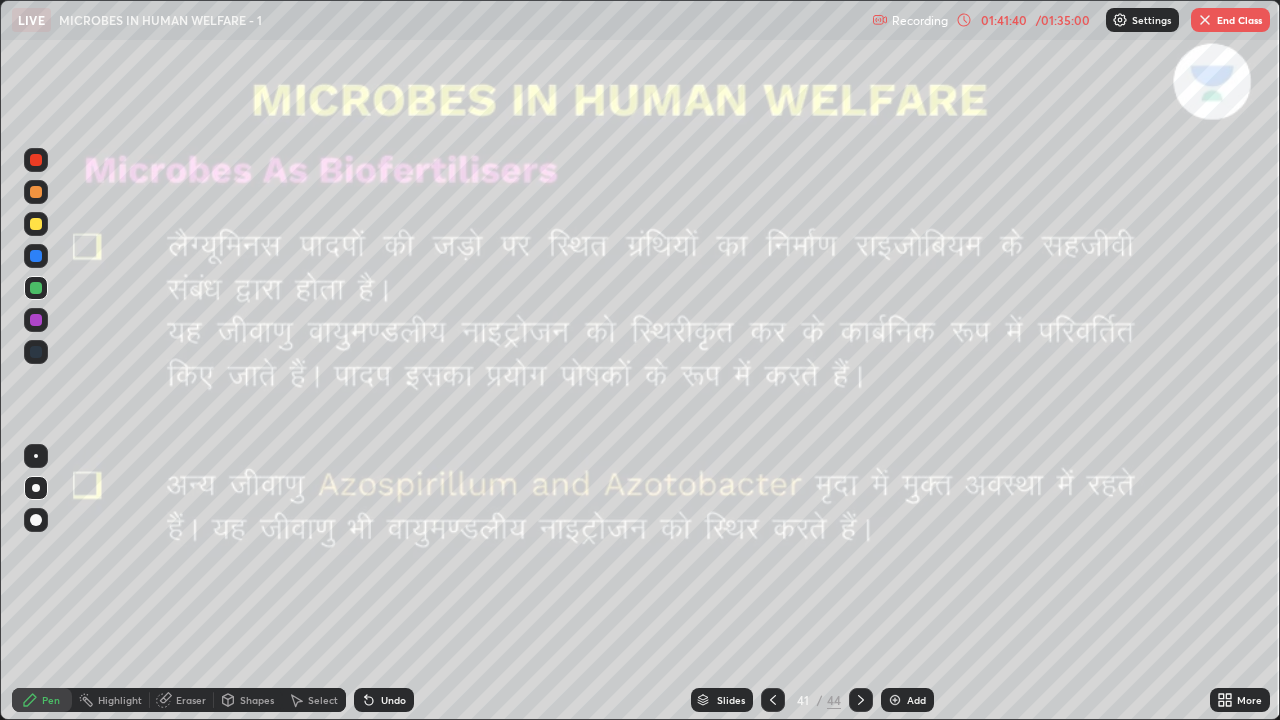 click at bounding box center [861, 700] 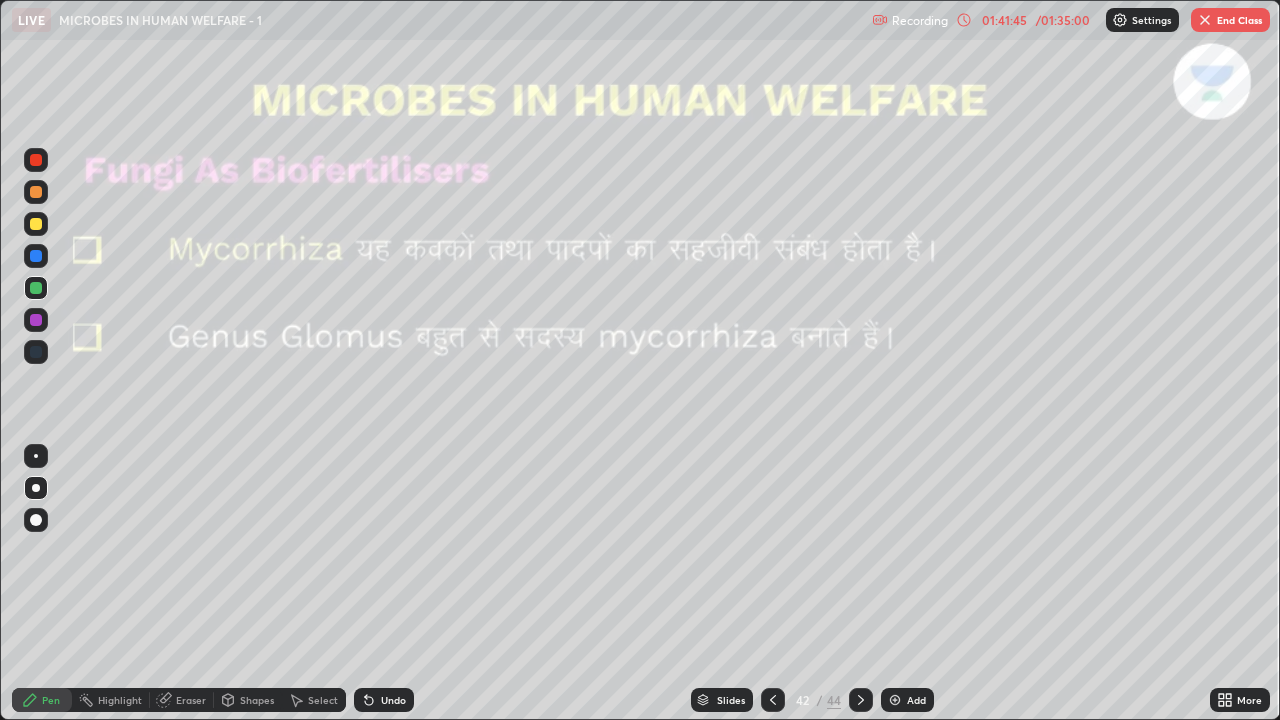 click 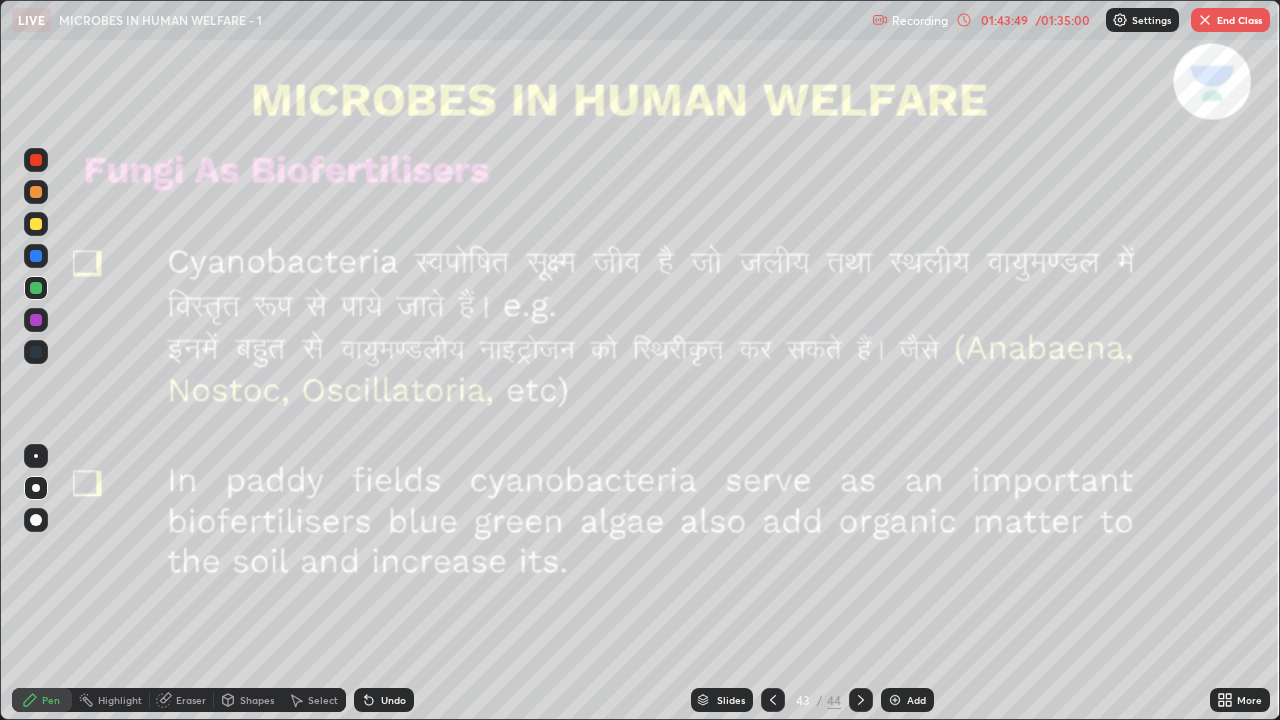 click 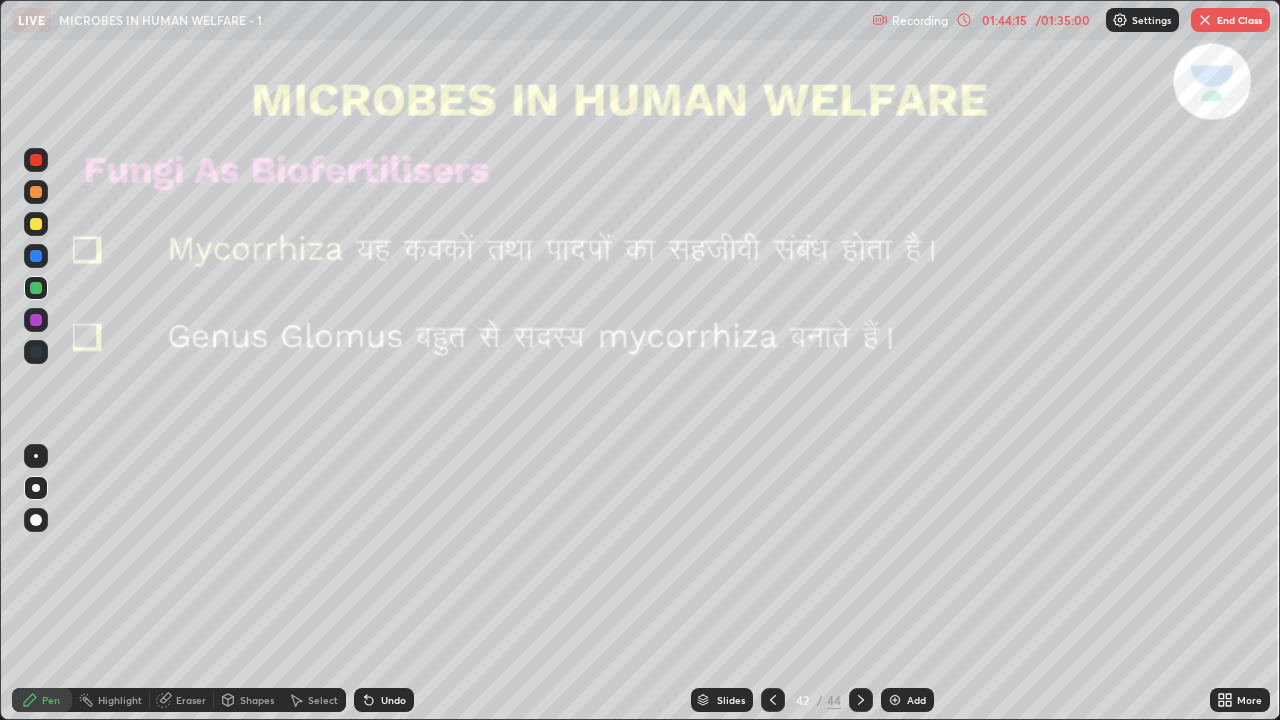 click on "Undo" at bounding box center (393, 700) 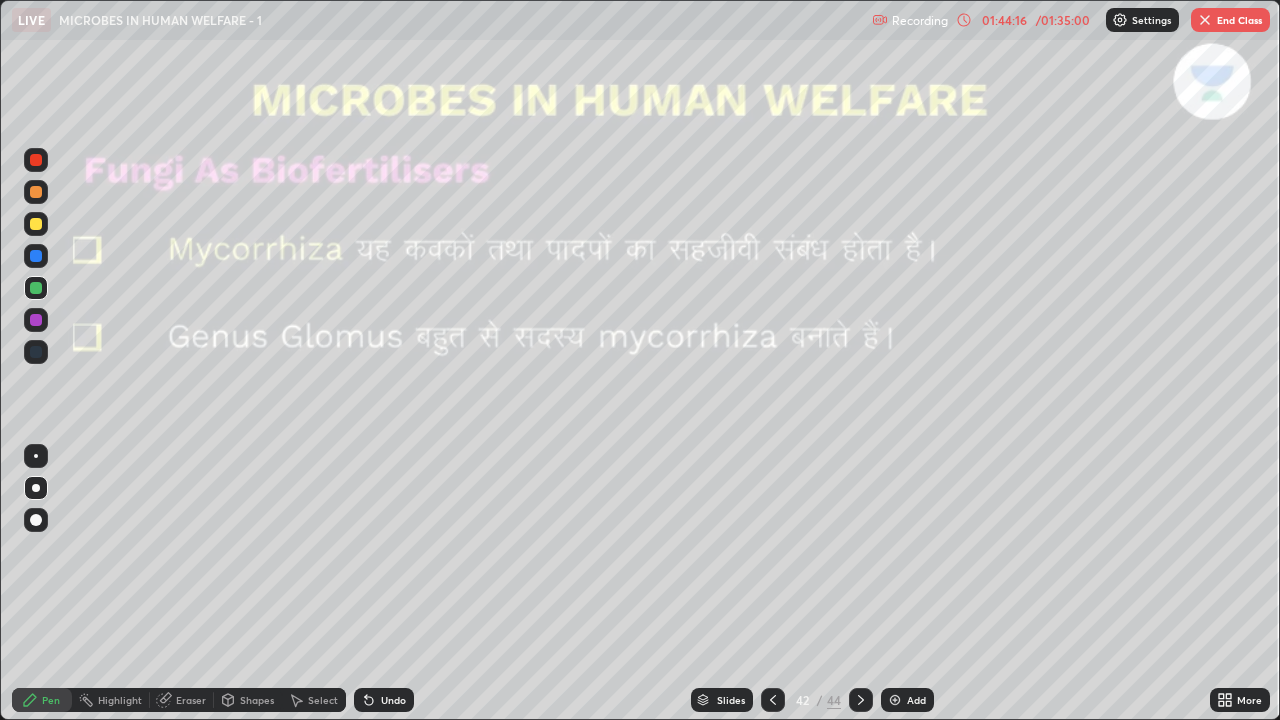 click on "Undo" at bounding box center (393, 700) 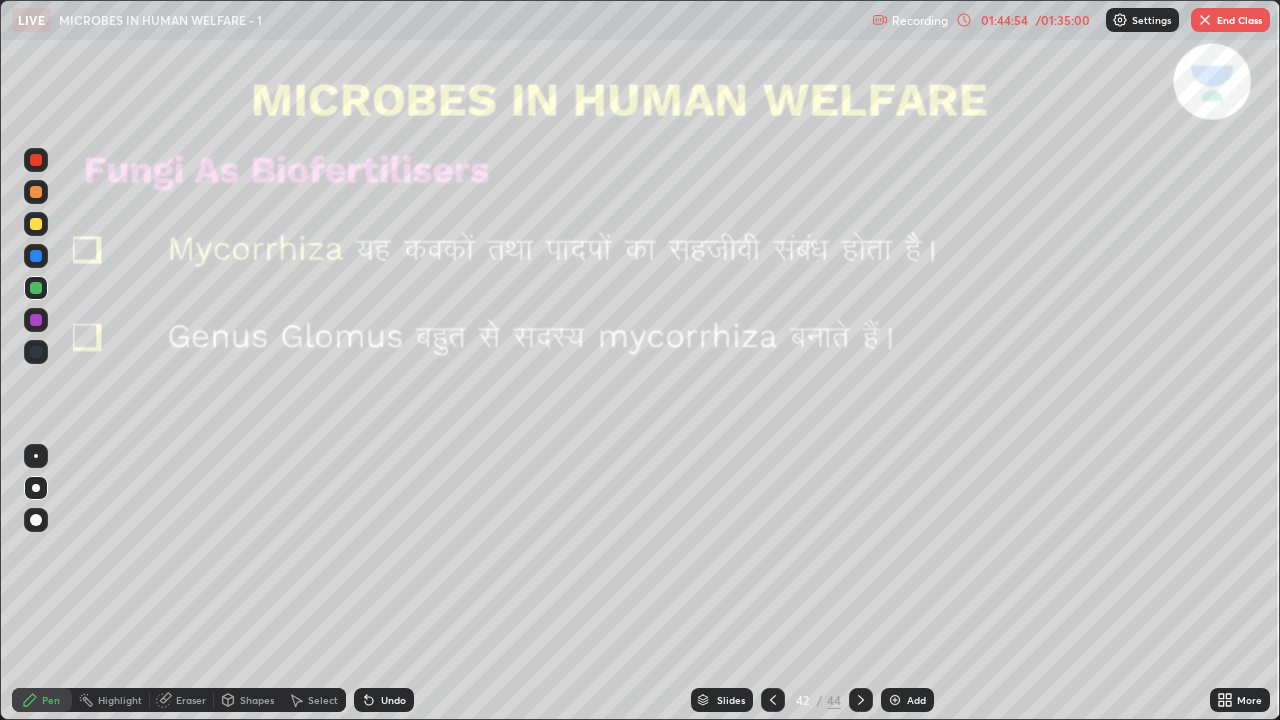 click 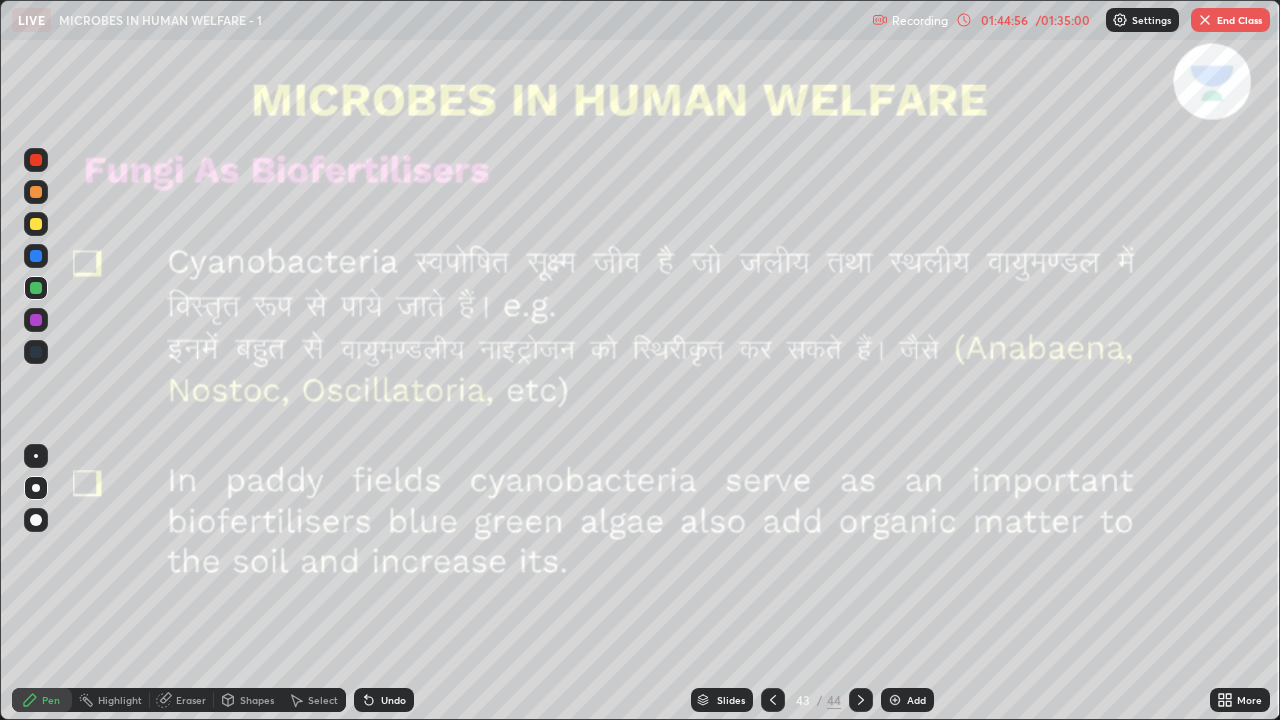 click 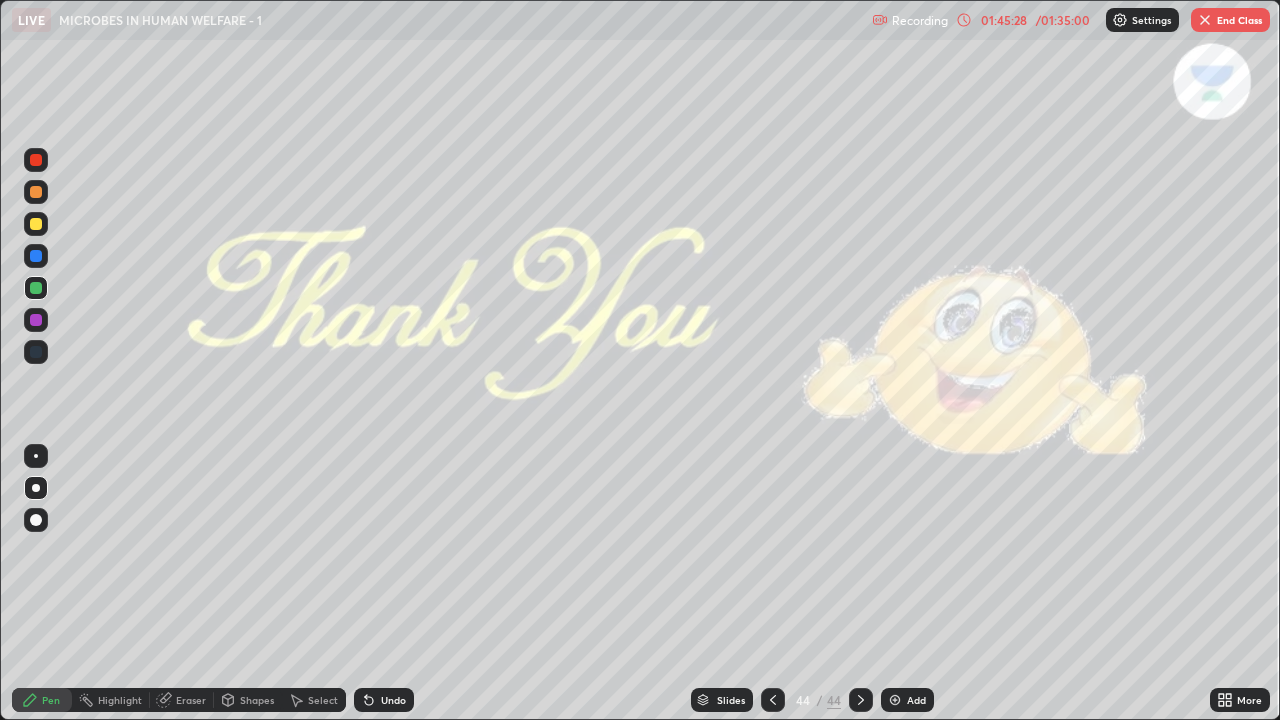 click on "End Class" at bounding box center [1230, 20] 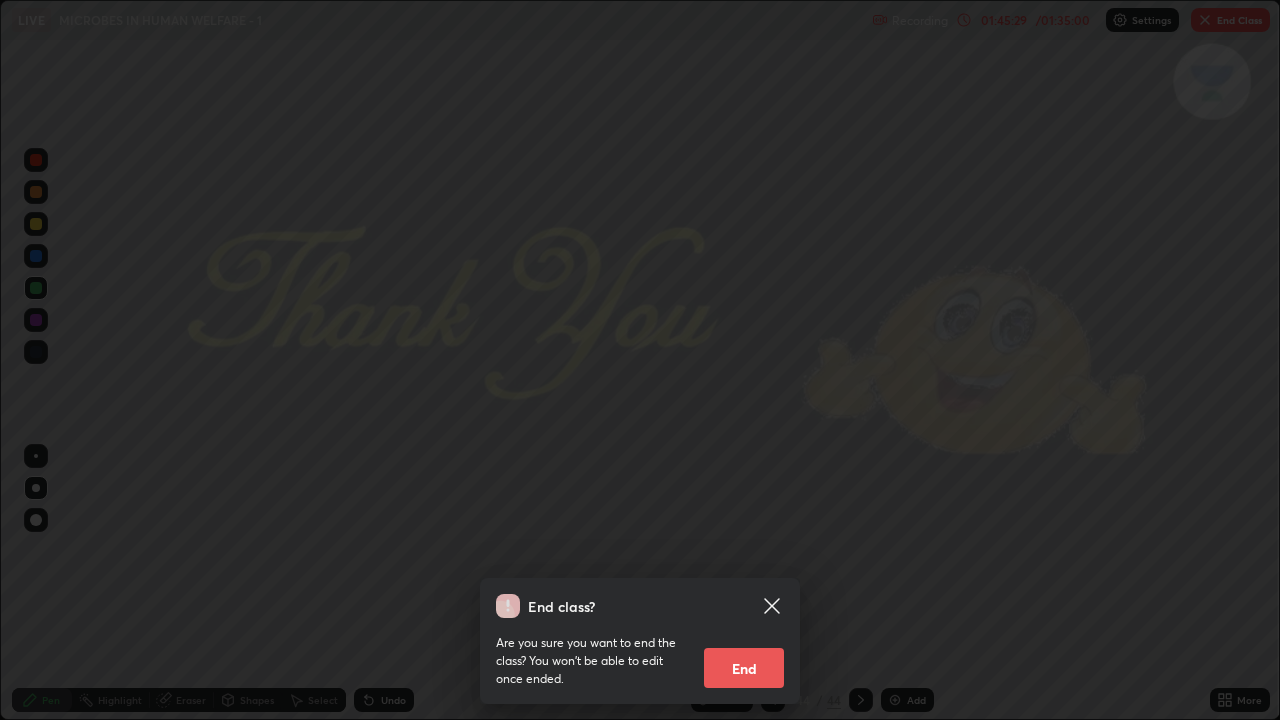 click on "End" at bounding box center [744, 668] 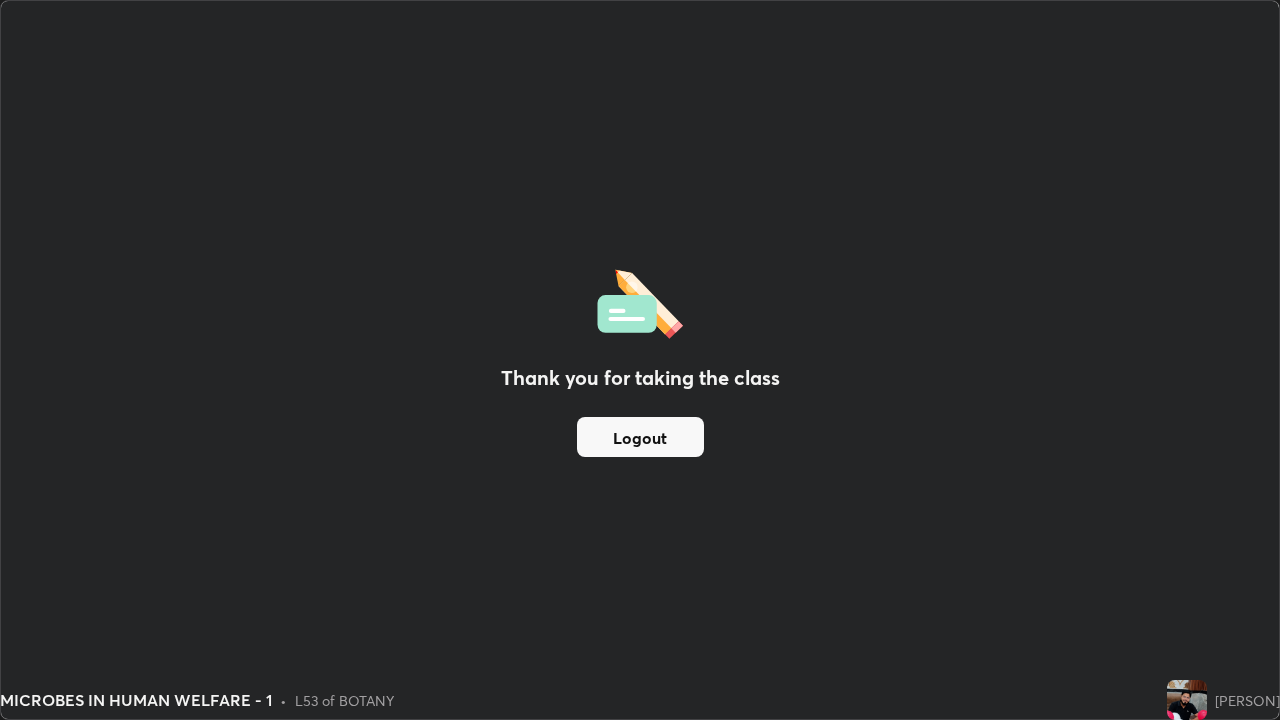 click on "Logout" at bounding box center [640, 437] 